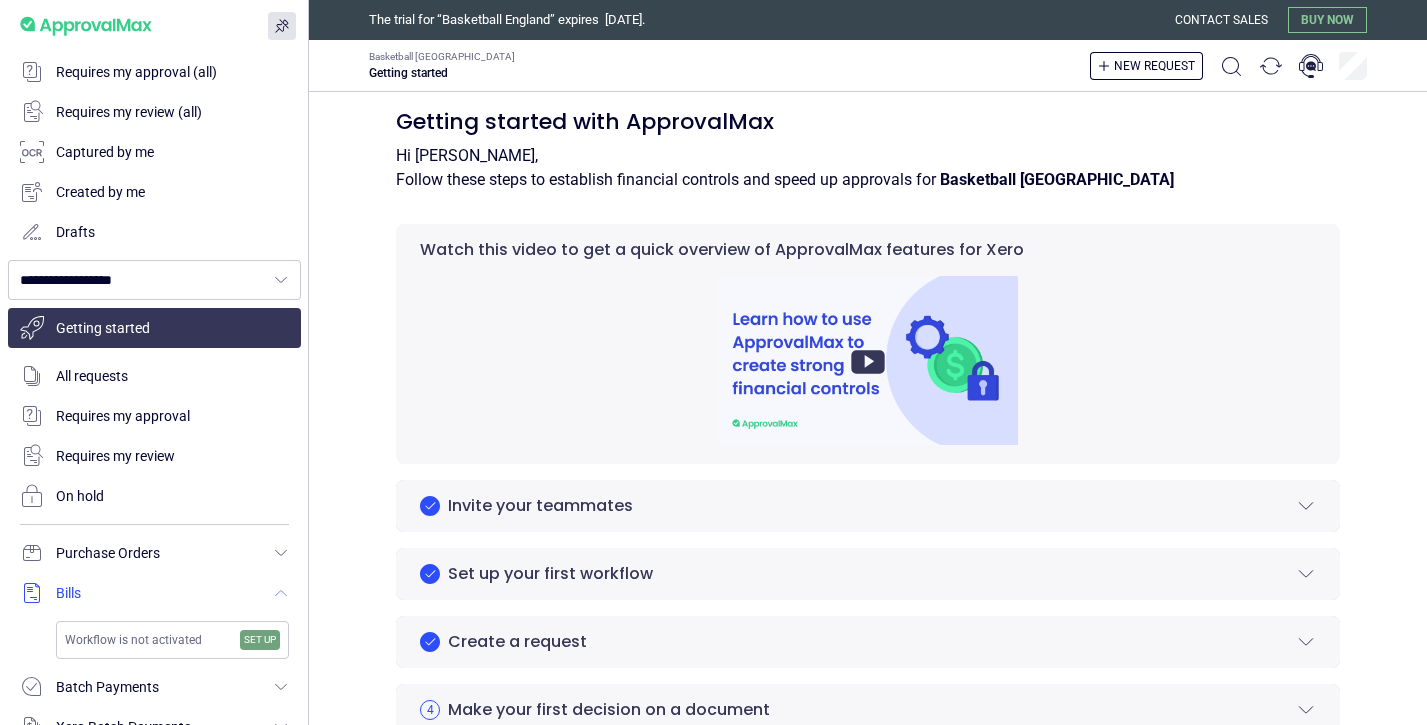 scroll, scrollTop: 0, scrollLeft: 0, axis: both 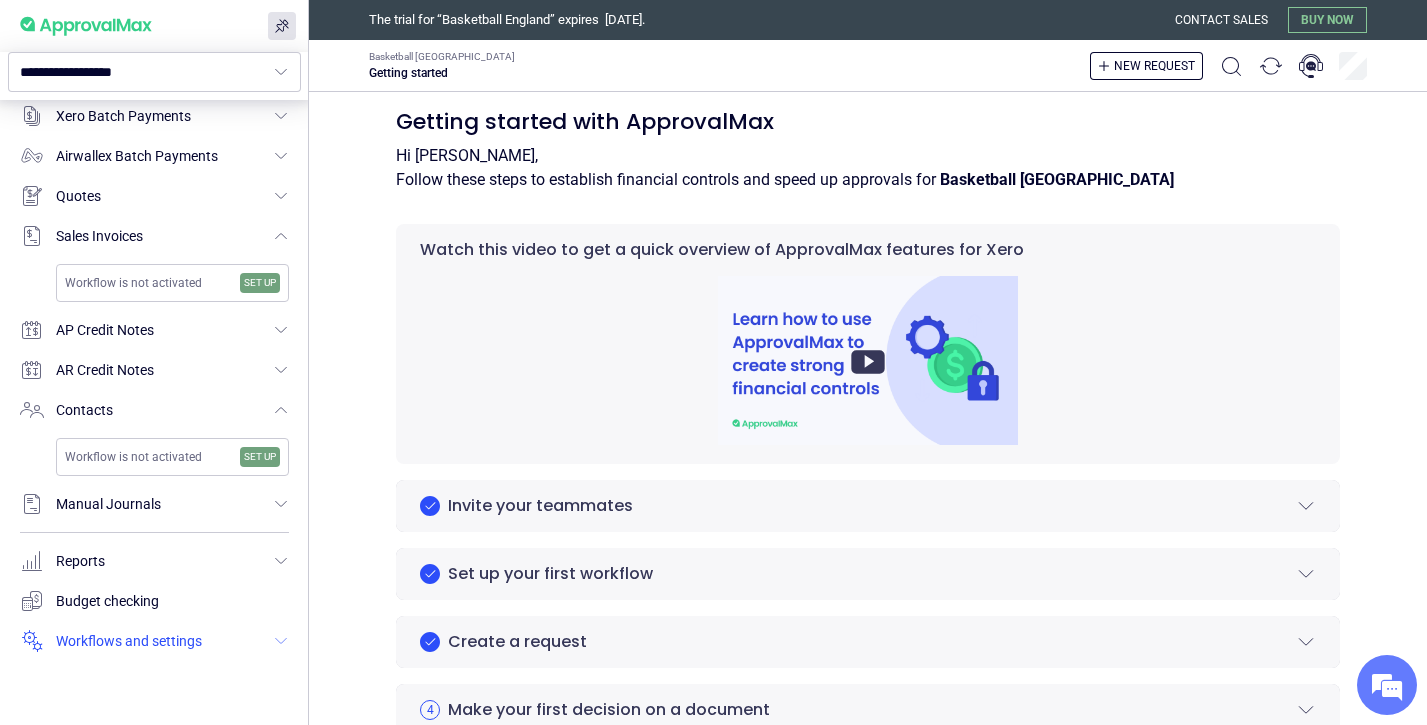click at bounding box center (154, 641) 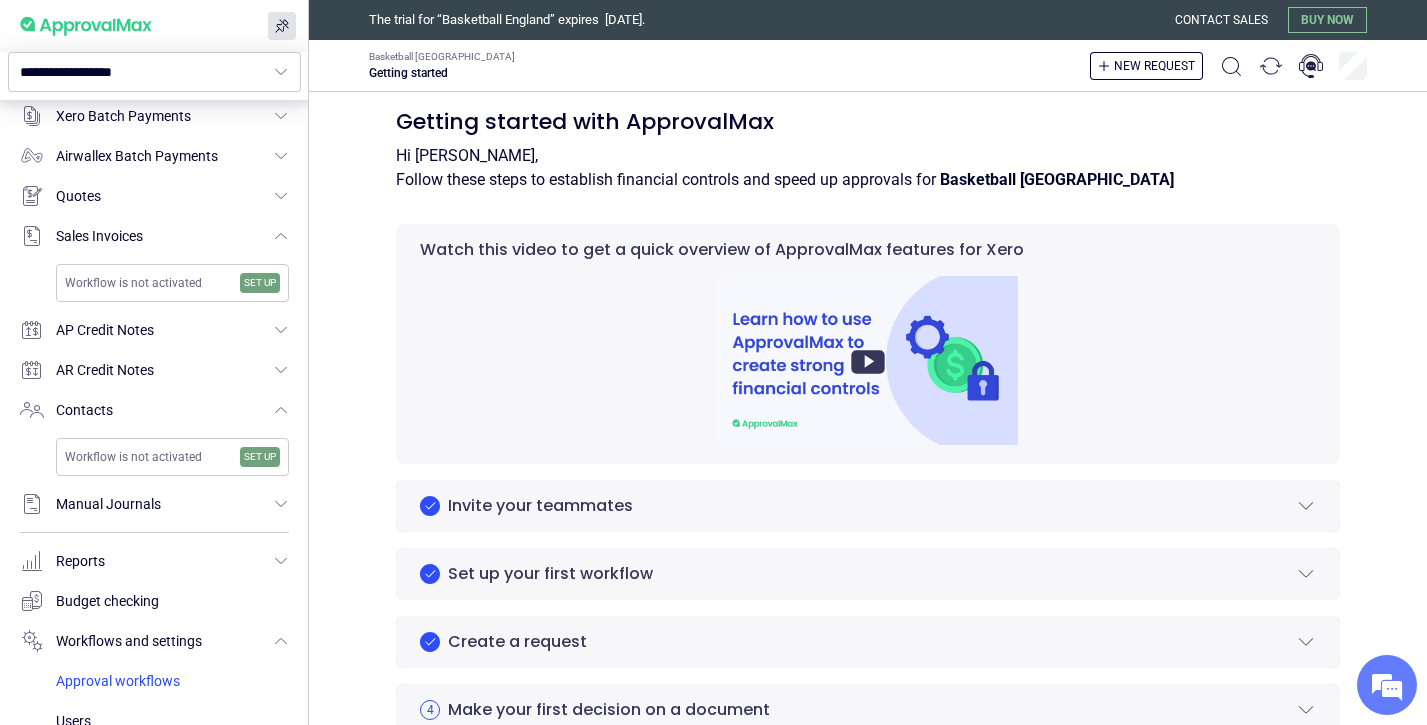click at bounding box center (172, 681) 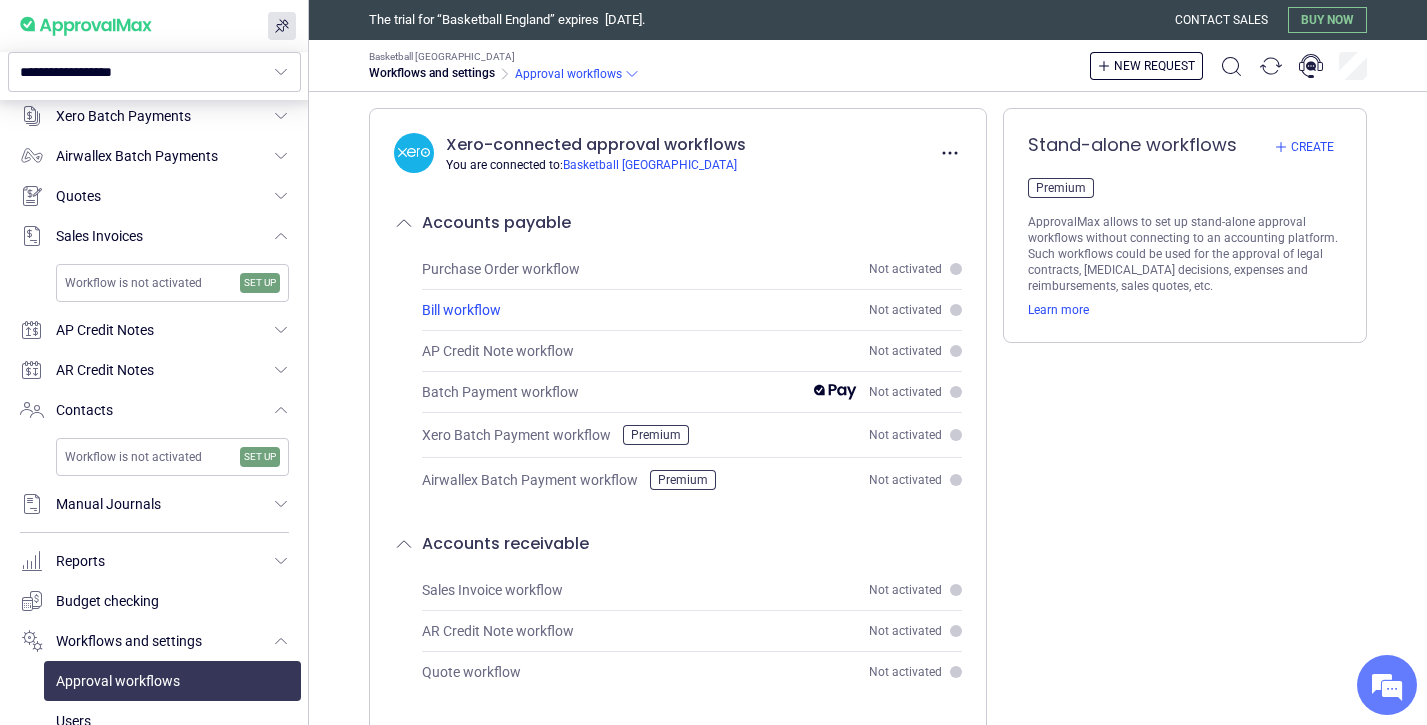 click on "Bill workflow" at bounding box center (461, 310) 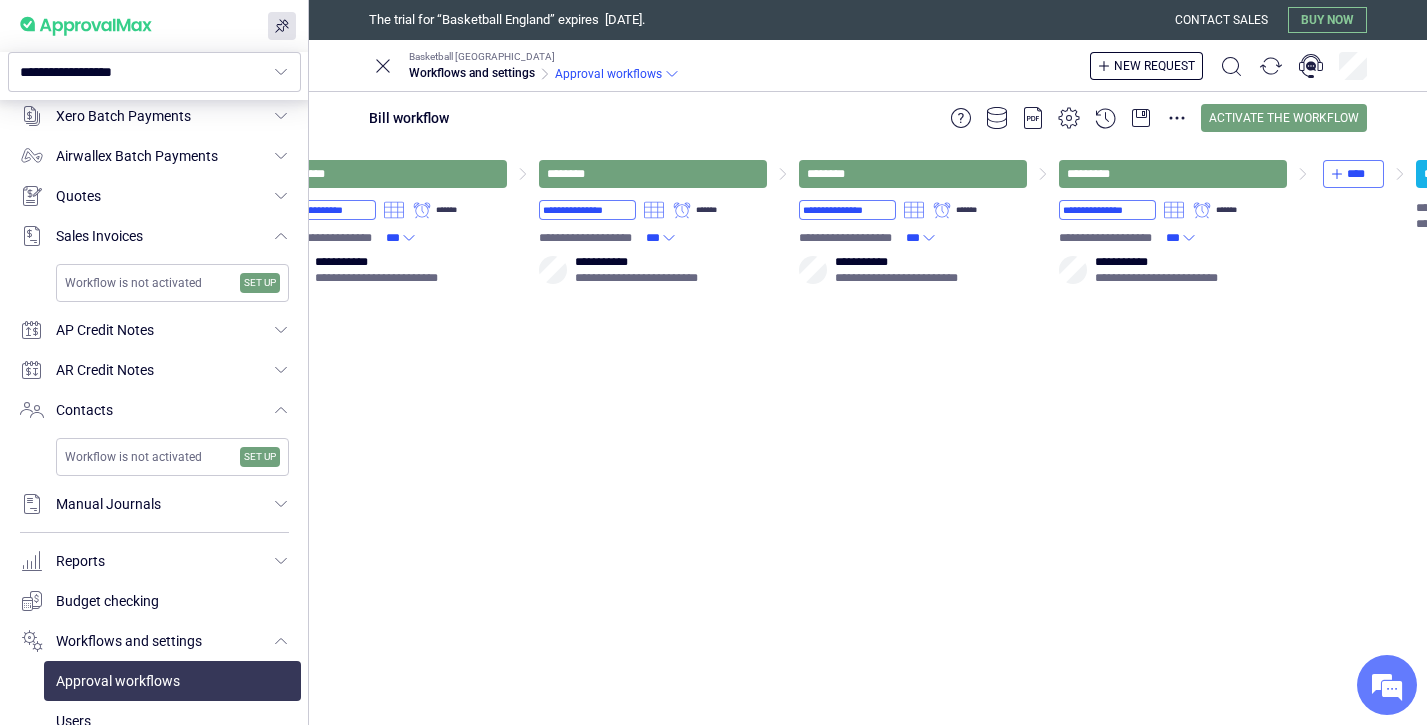 scroll, scrollTop: 0, scrollLeft: 1250, axis: horizontal 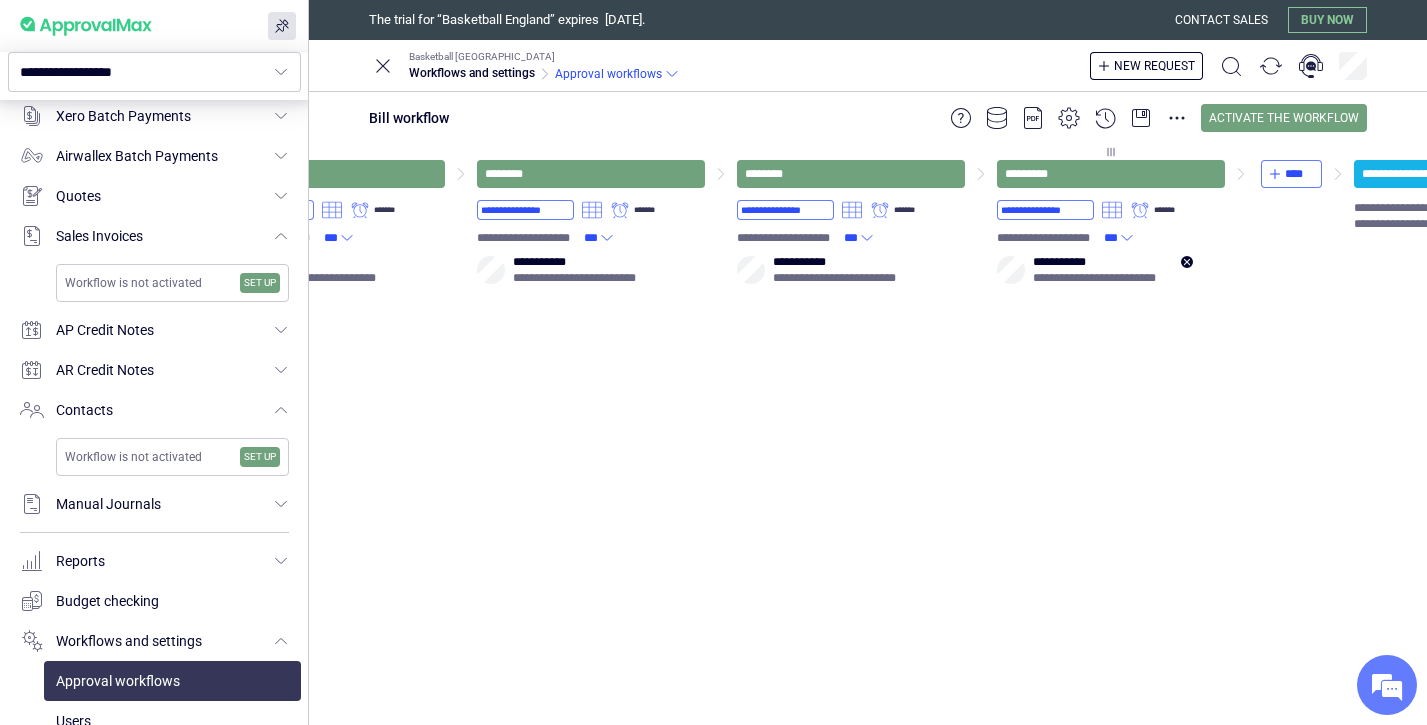 click 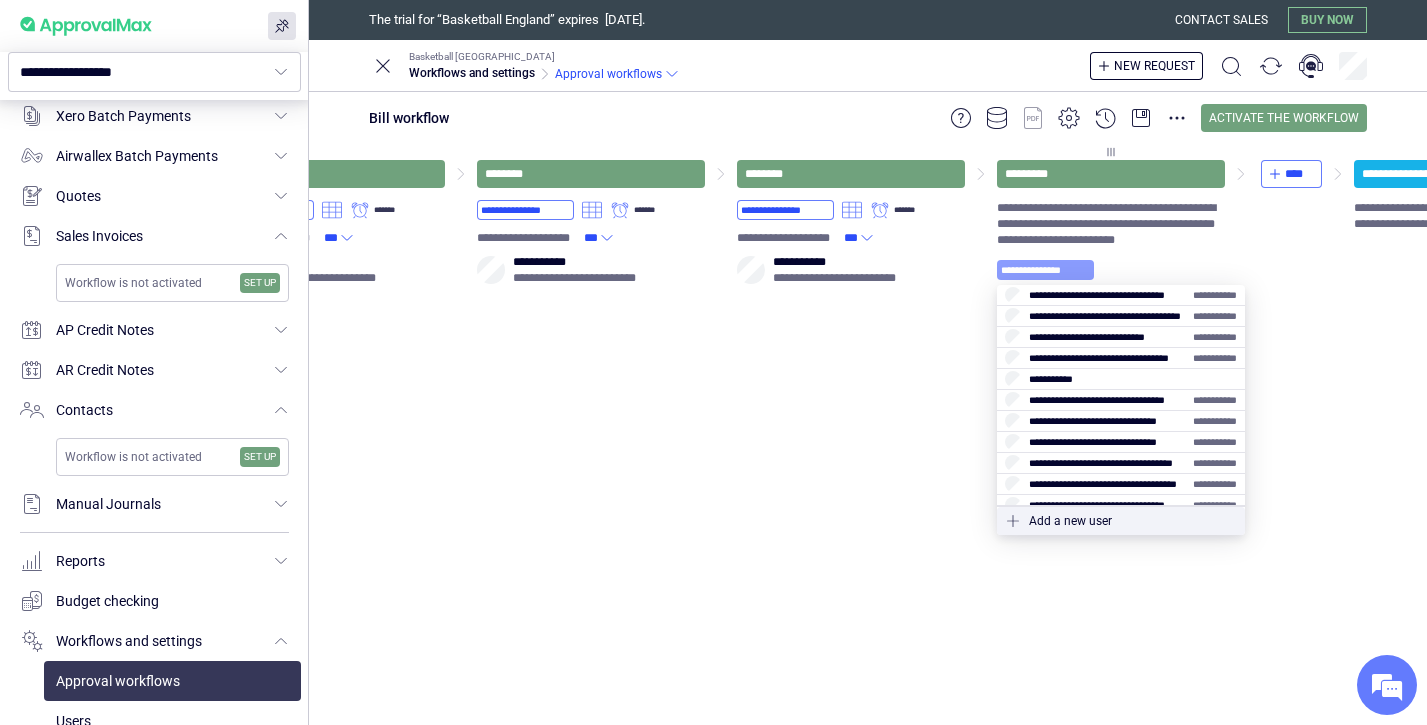 click on "**********" at bounding box center [1045, 270] 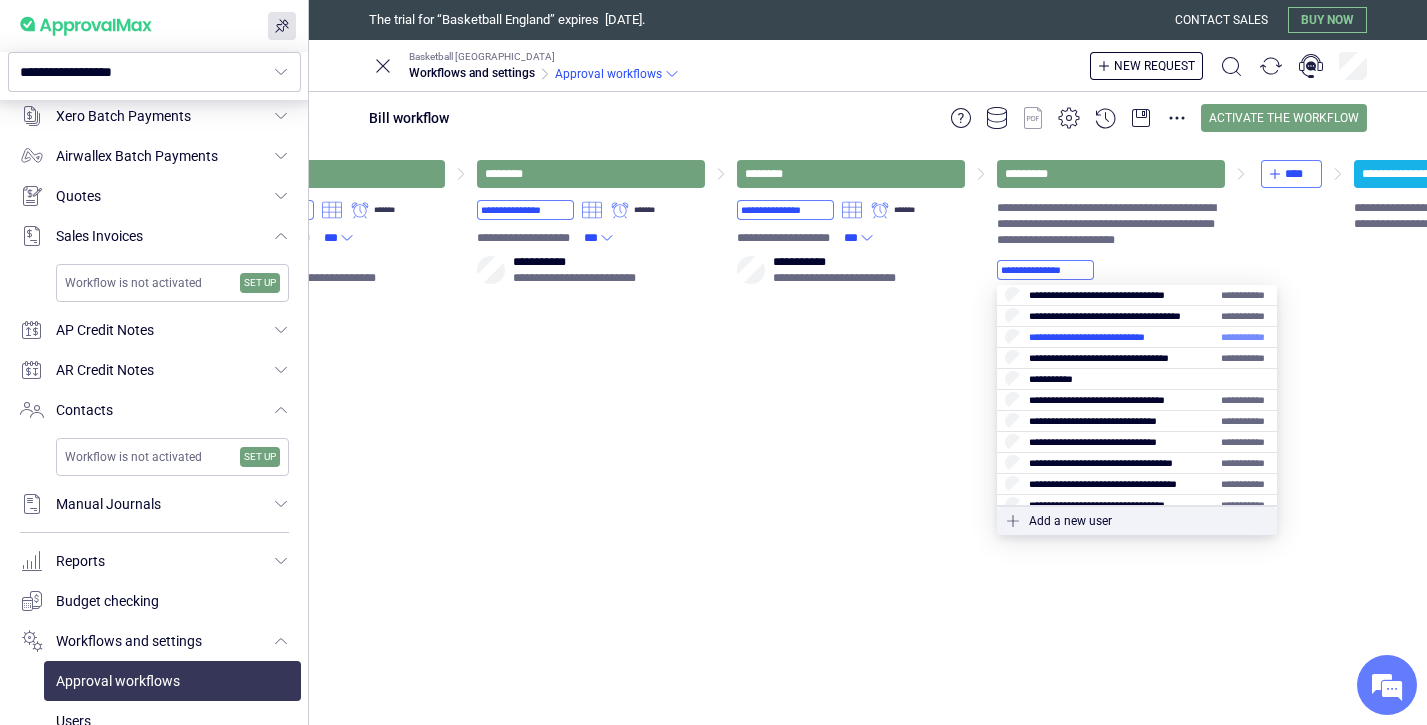 click at bounding box center (1137, 337) 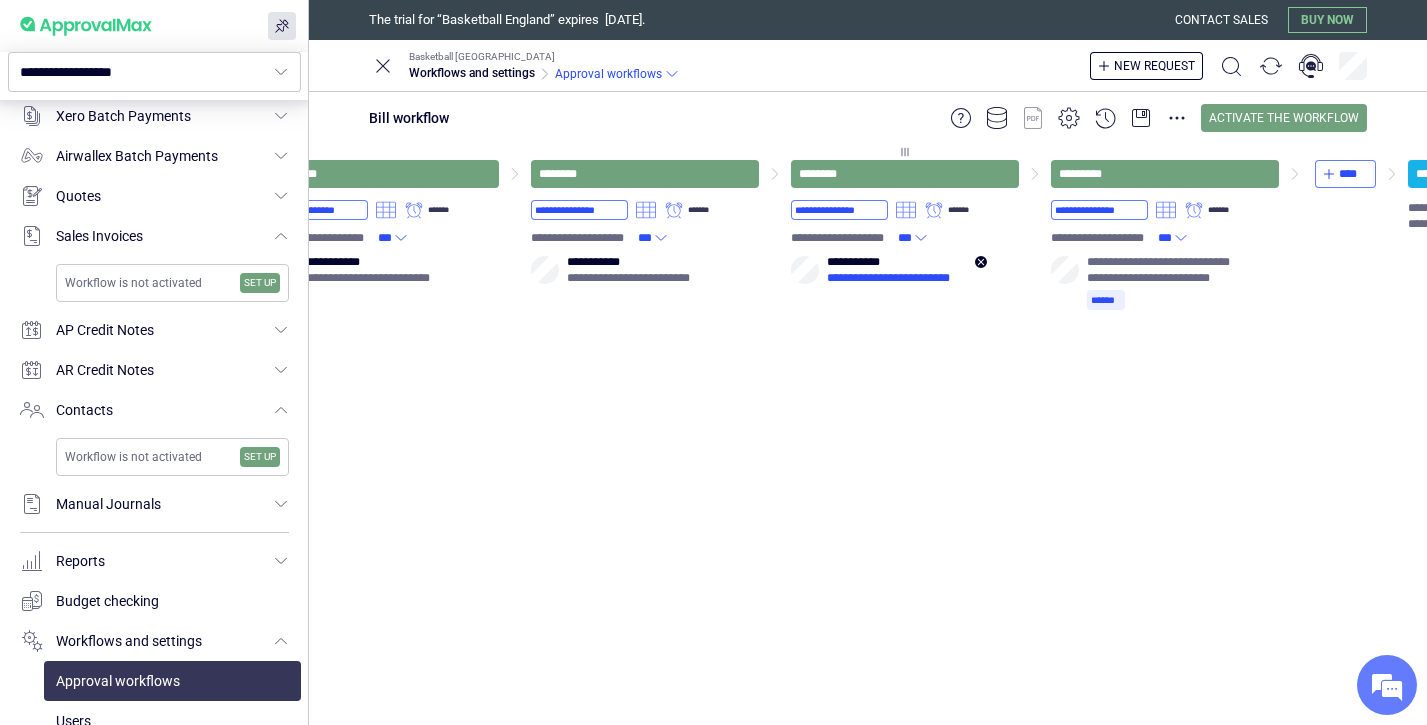scroll, scrollTop: 0, scrollLeft: 1185, axis: horizontal 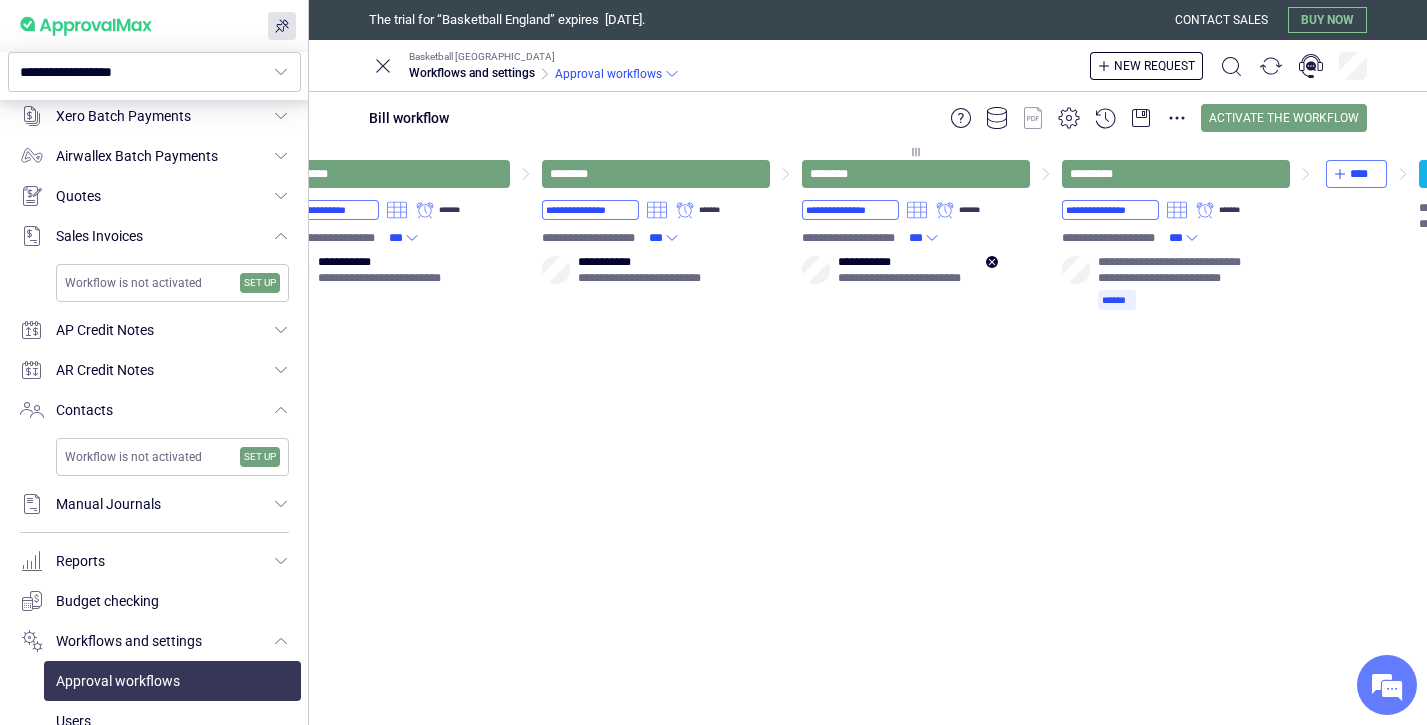 click 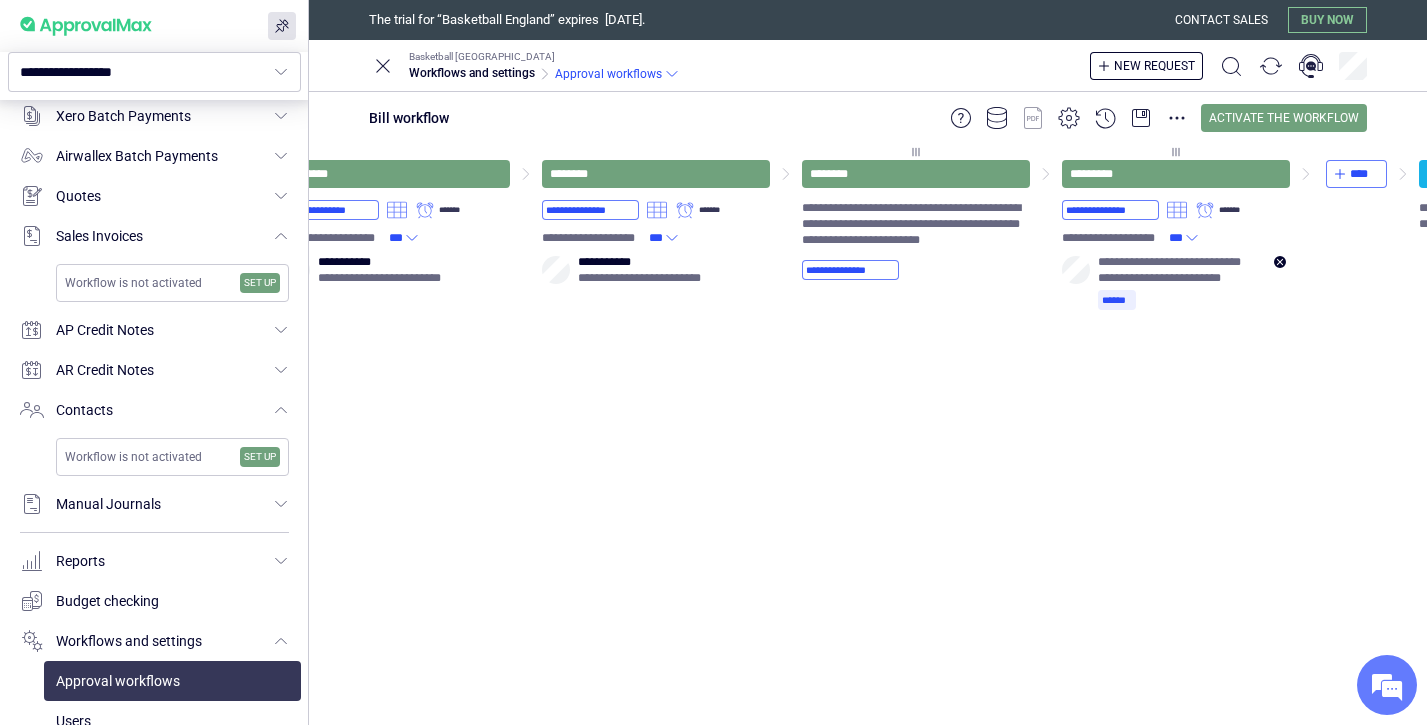 click on "**********" at bounding box center (1182, 262) 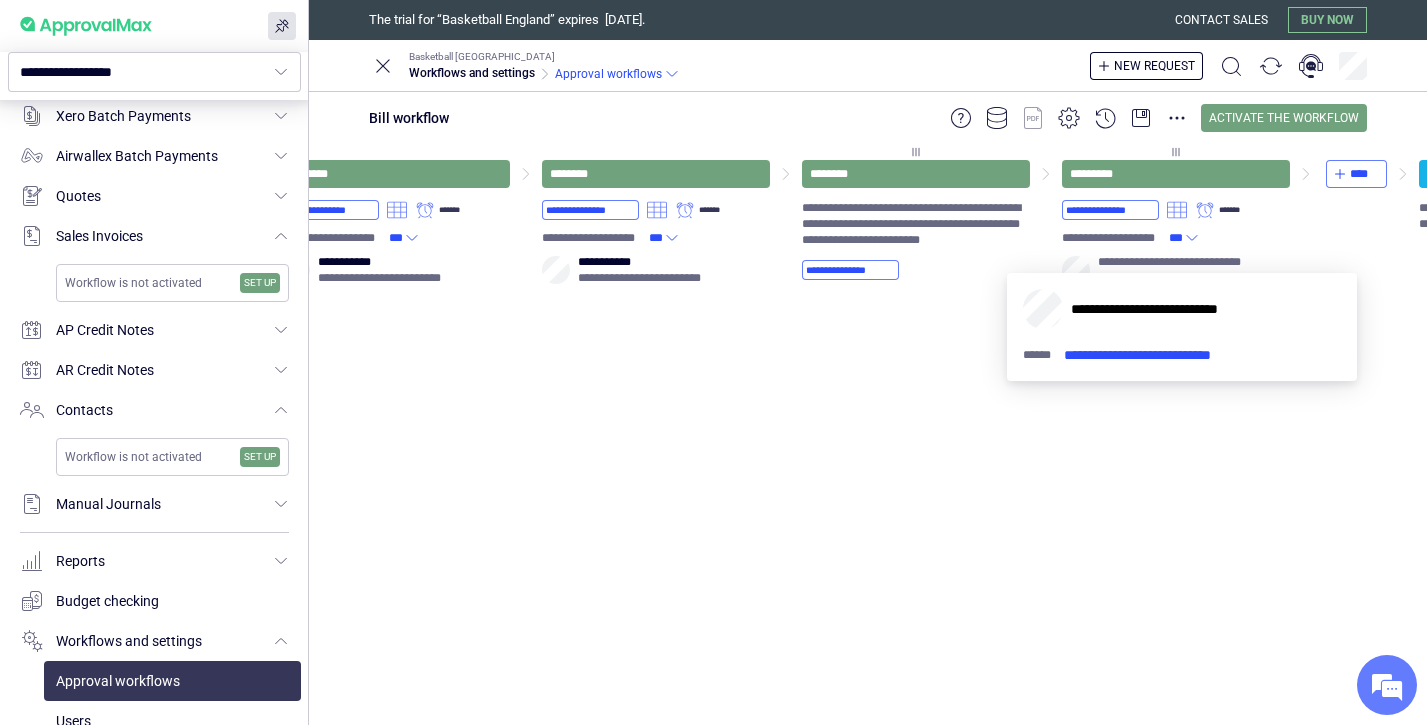 click on "**********" at bounding box center [1176, 235] 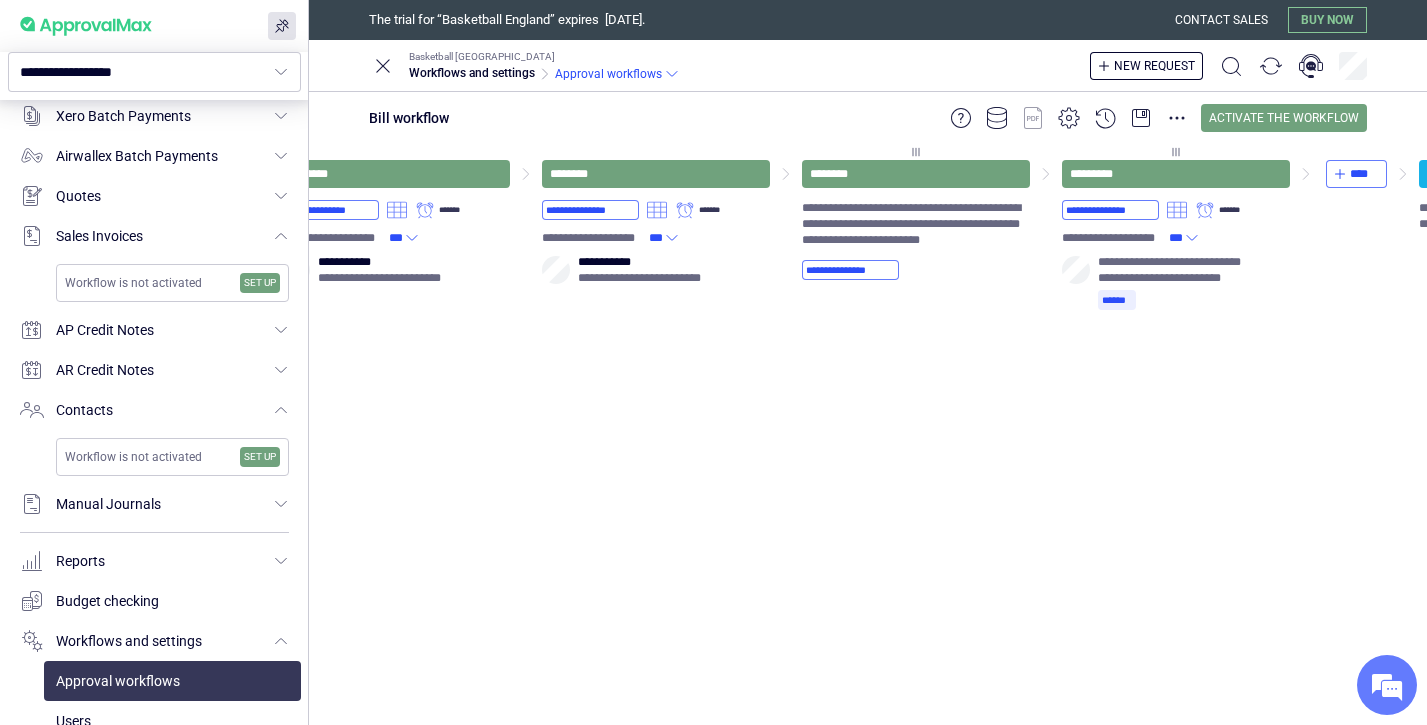 click 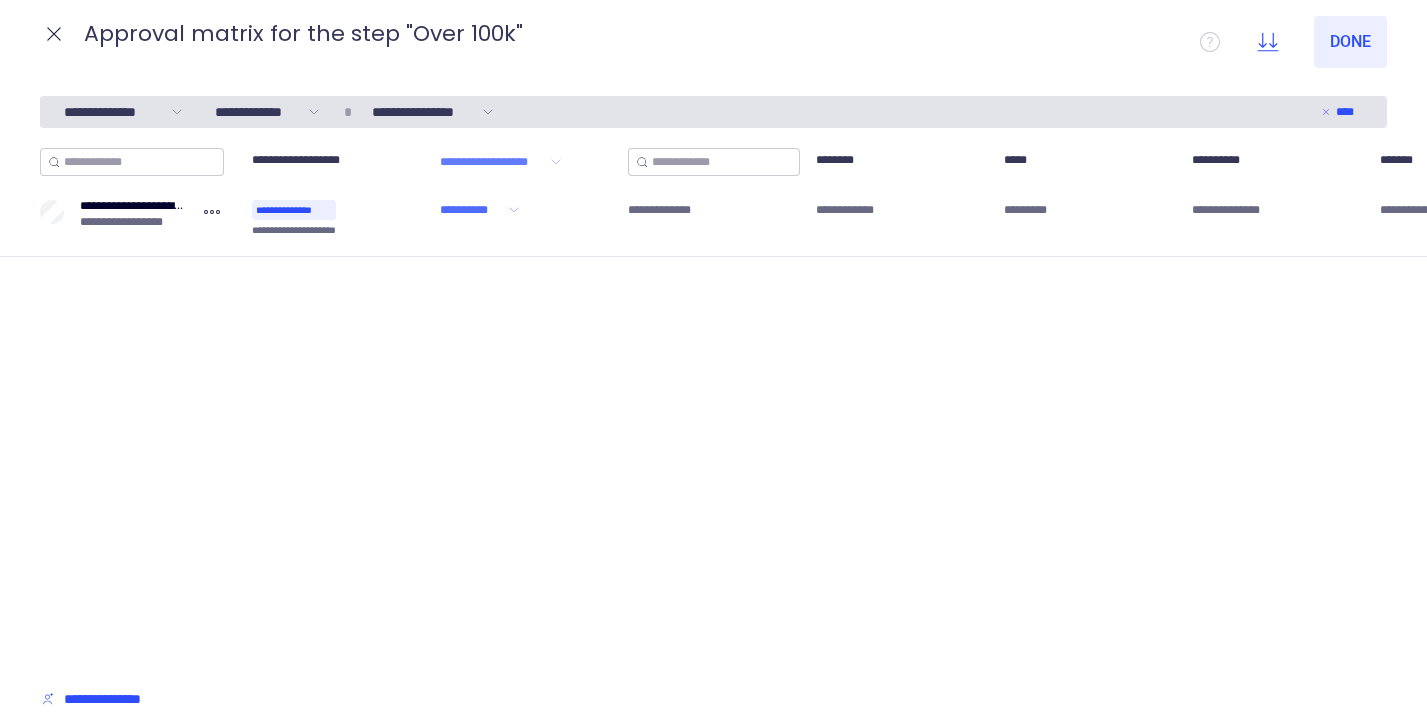 click on "**********" at bounding box center [472, 210] 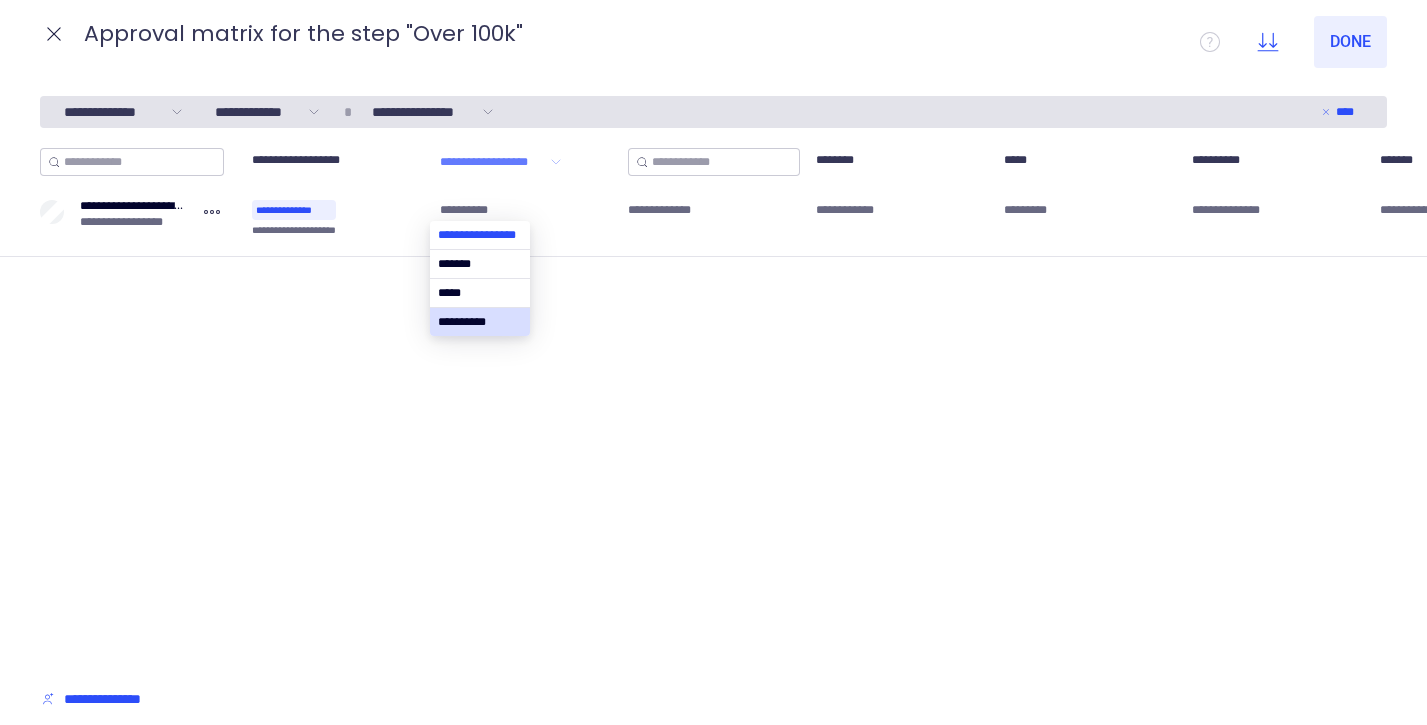 click at bounding box center (480, 235) 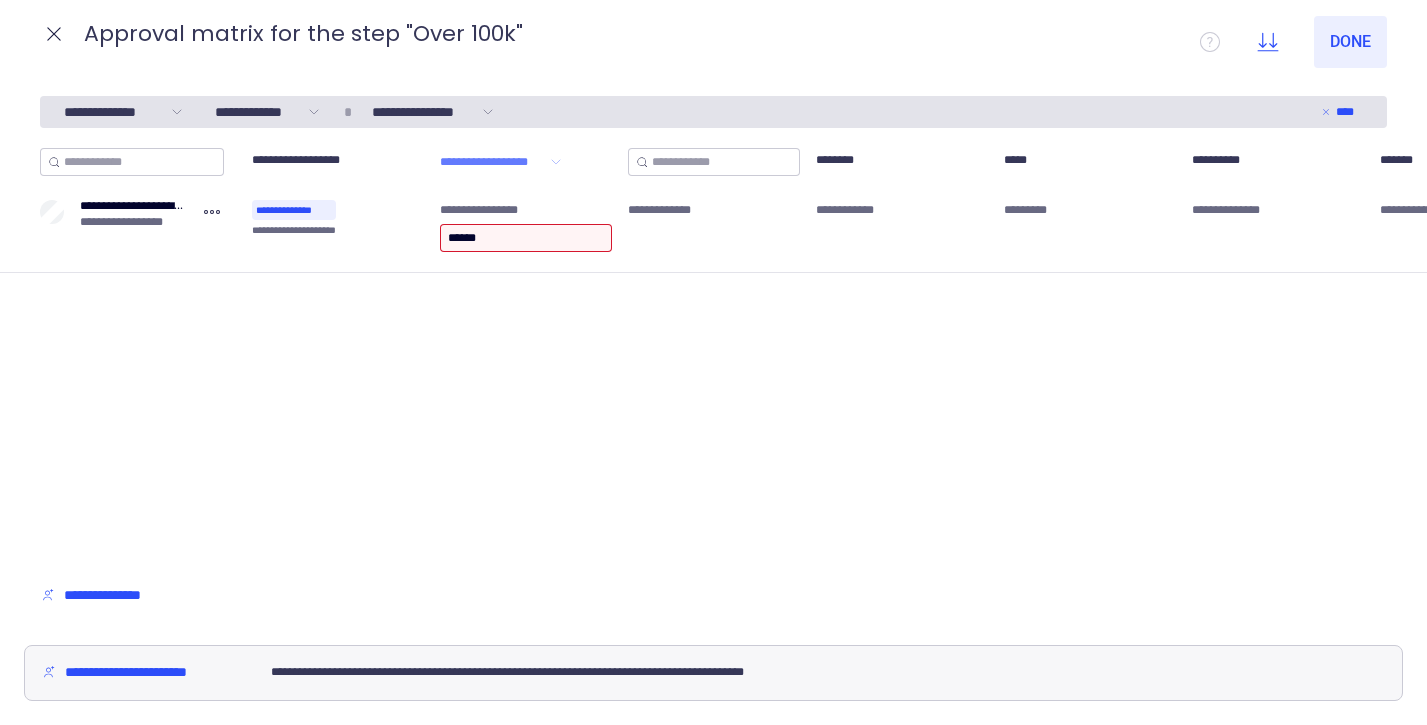 click on "******" at bounding box center [526, 238] 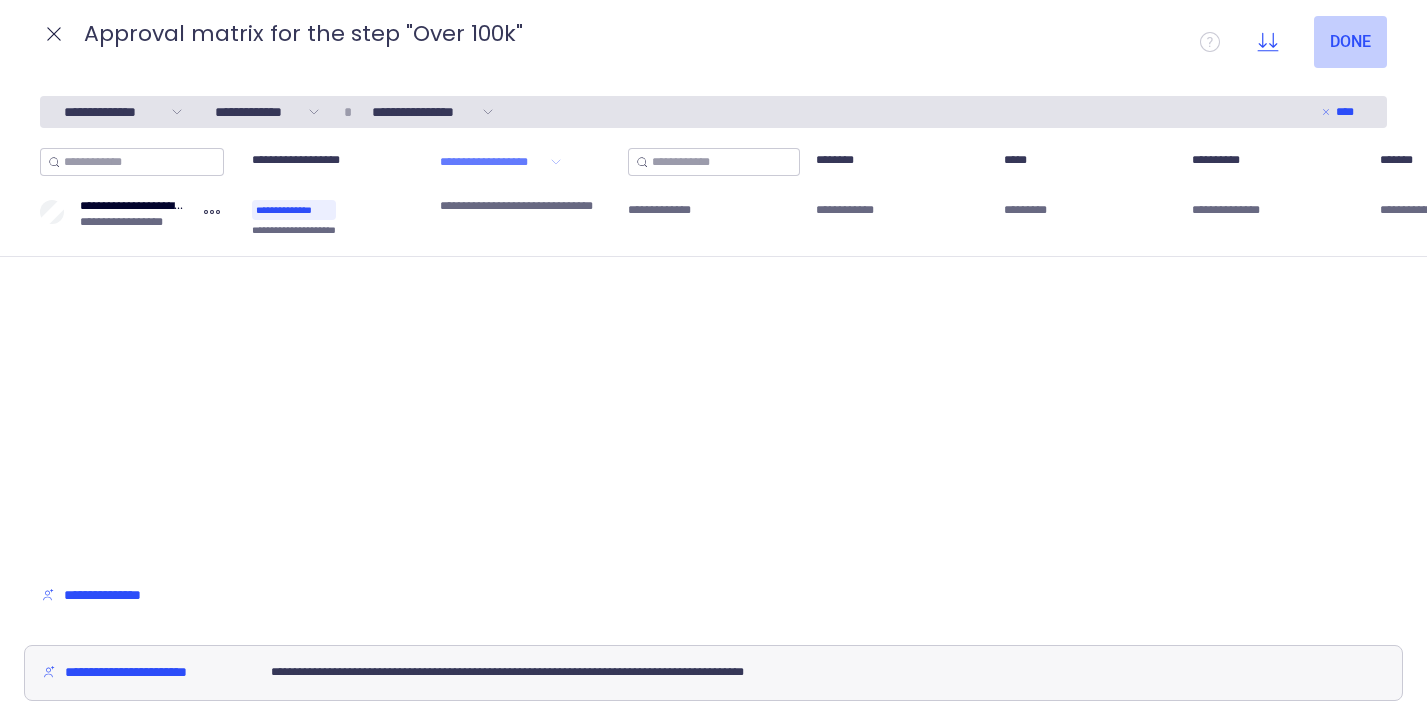 click on "Done" at bounding box center [1350, 42] 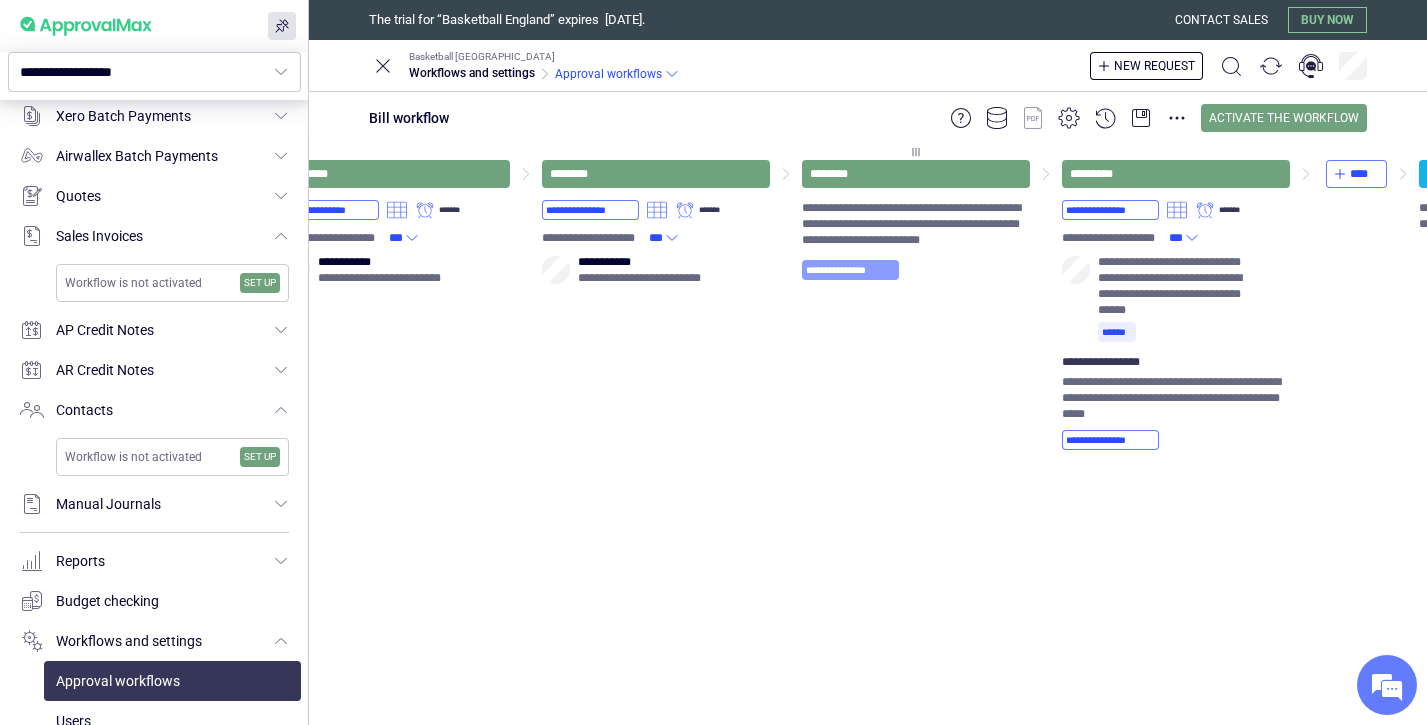 click on "**********" at bounding box center (850, 270) 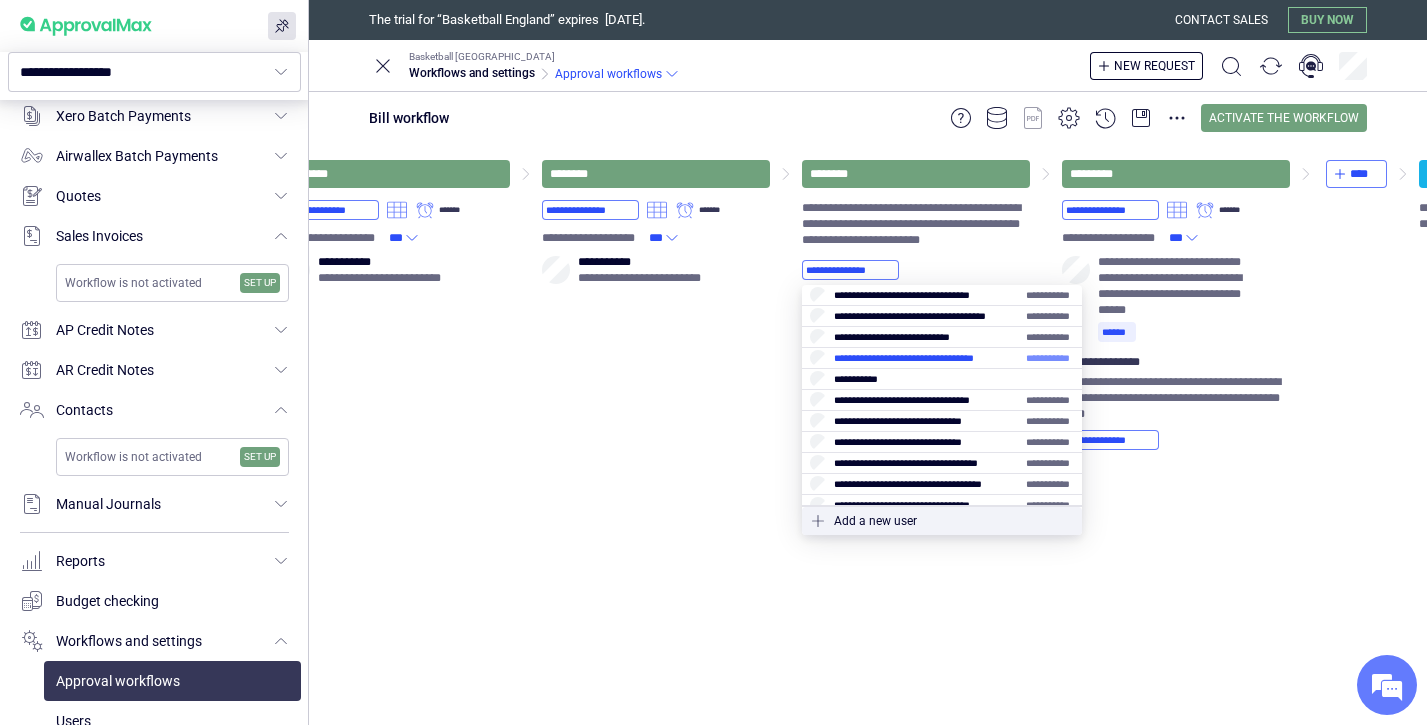 click at bounding box center [942, 358] 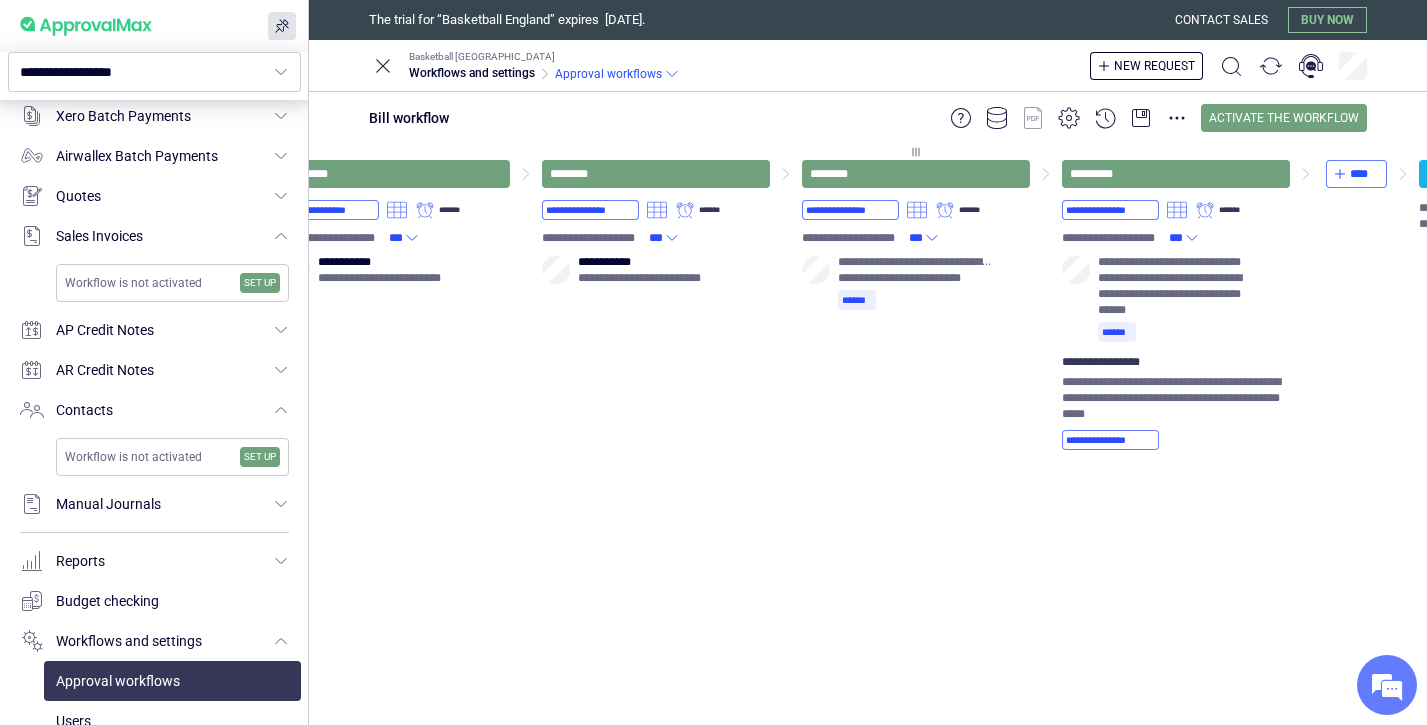 click 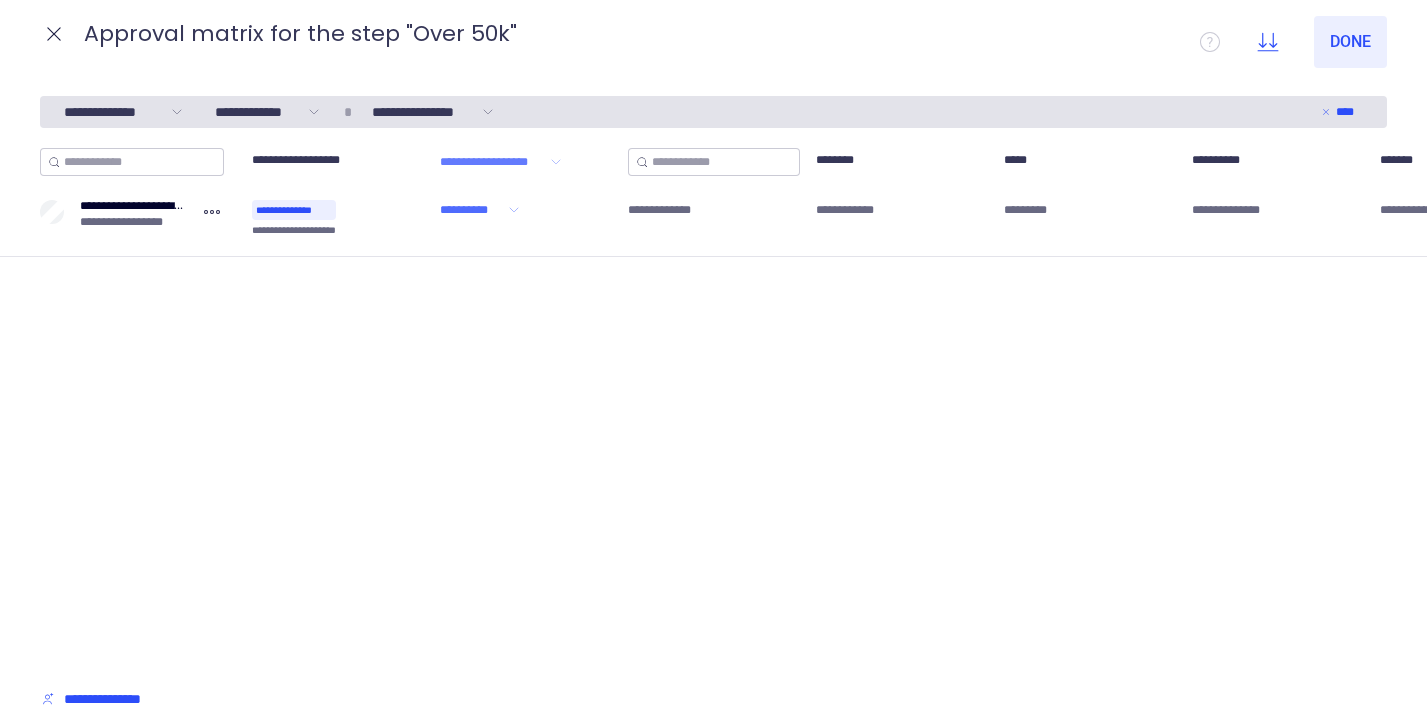 click on "**********" at bounding box center (472, 210) 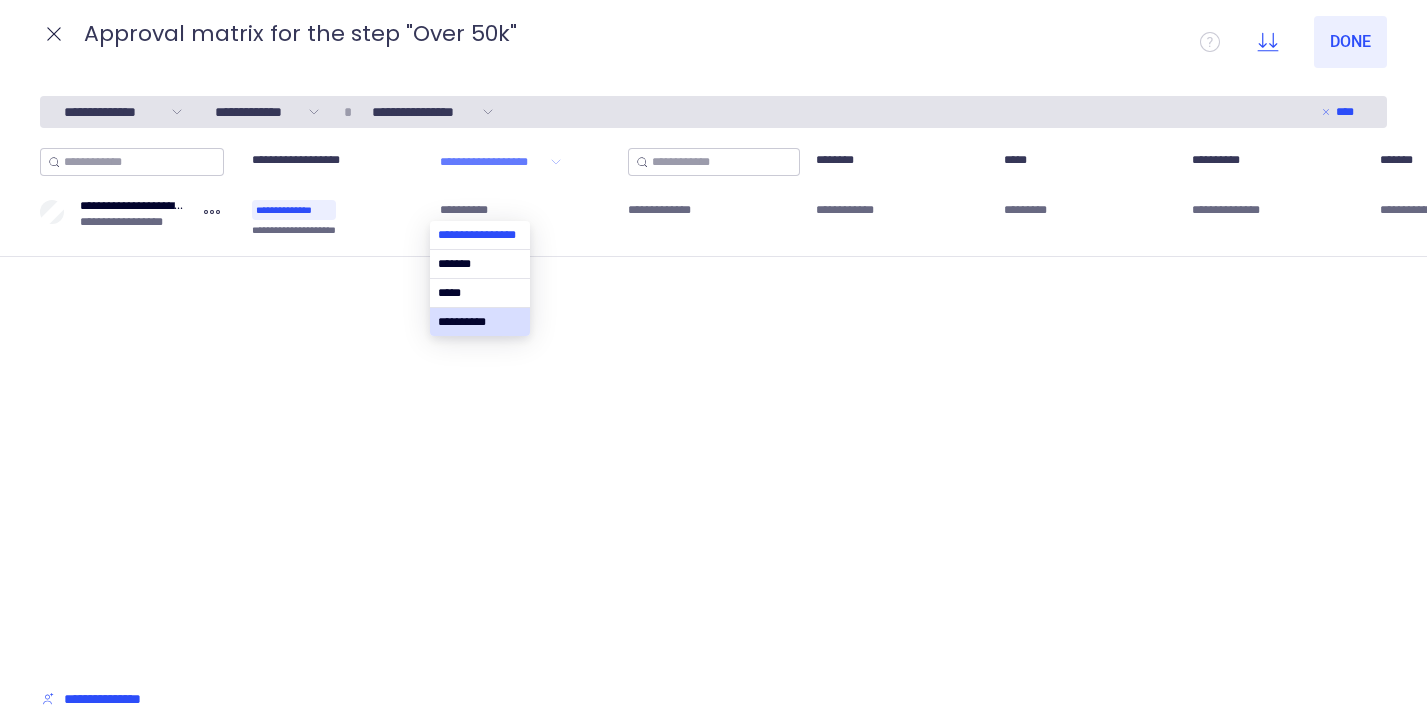 click at bounding box center (480, 235) 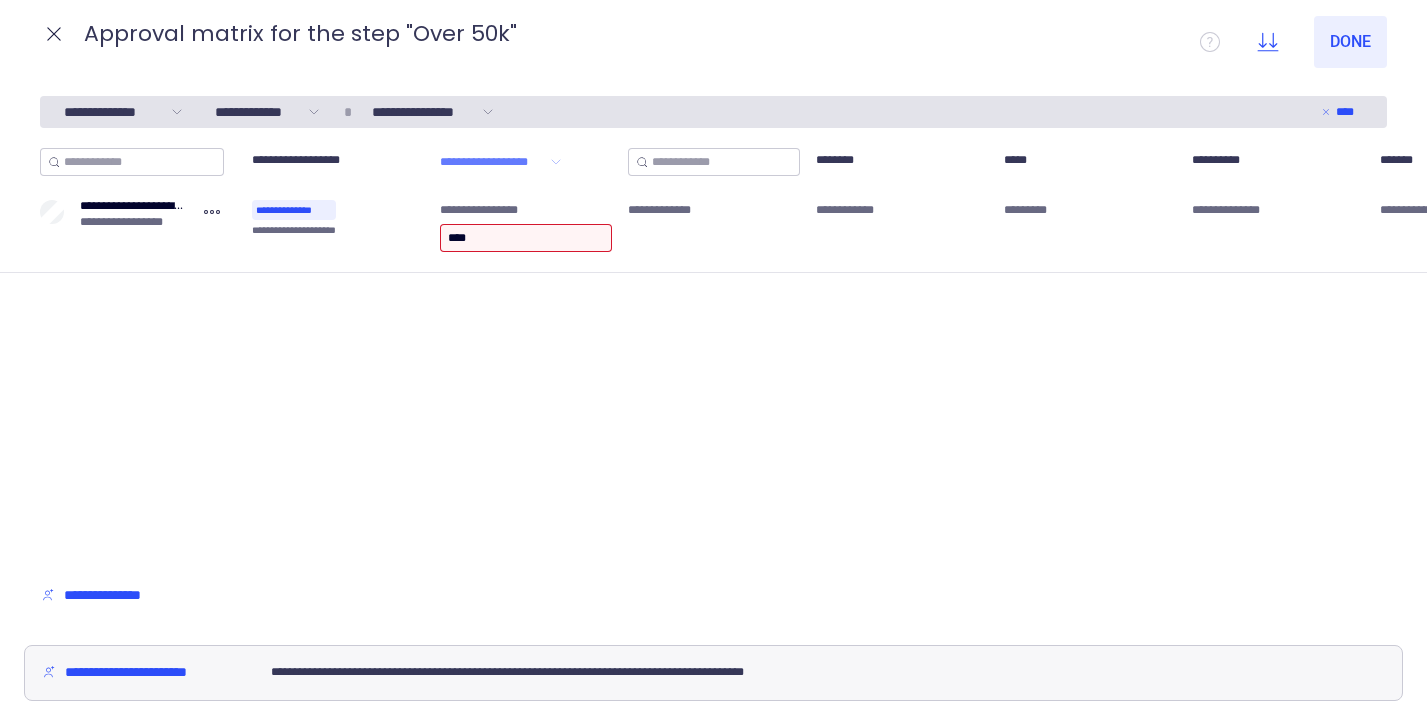 type on "*****" 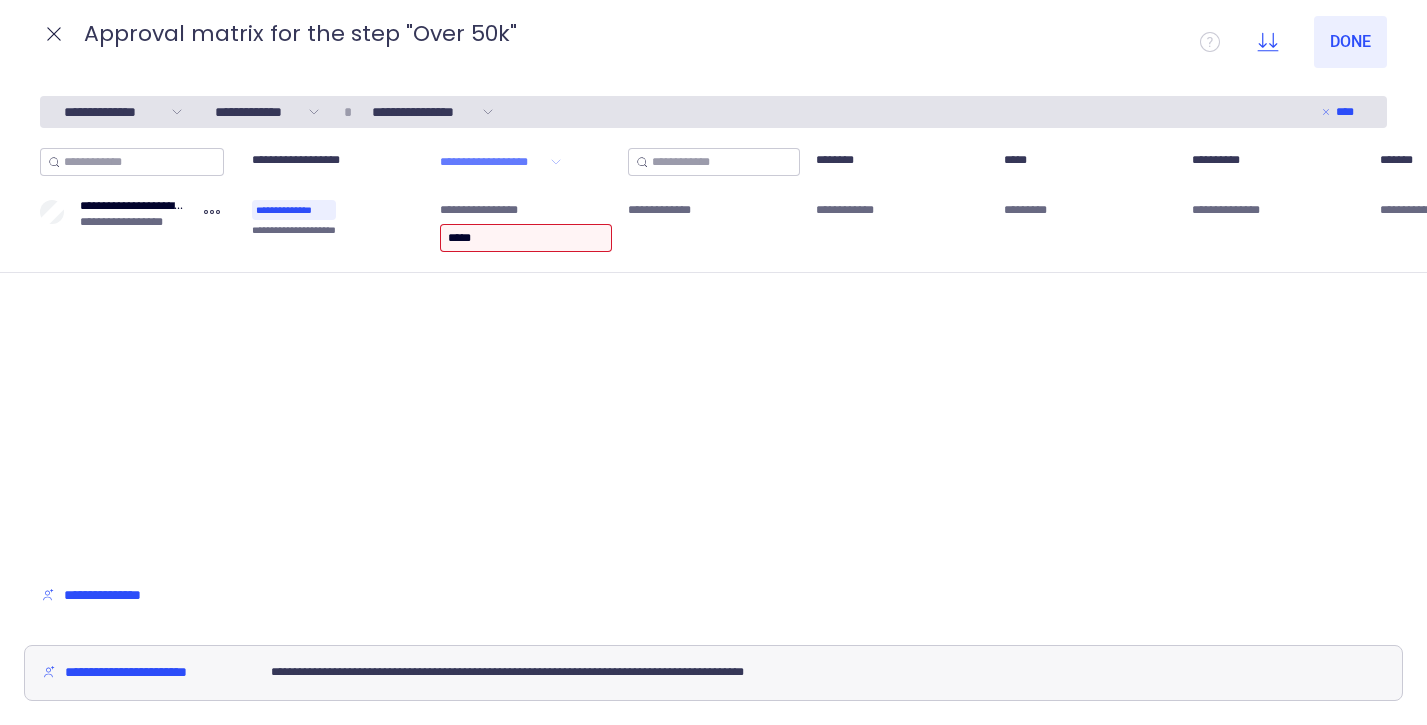 click on "**********" at bounding box center (713, 354) 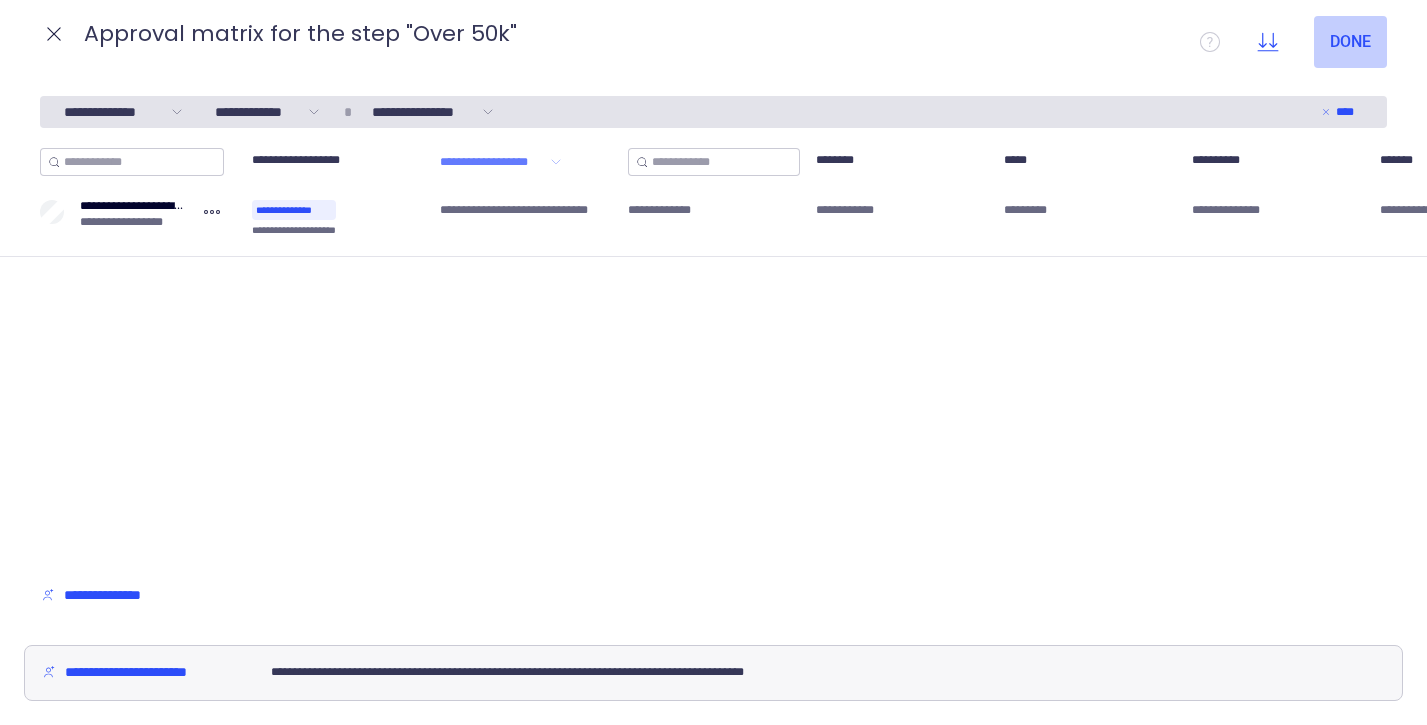 click on "Done" at bounding box center (1350, 42) 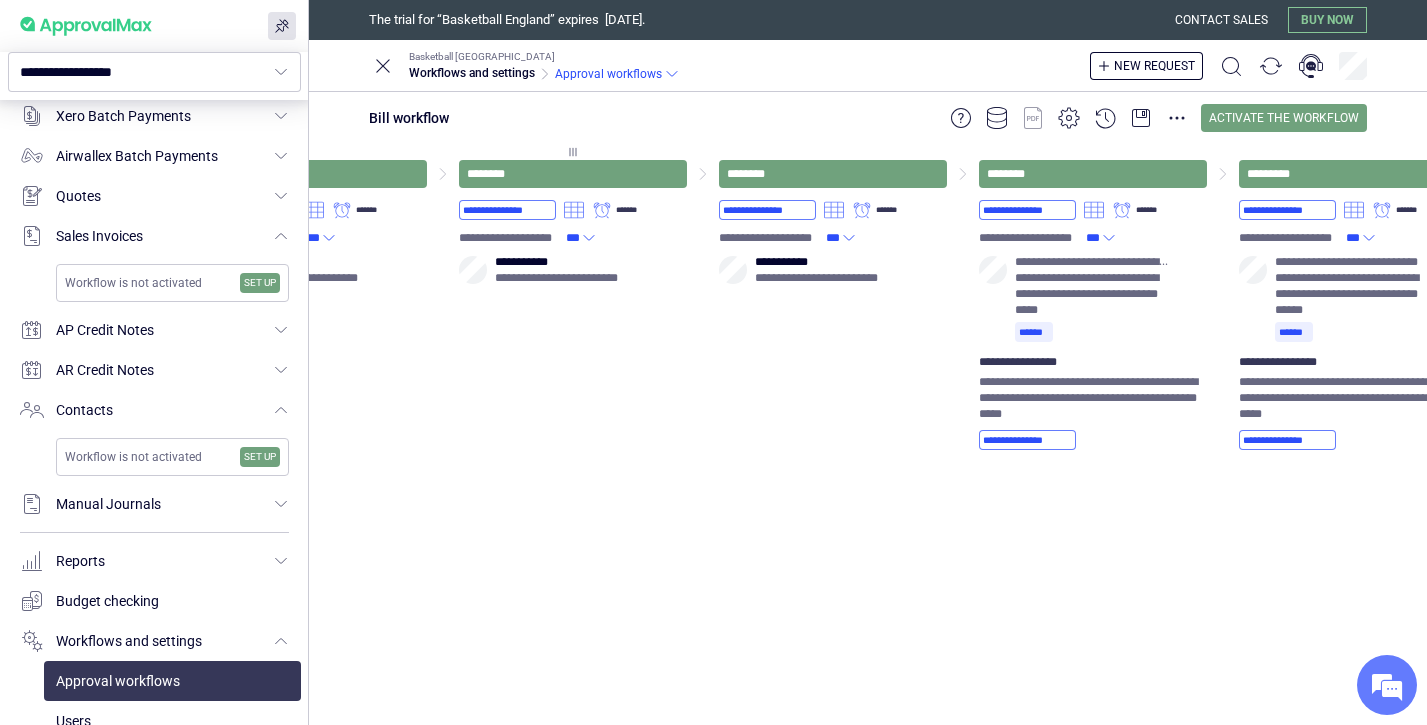 scroll, scrollTop: 0, scrollLeft: 1007, axis: horizontal 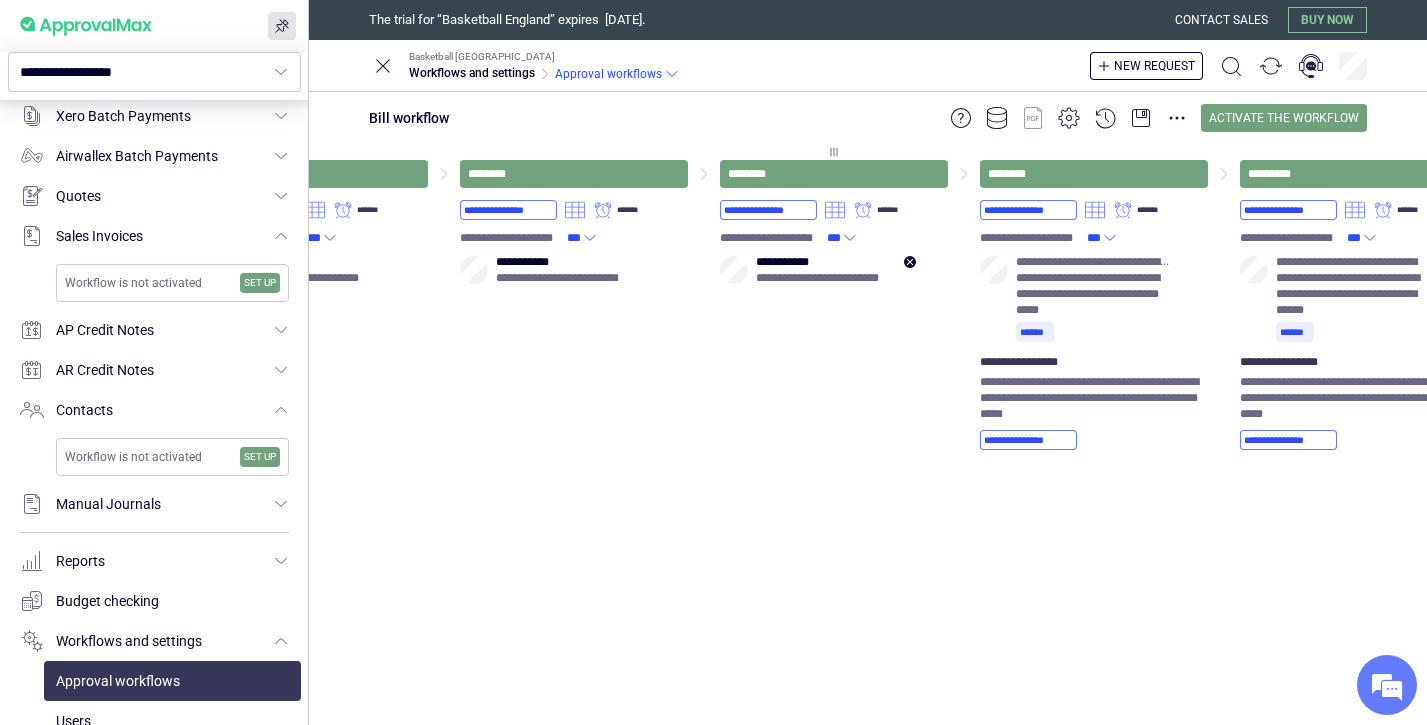 click 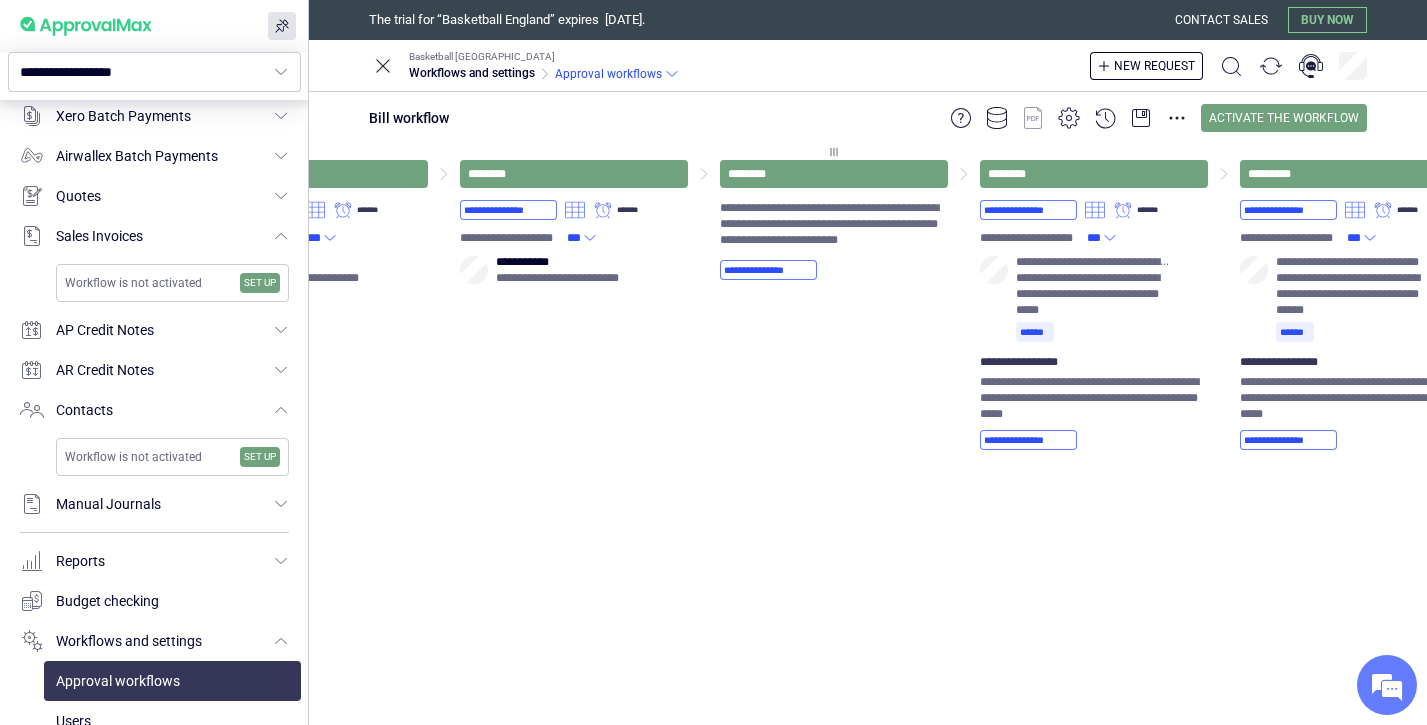 click on "**********" at bounding box center [834, 721] 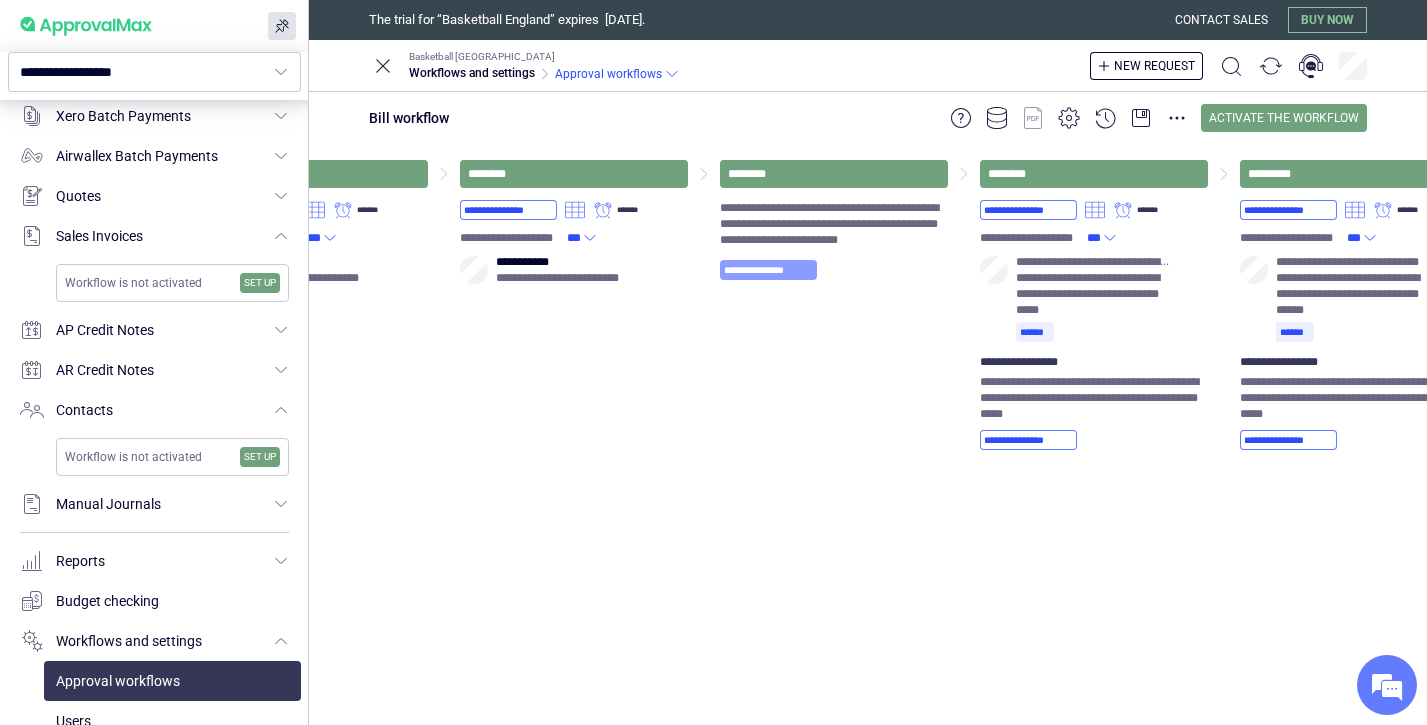 click on "**********" at bounding box center (768, 270) 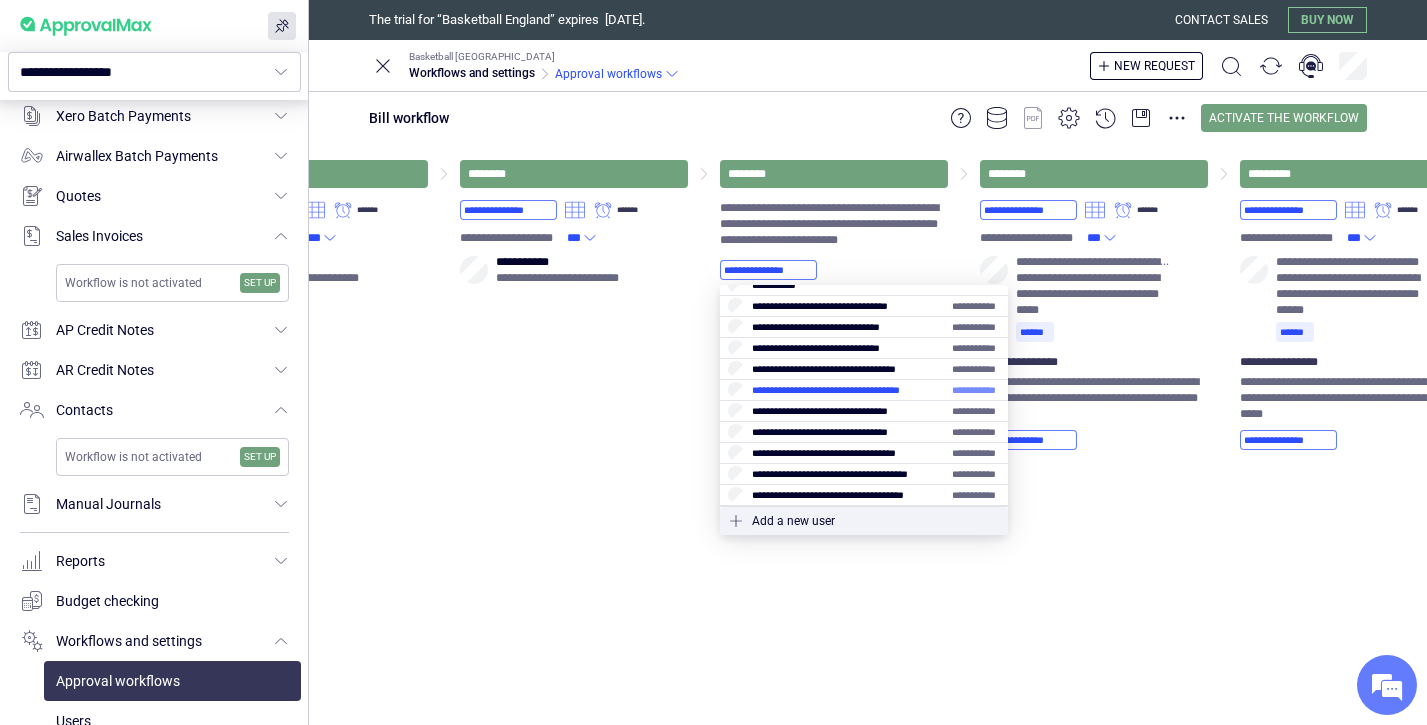 scroll, scrollTop: 117, scrollLeft: 0, axis: vertical 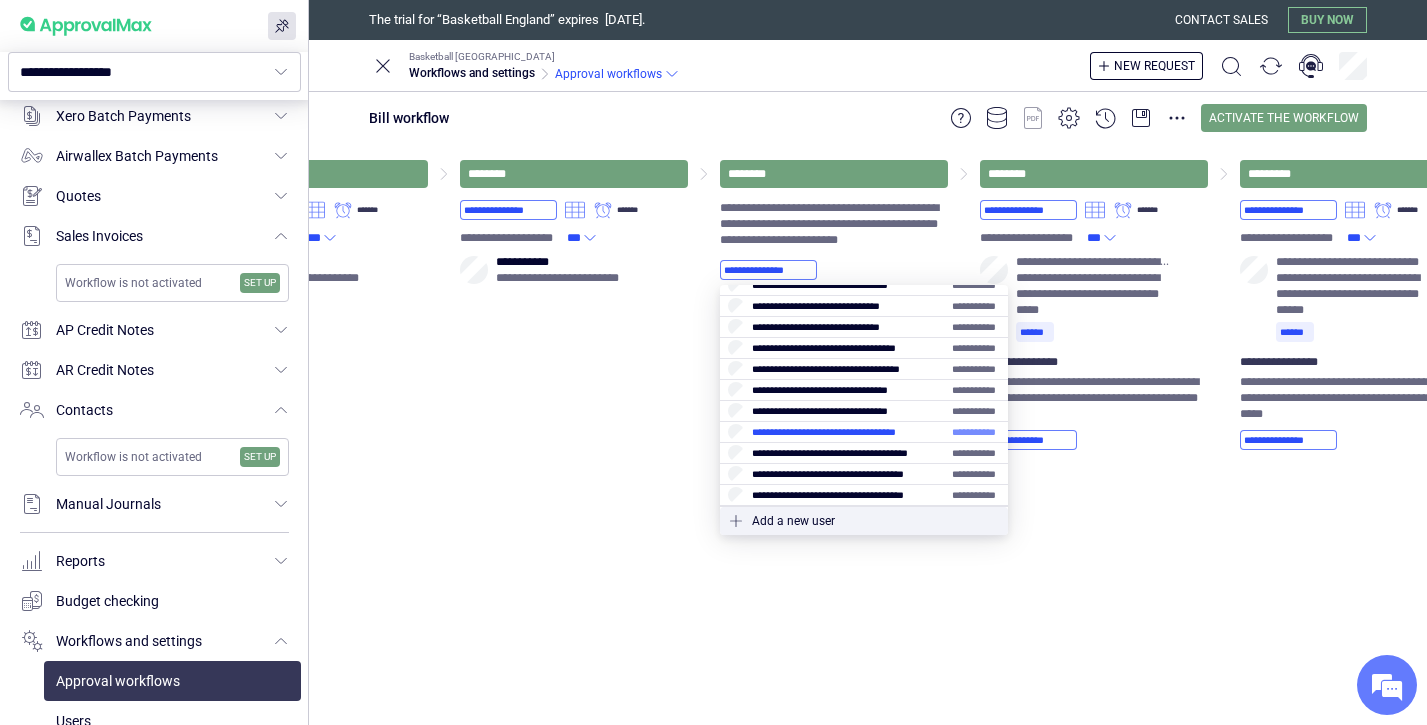 click at bounding box center [864, 432] 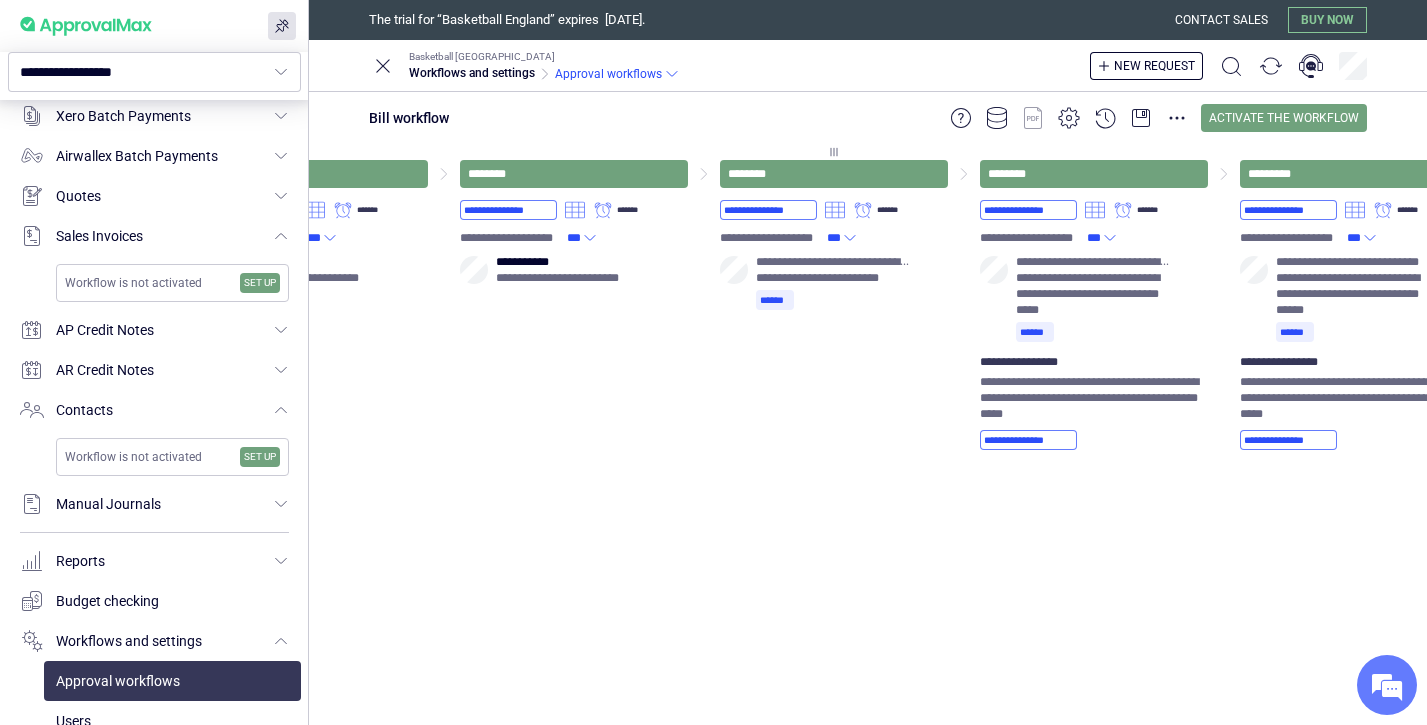 click 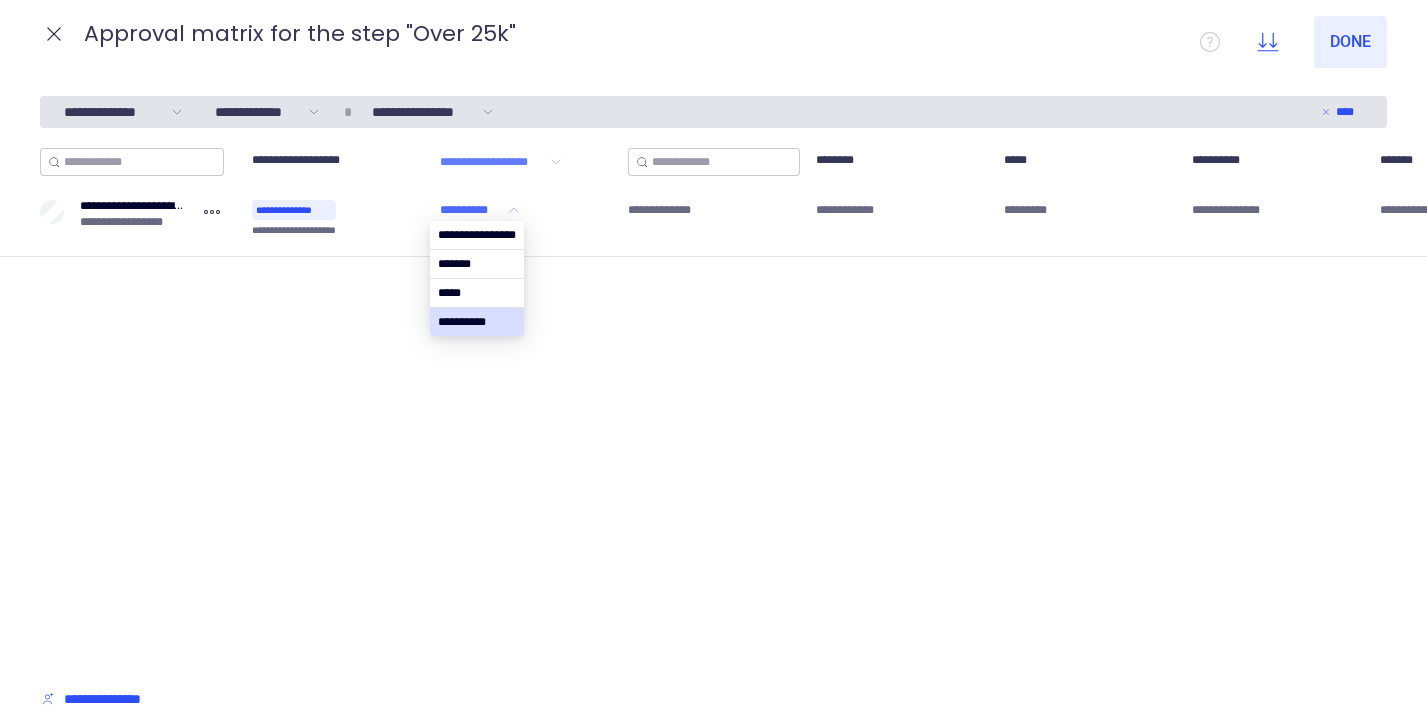 click on "**********" at bounding box center [472, 210] 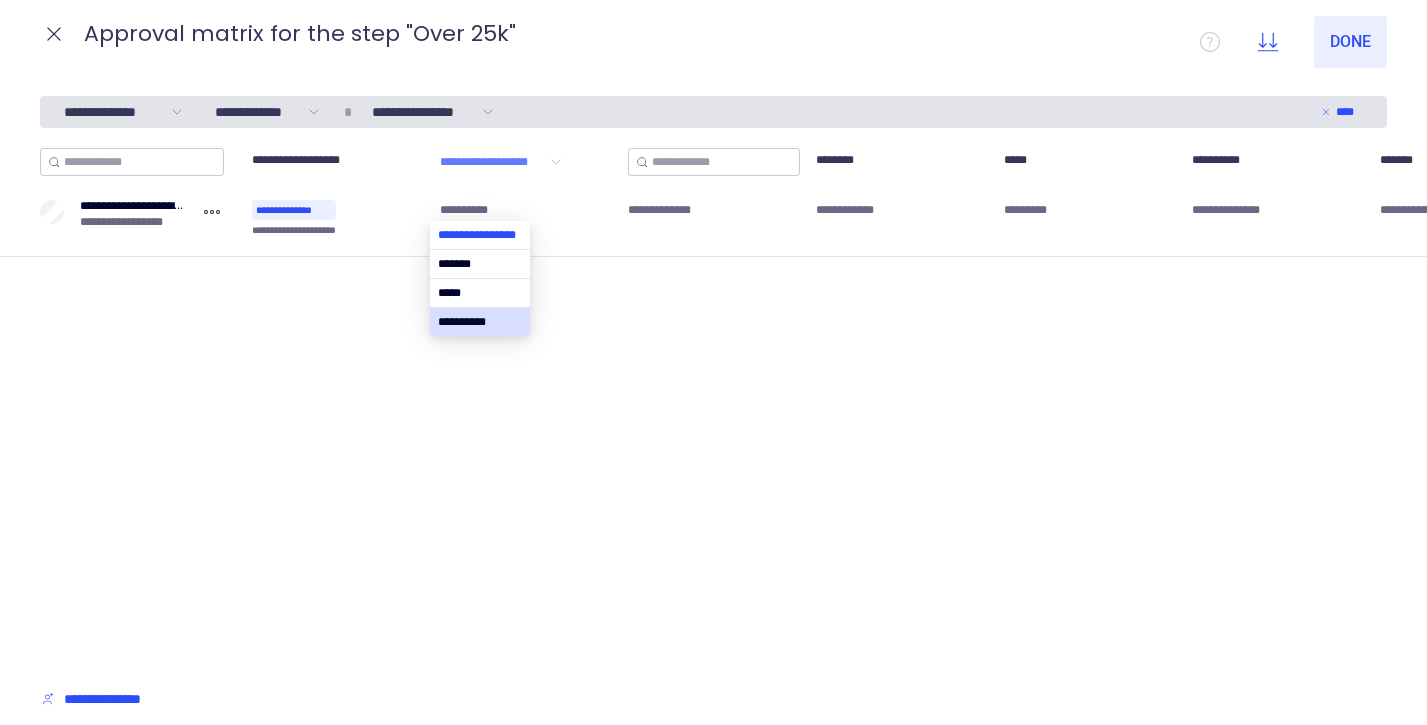 click at bounding box center (480, 235) 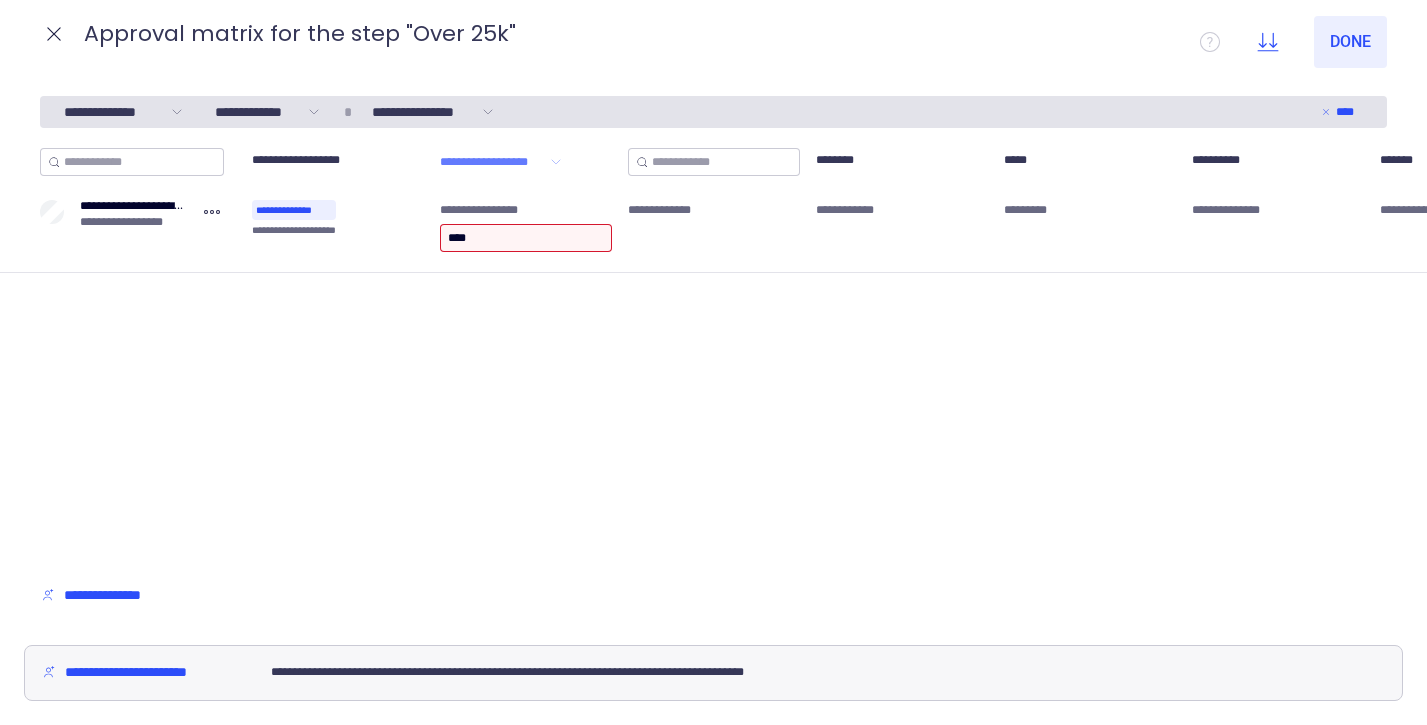 type on "*****" 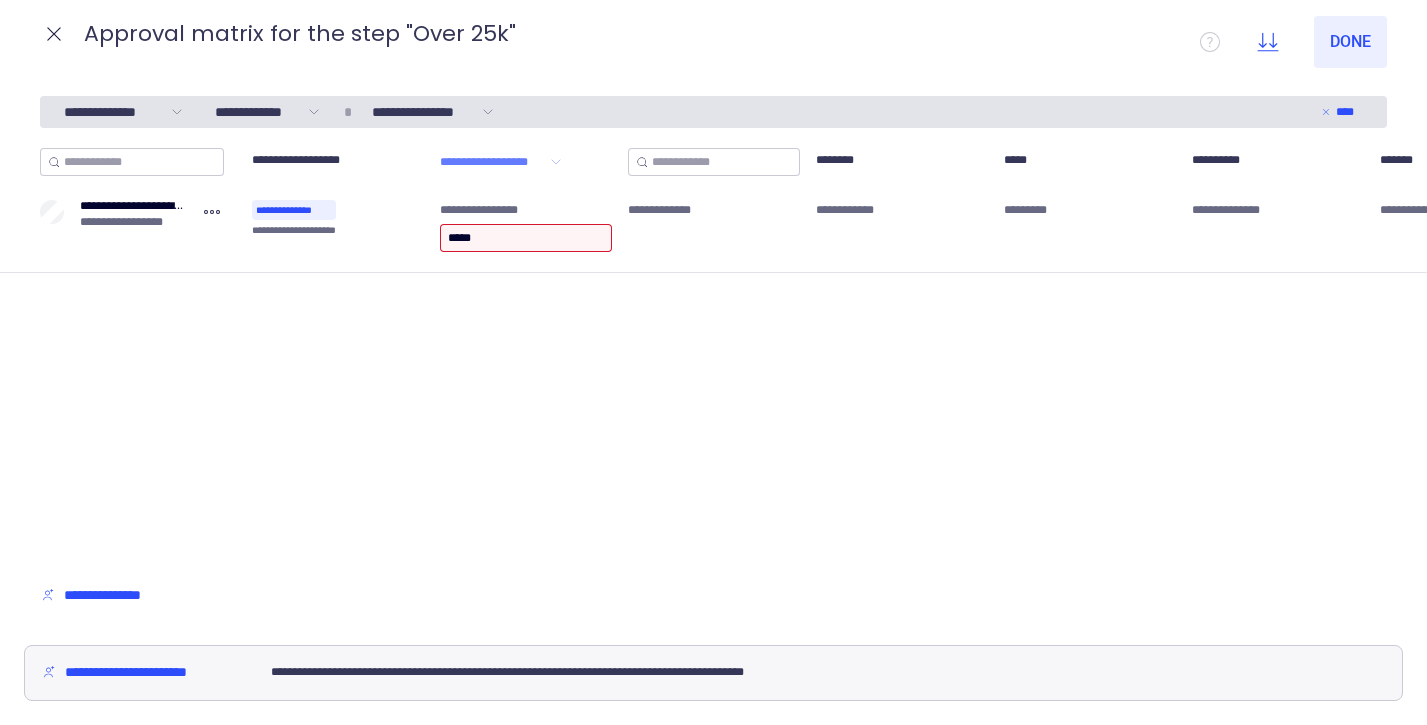 click on "**********" at bounding box center (713, 354) 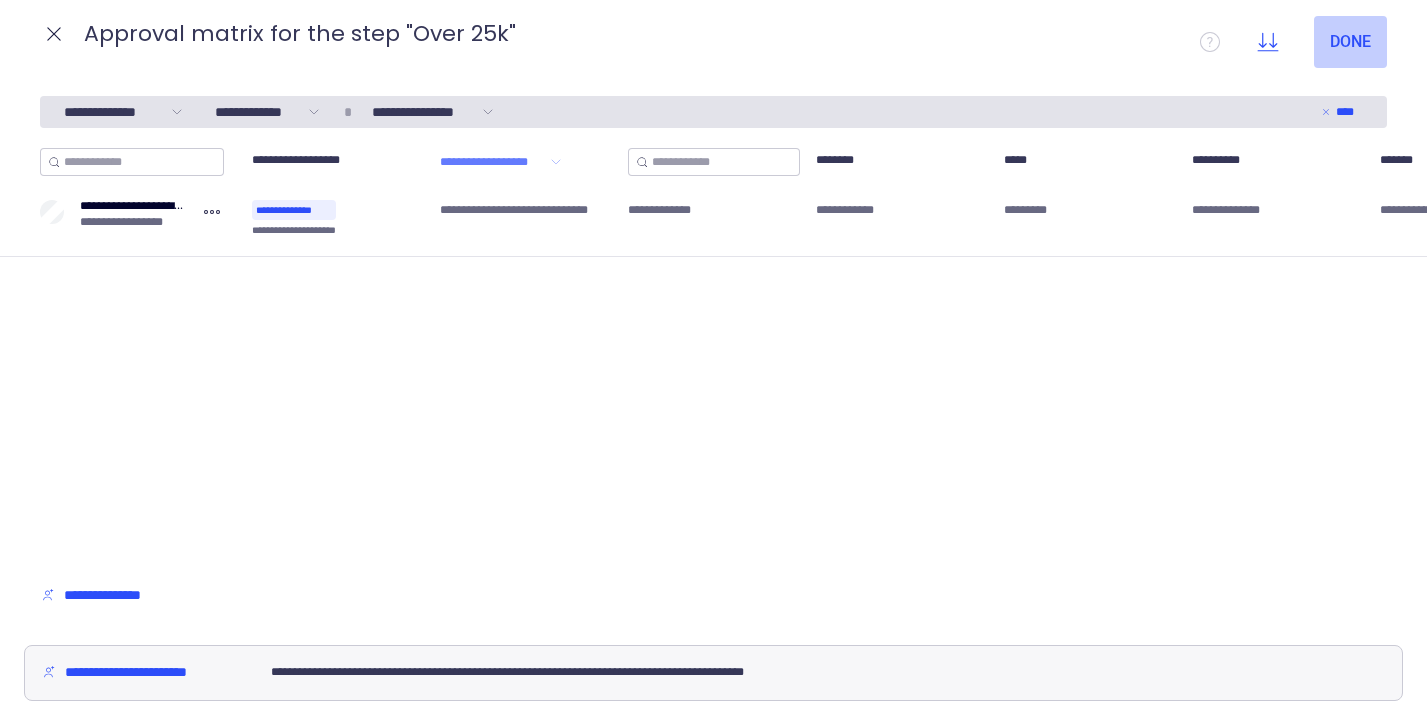 click on "Done" at bounding box center (1350, 42) 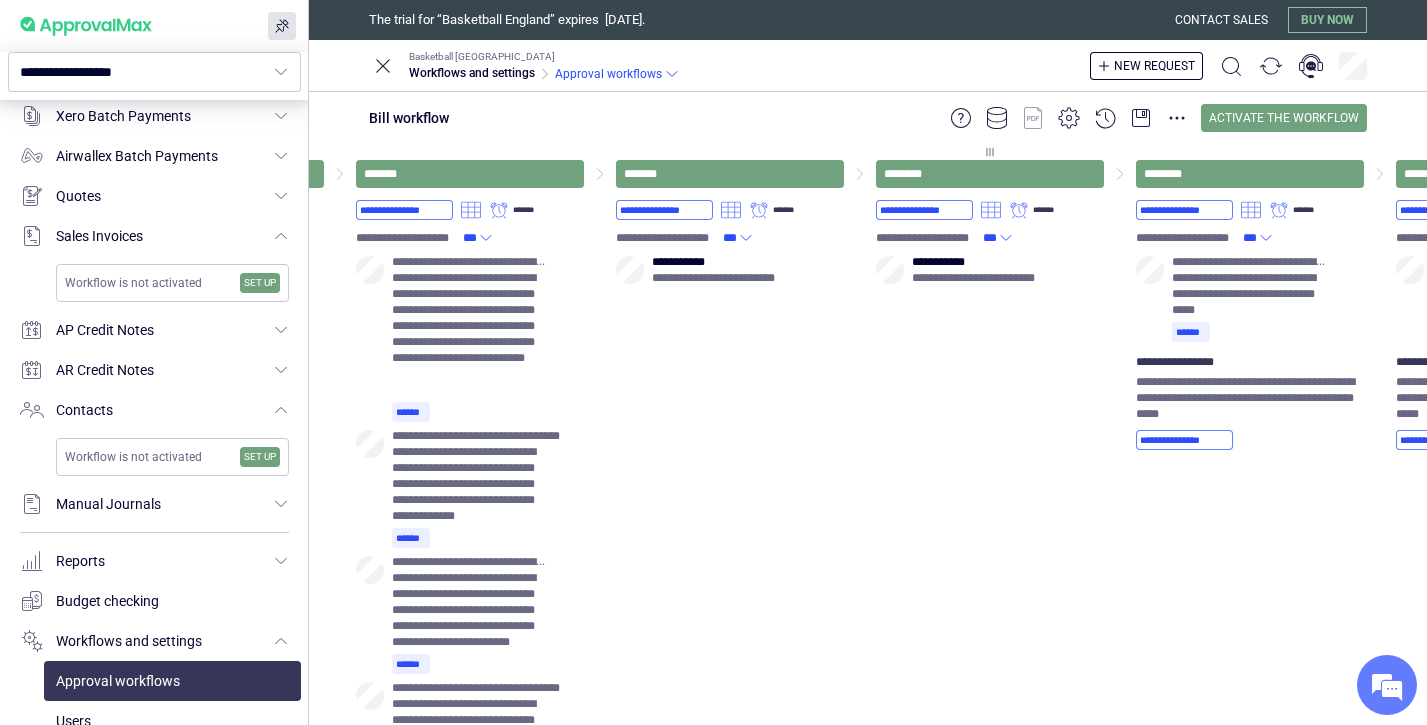 scroll, scrollTop: 0, scrollLeft: 589, axis: horizontal 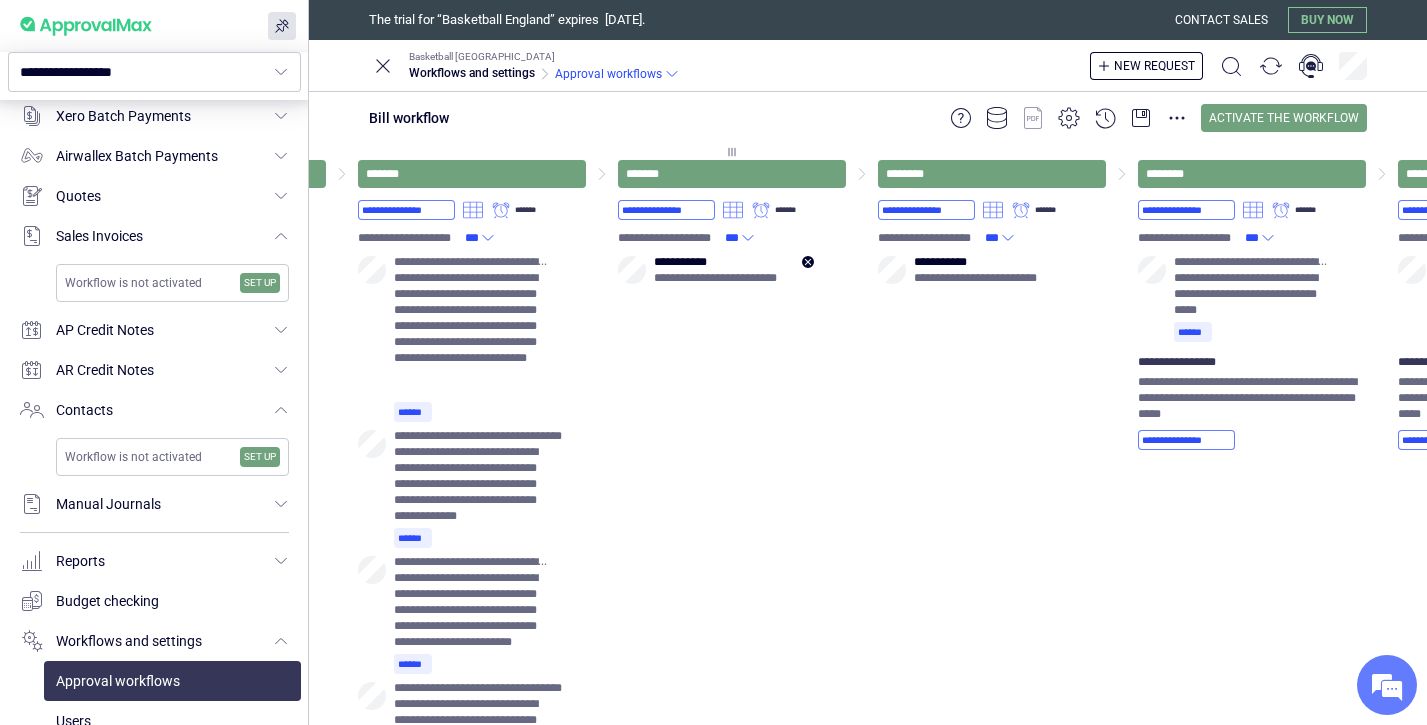 click 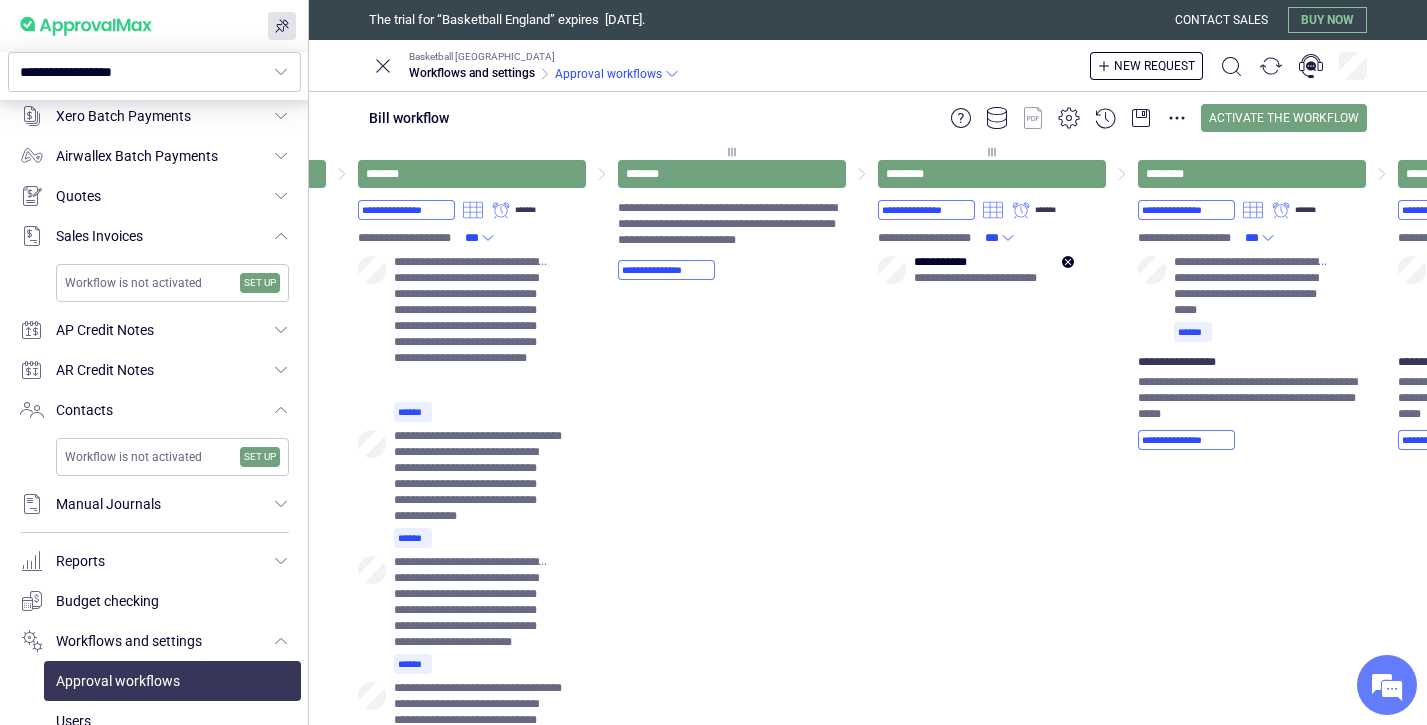 click 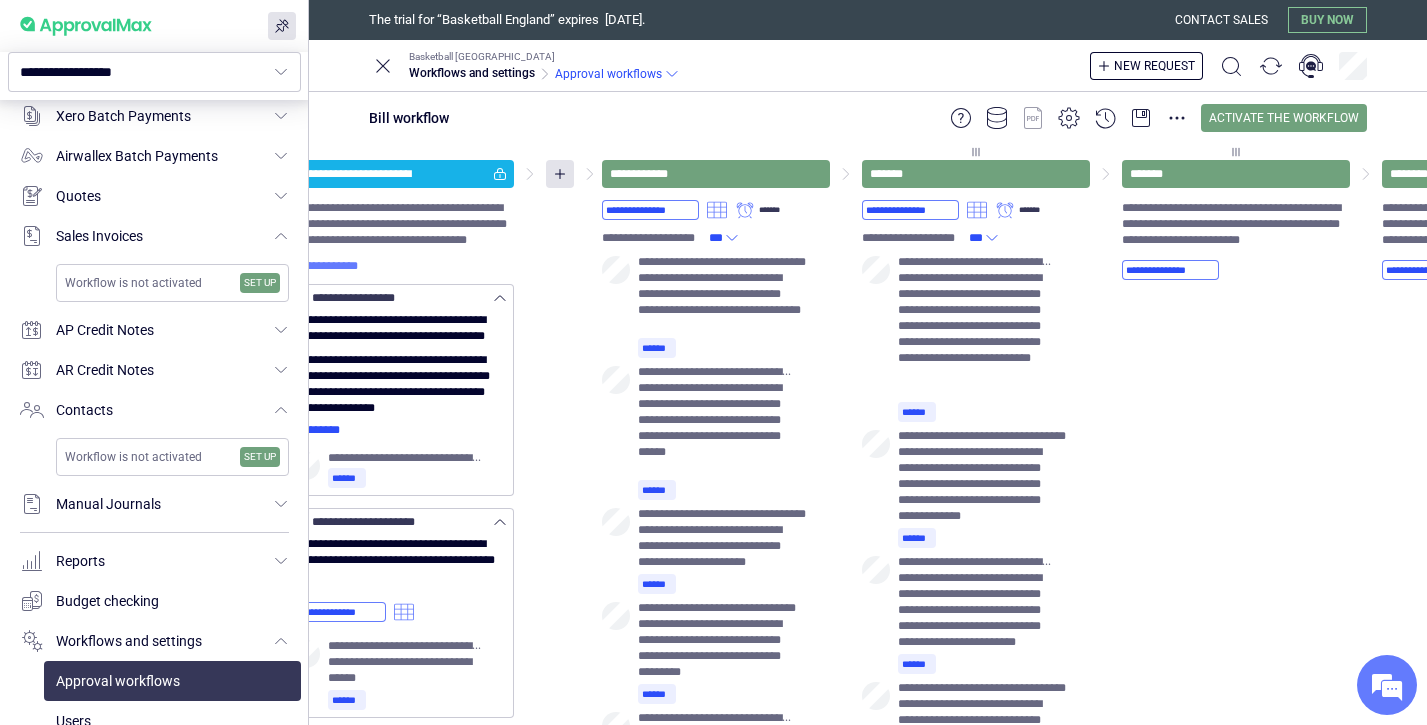 scroll, scrollTop: 0, scrollLeft: 77, axis: horizontal 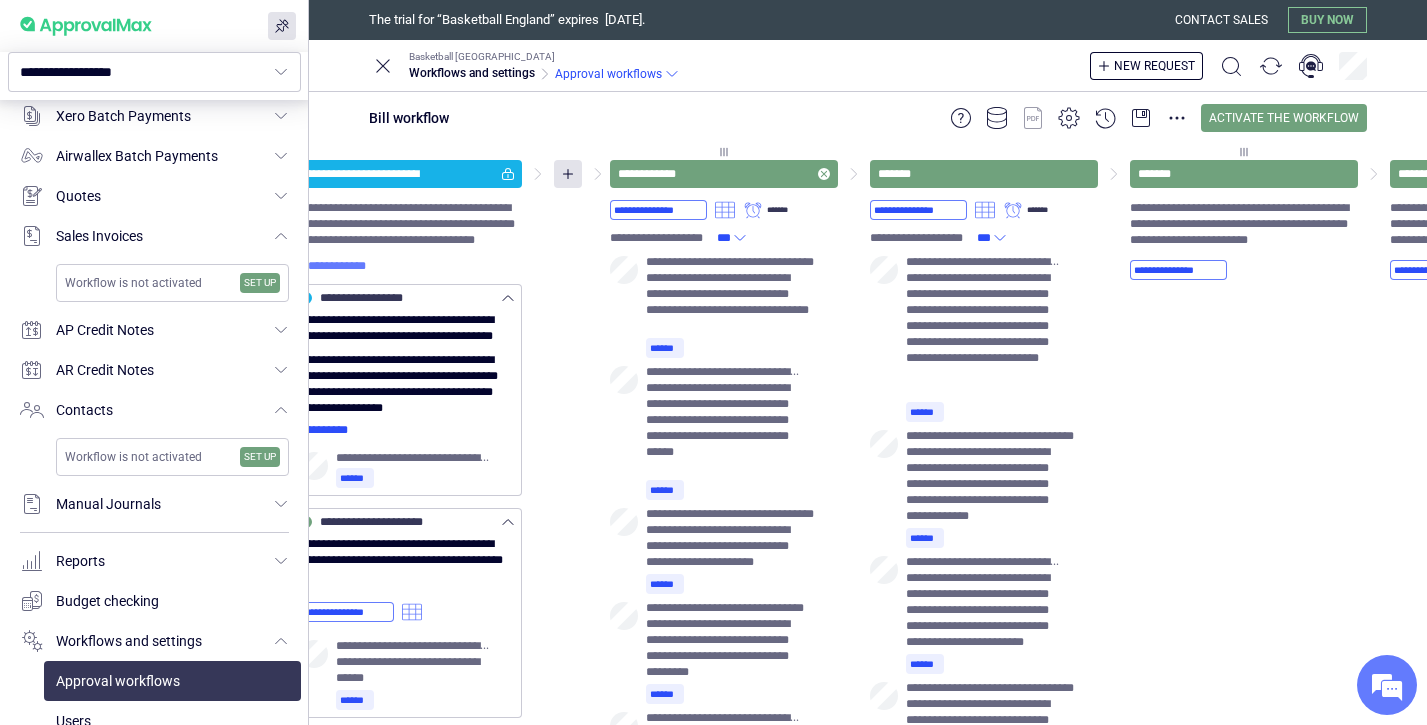 click on "**********" at bounding box center [648, 174] 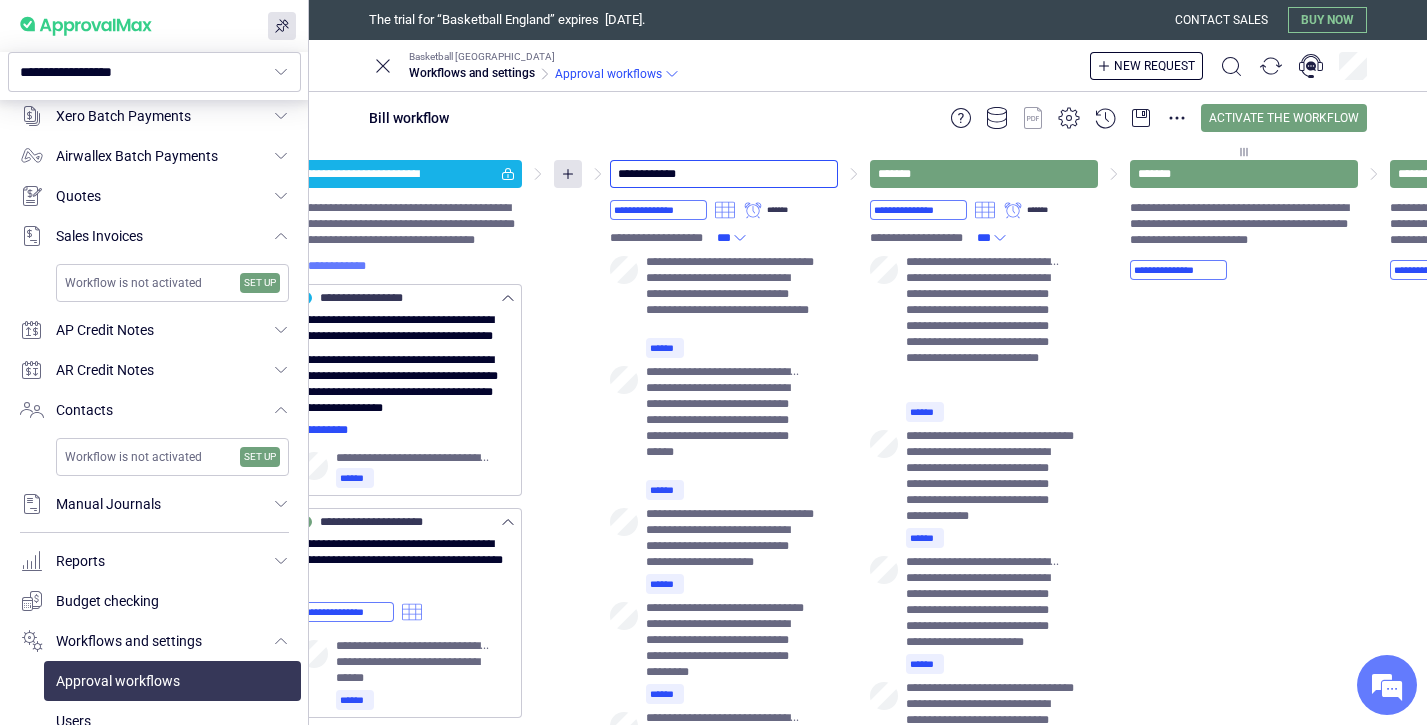drag, startPoint x: 692, startPoint y: 173, endPoint x: 456, endPoint y: 188, distance: 236.47621 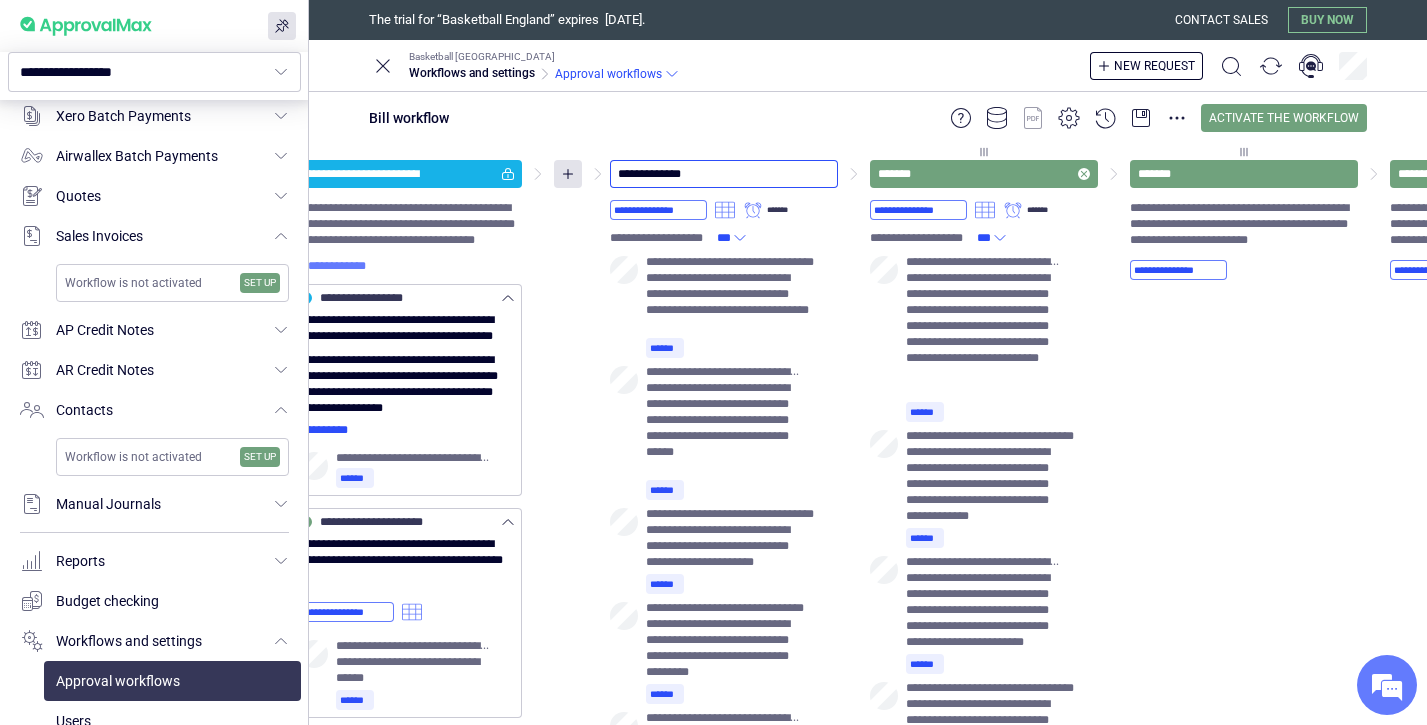 click on "*******" at bounding box center [984, 174] 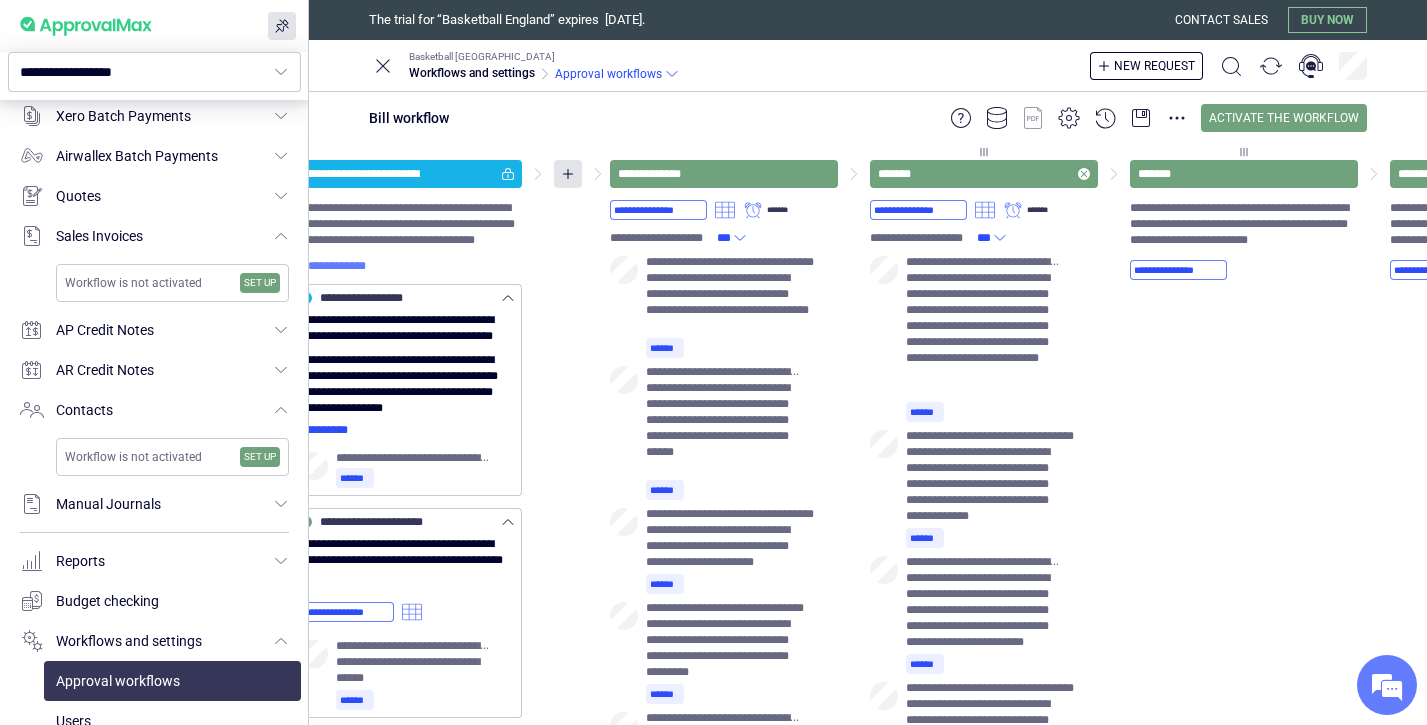 click on "*******" at bounding box center [898, 174] 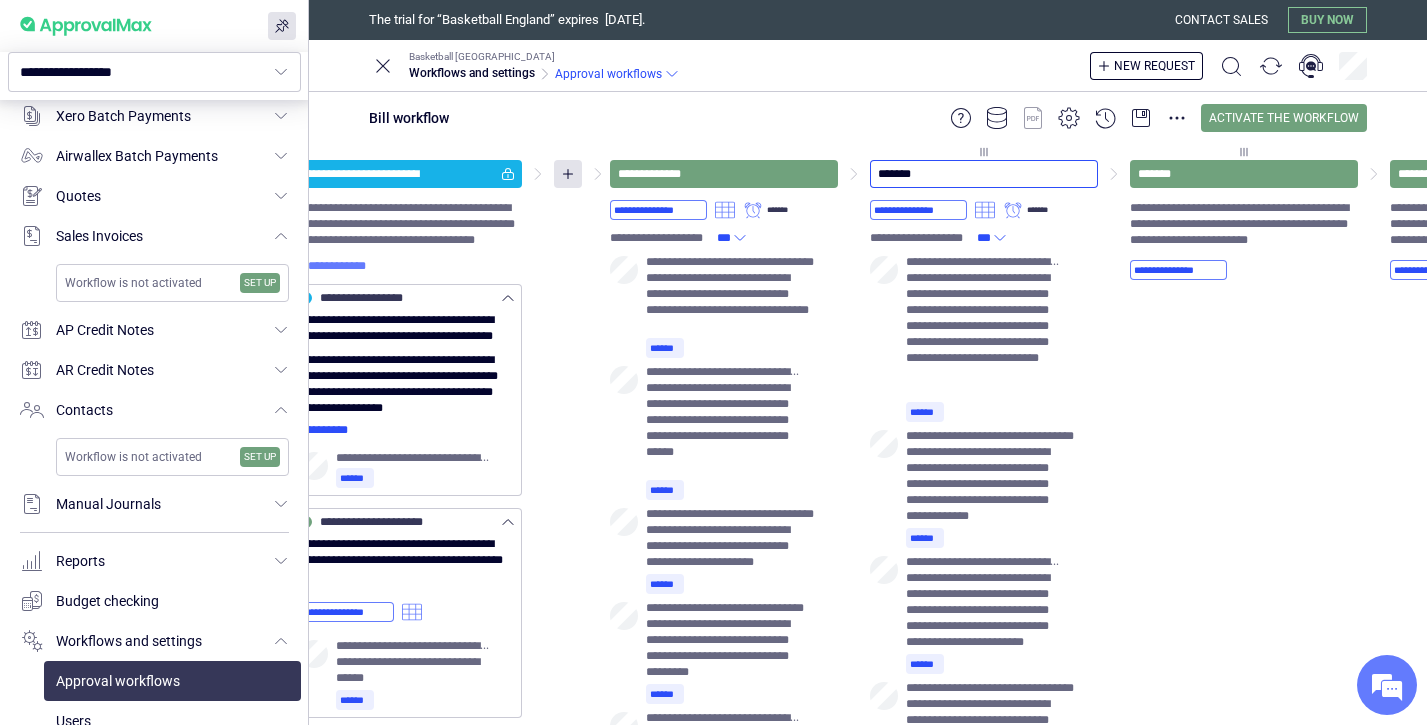 click on "*******" at bounding box center [984, 174] 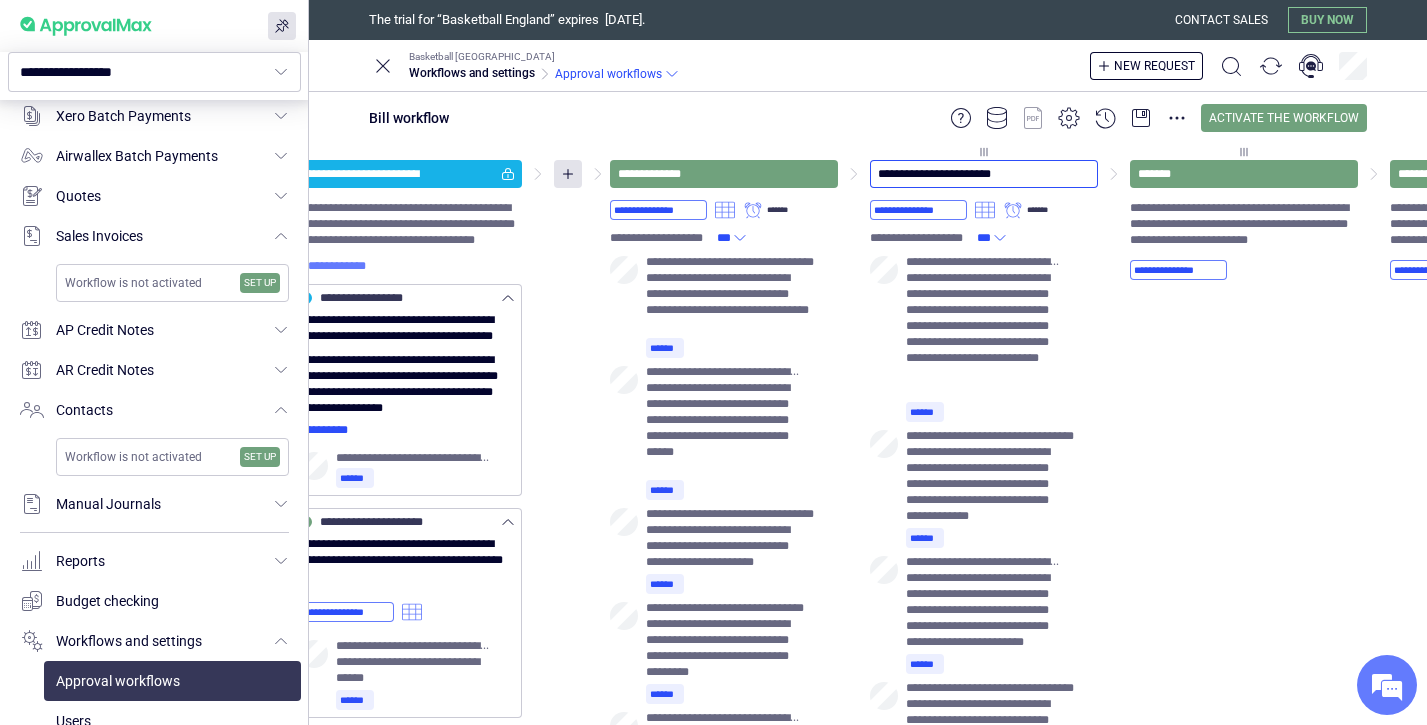click on "**********" at bounding box center (984, 174) 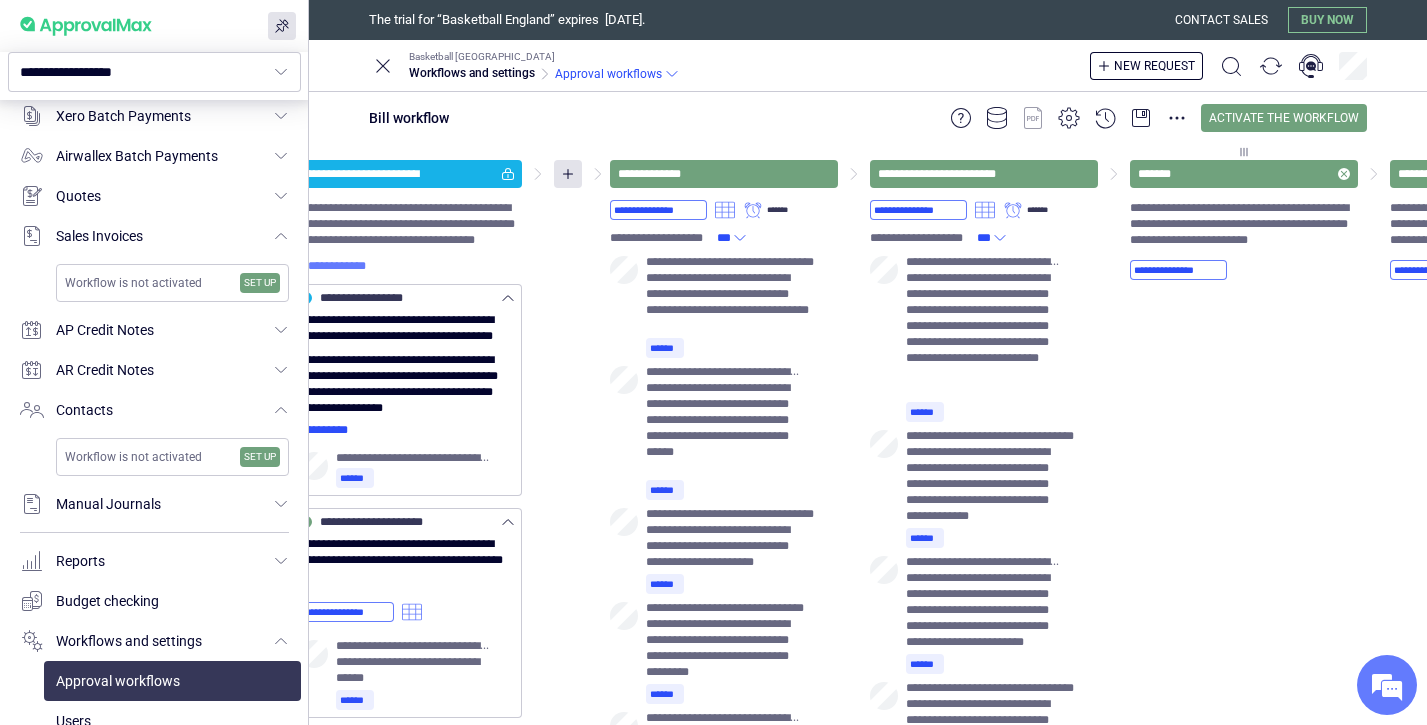 click on "*******" at bounding box center (1244, 174) 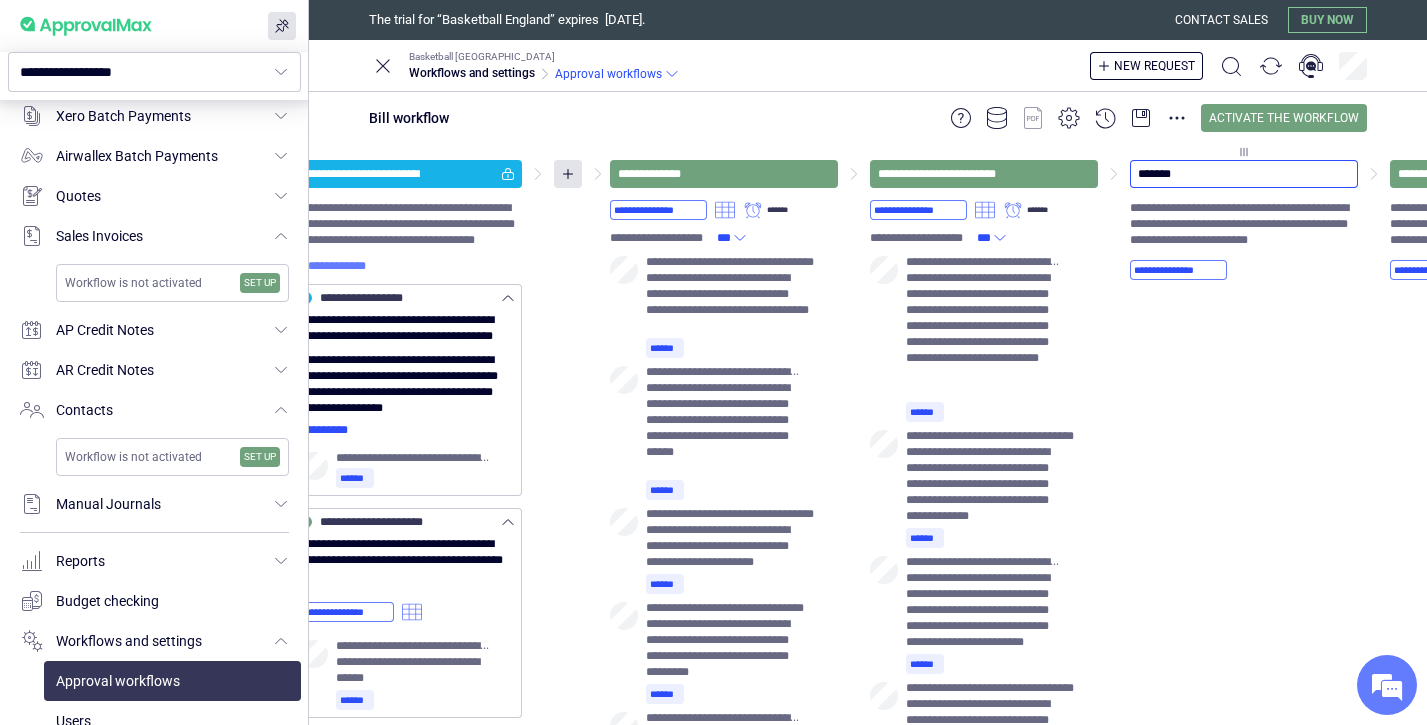 click on "*******" at bounding box center [1244, 174] 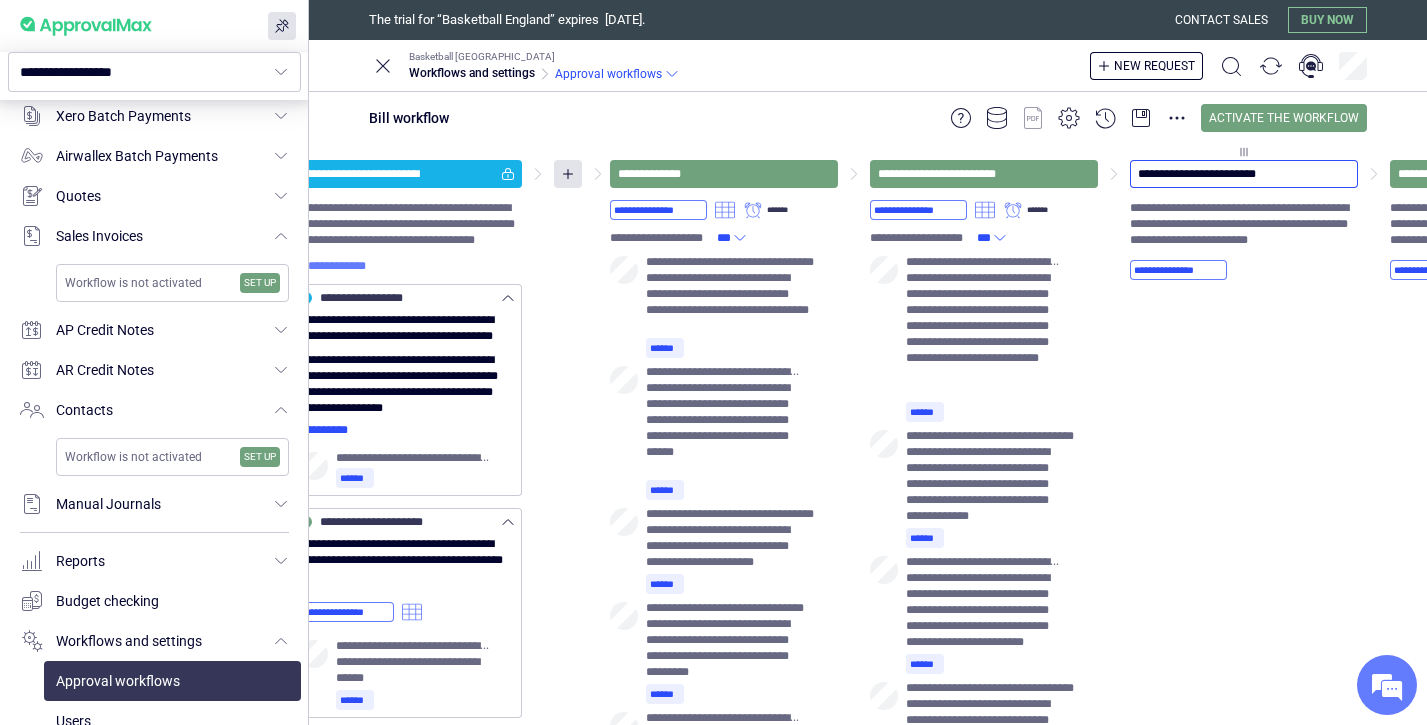 click on "**********" at bounding box center (1244, 174) 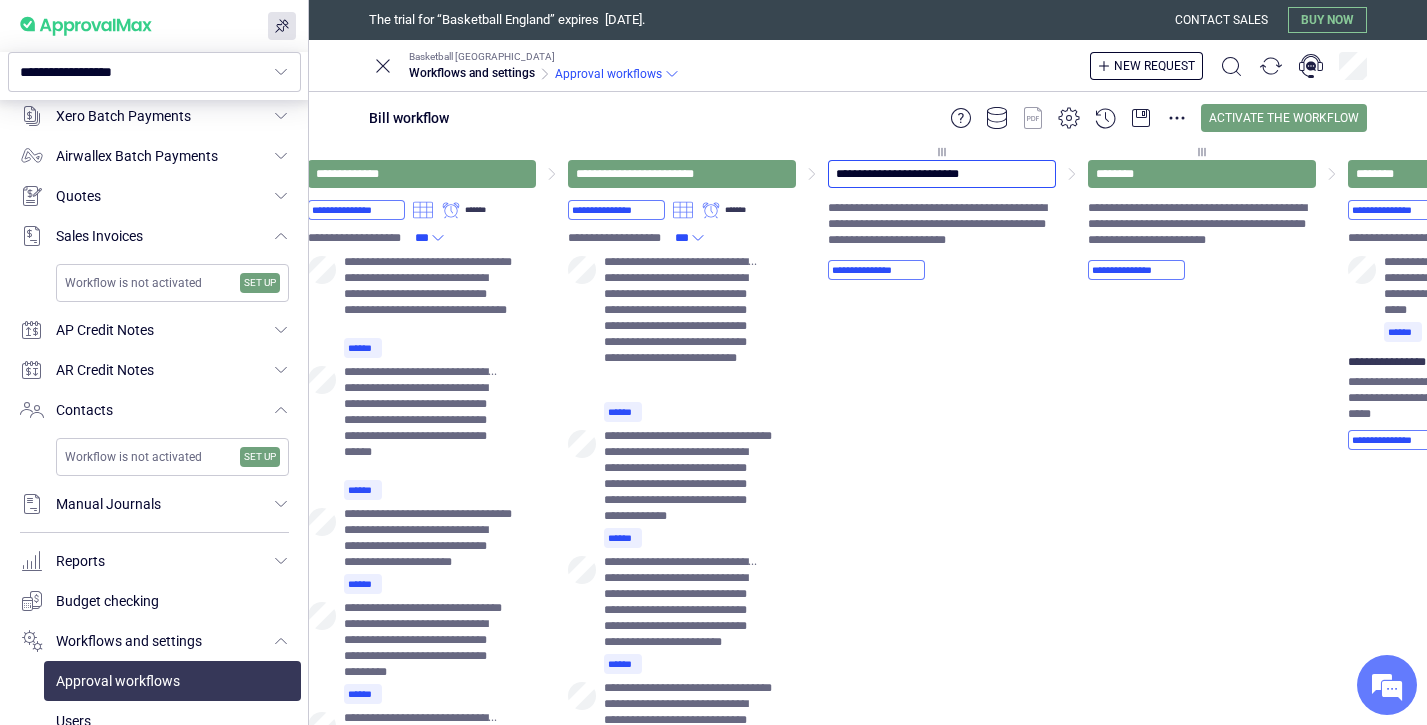 scroll, scrollTop: 0, scrollLeft: 458, axis: horizontal 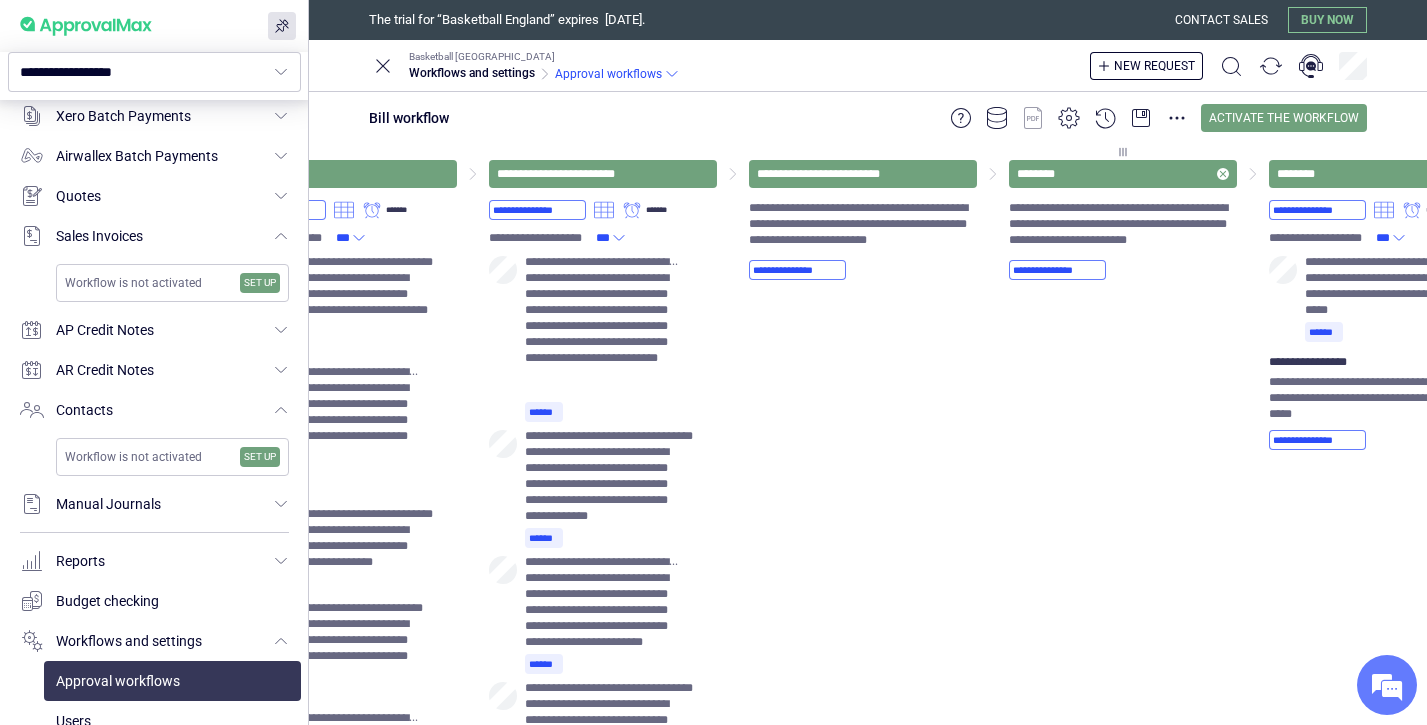 click on "********" at bounding box center (1123, 174) 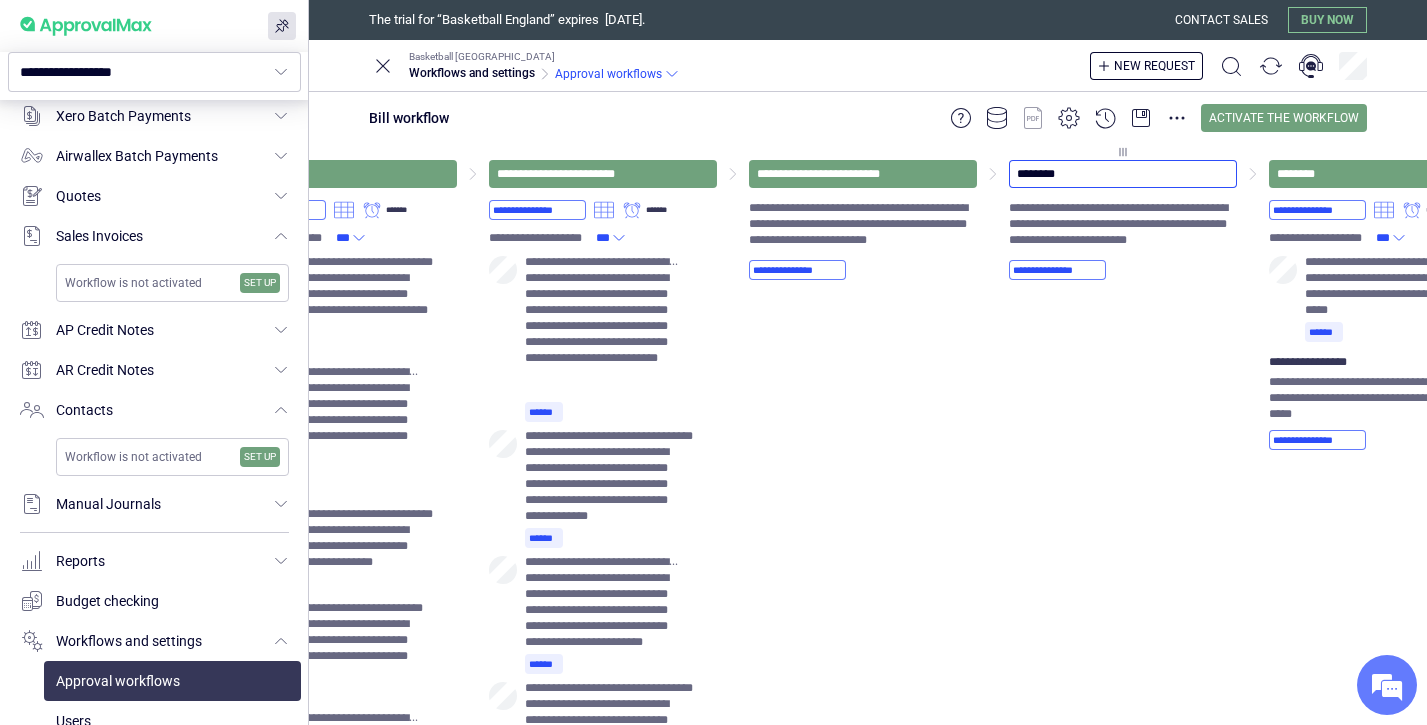click on "********" at bounding box center (1123, 174) 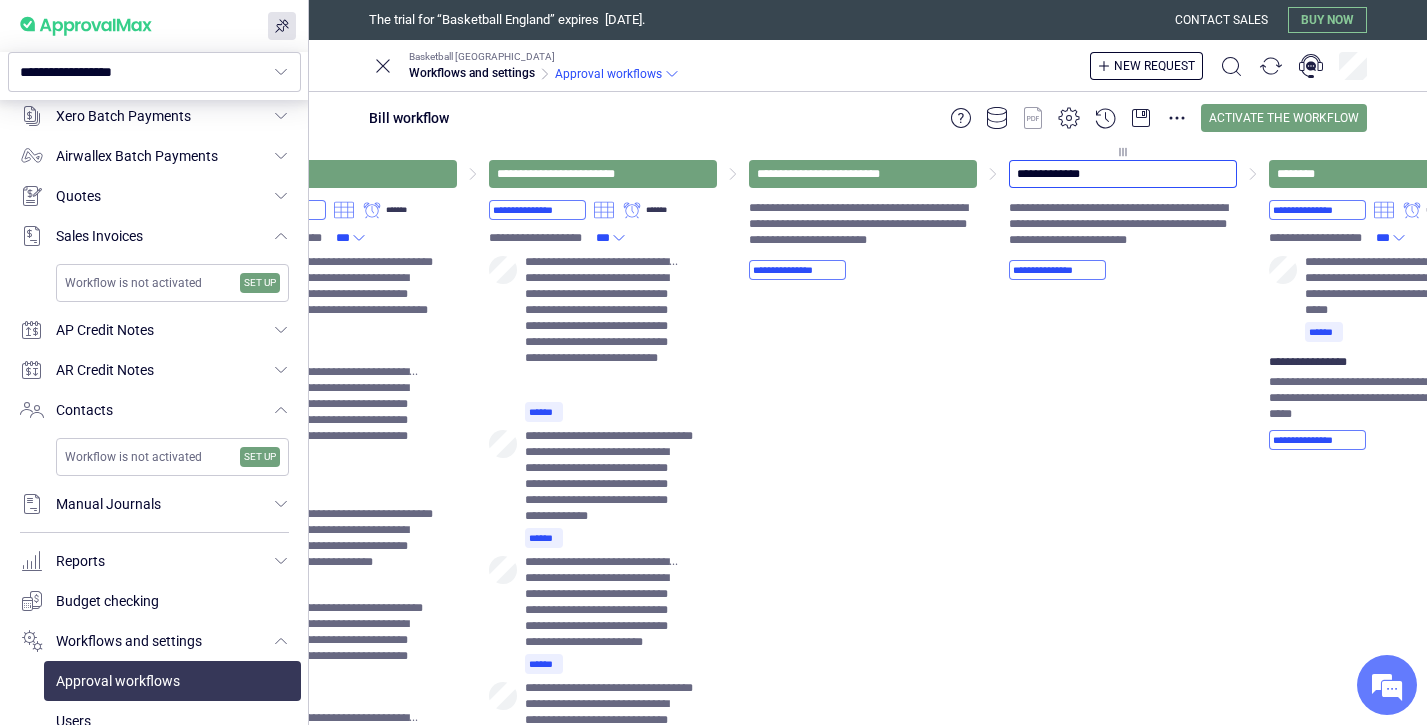 click on "**********" at bounding box center (1123, 174) 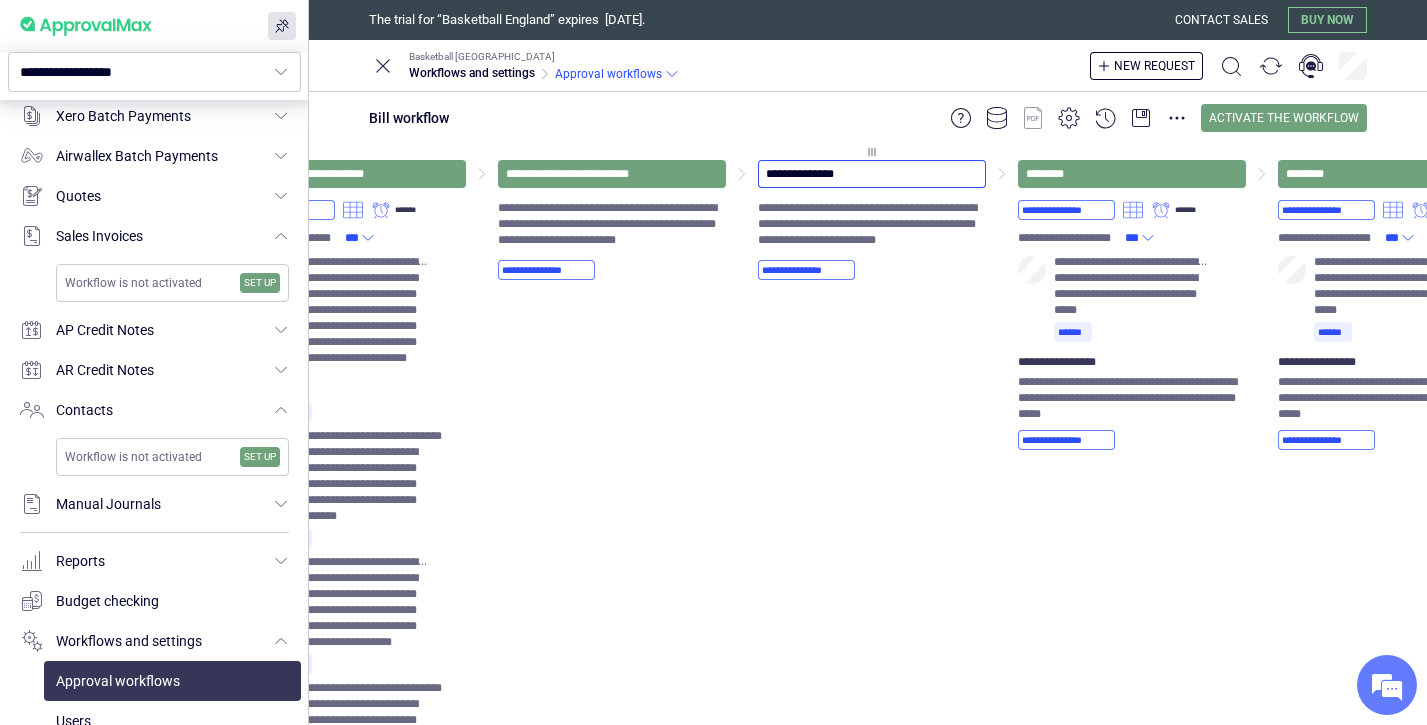 scroll, scrollTop: 0, scrollLeft: 710, axis: horizontal 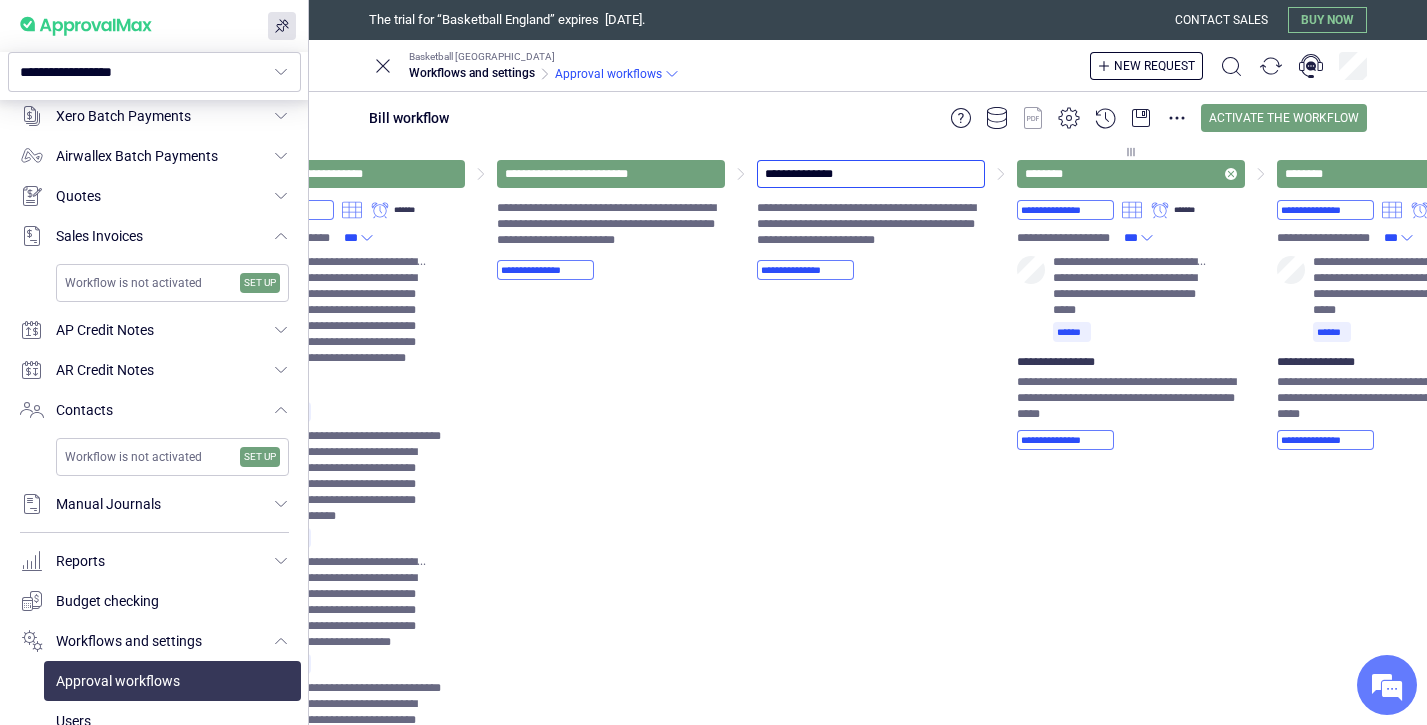 click on "********" at bounding box center [1048, 174] 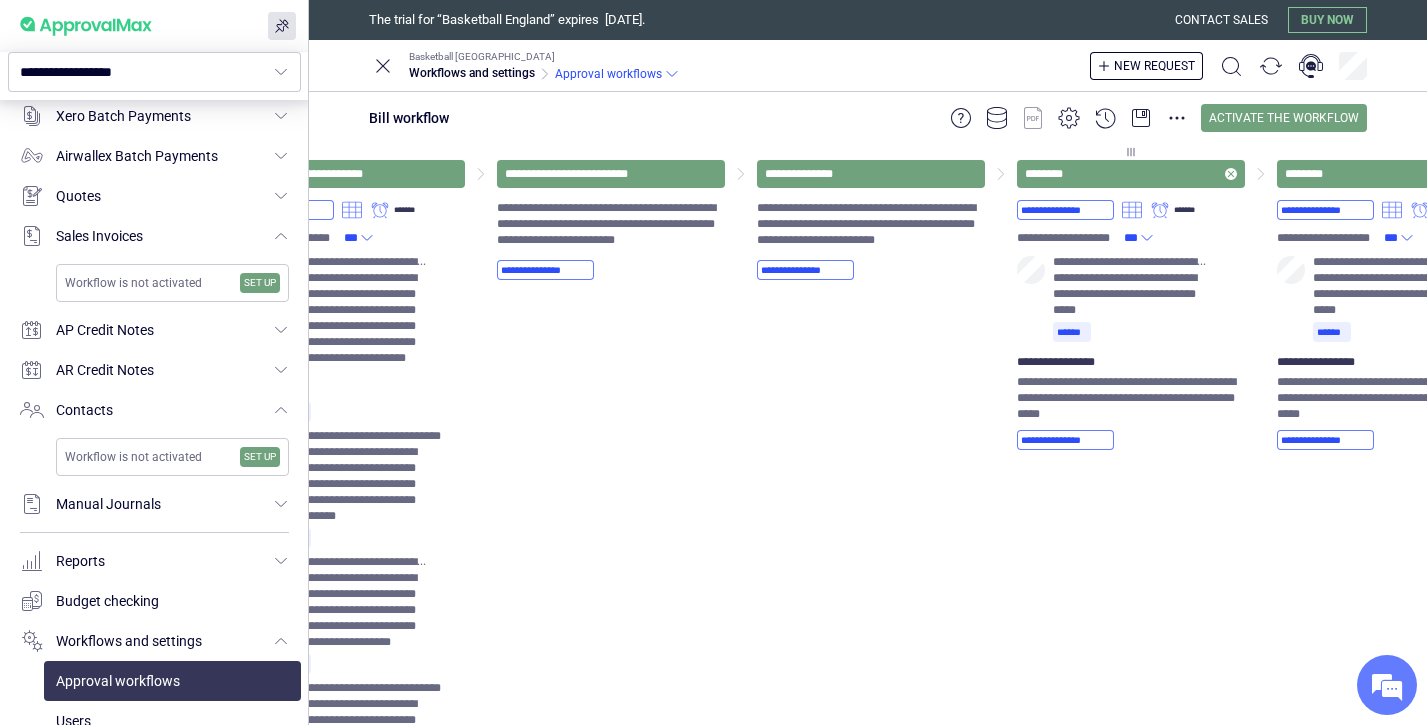 click on "********" at bounding box center (1048, 174) 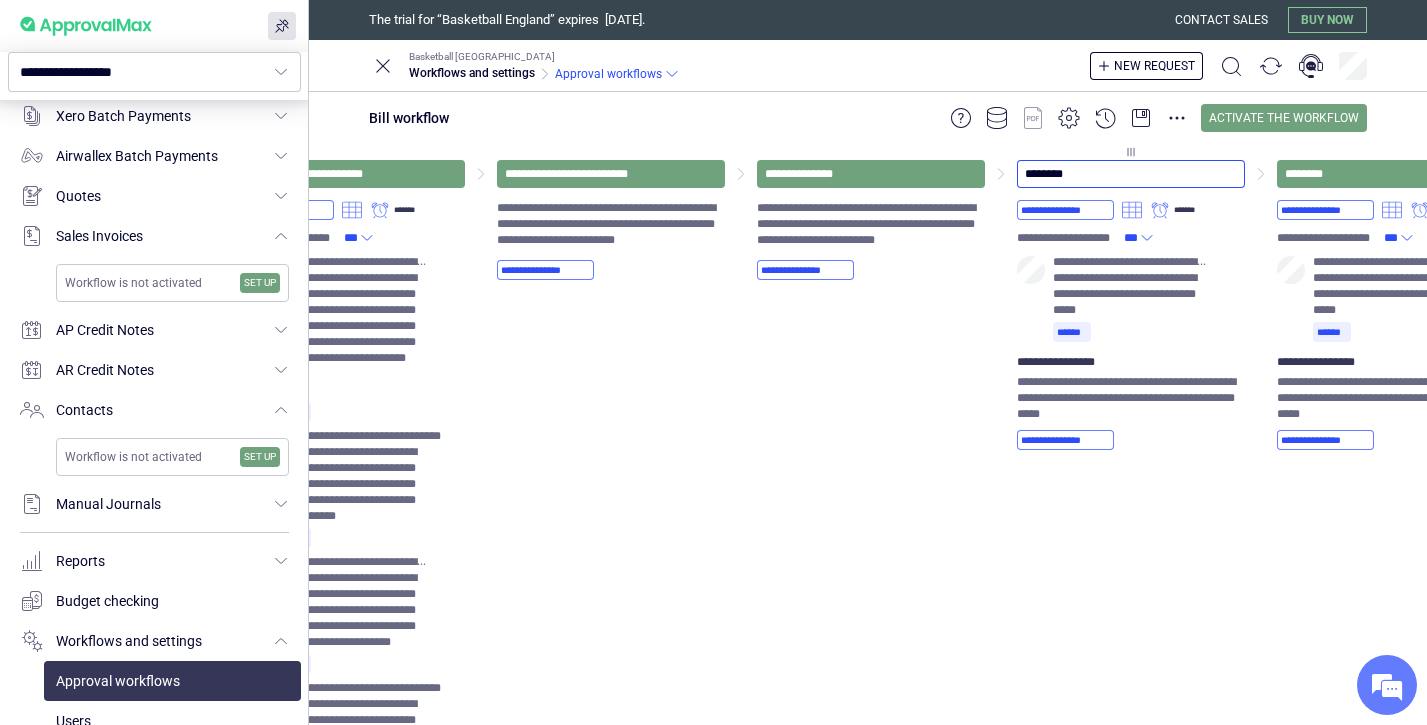 click on "********" at bounding box center (1131, 174) 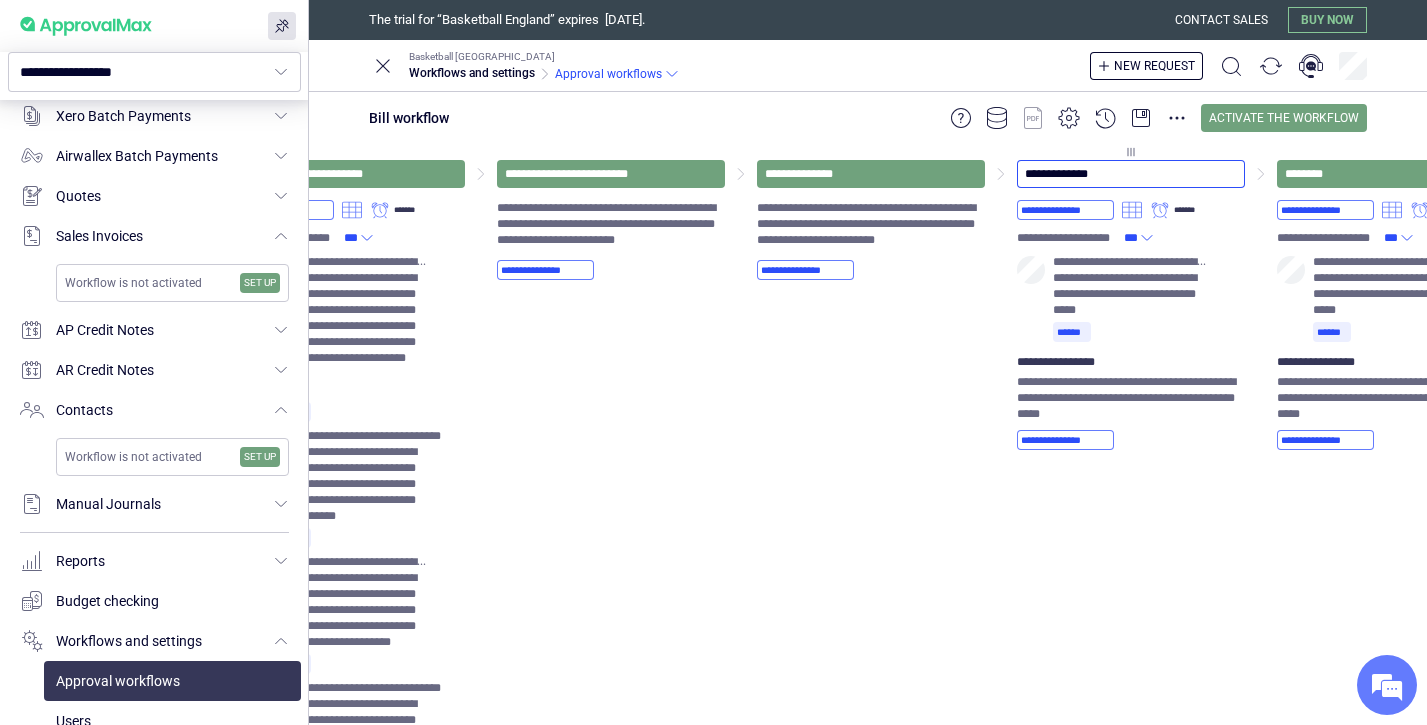 click on "**********" at bounding box center [1131, 174] 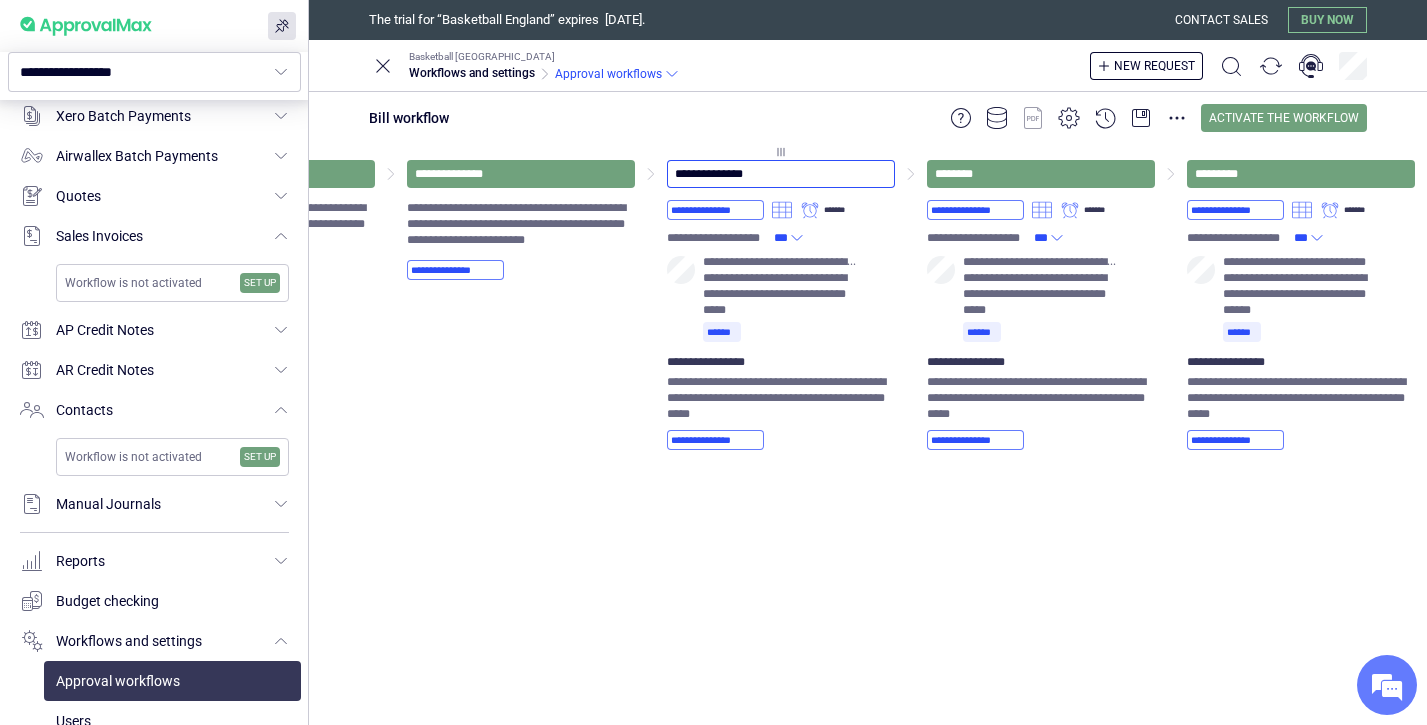 scroll, scrollTop: 0, scrollLeft: 1065, axis: horizontal 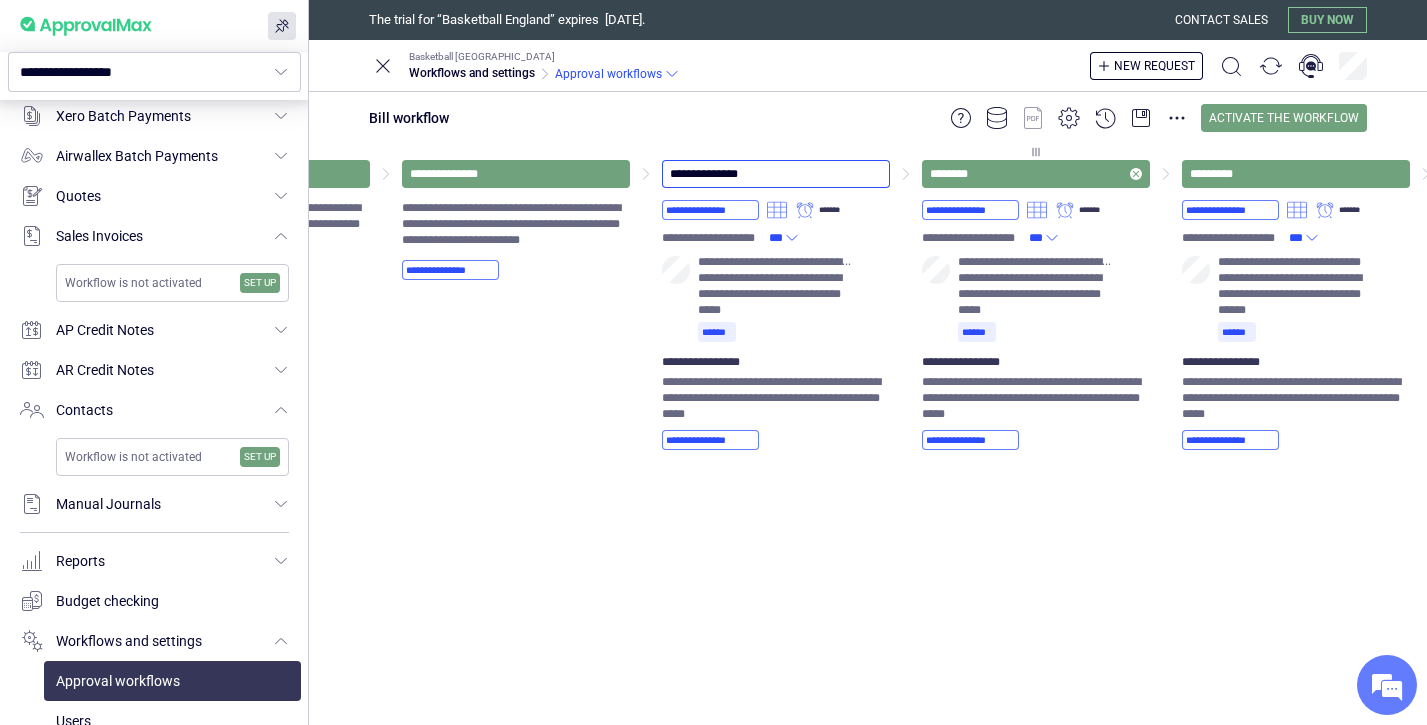click on "********" at bounding box center (953, 174) 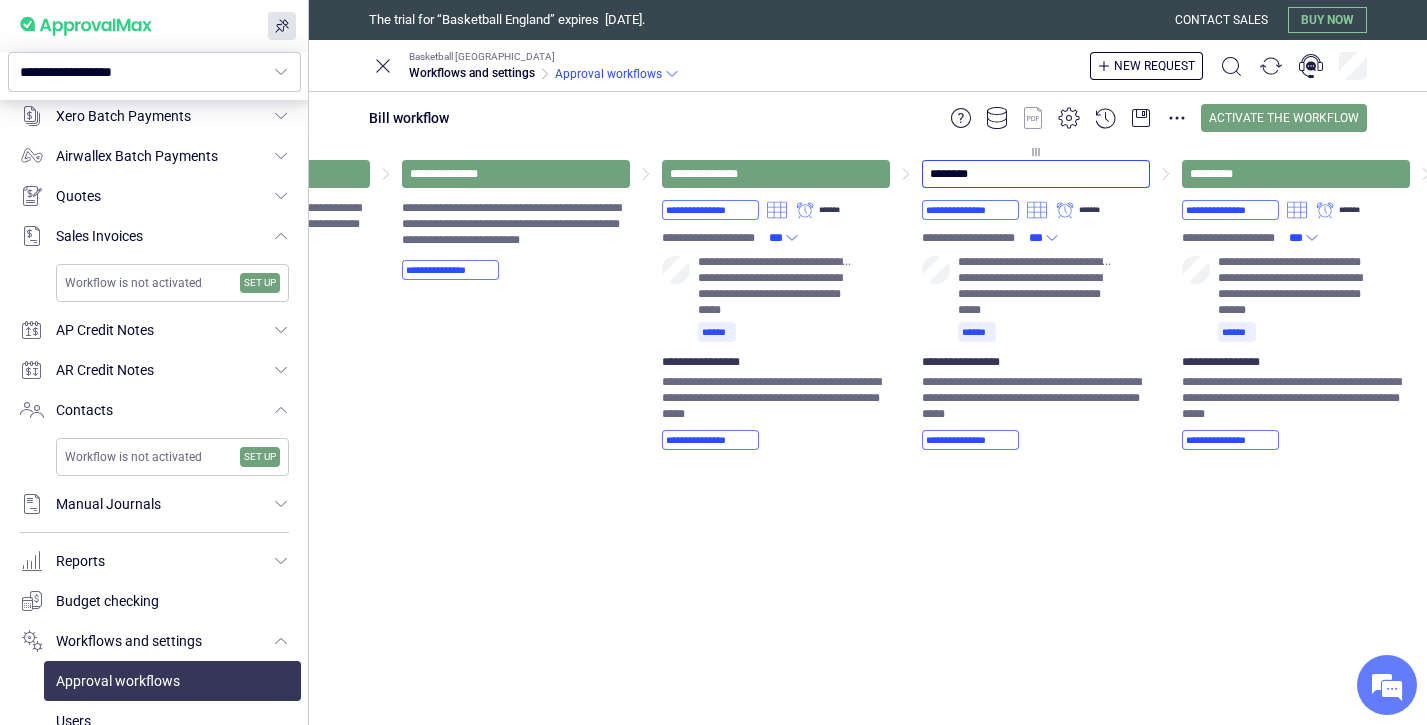 click on "********" at bounding box center [1036, 174] 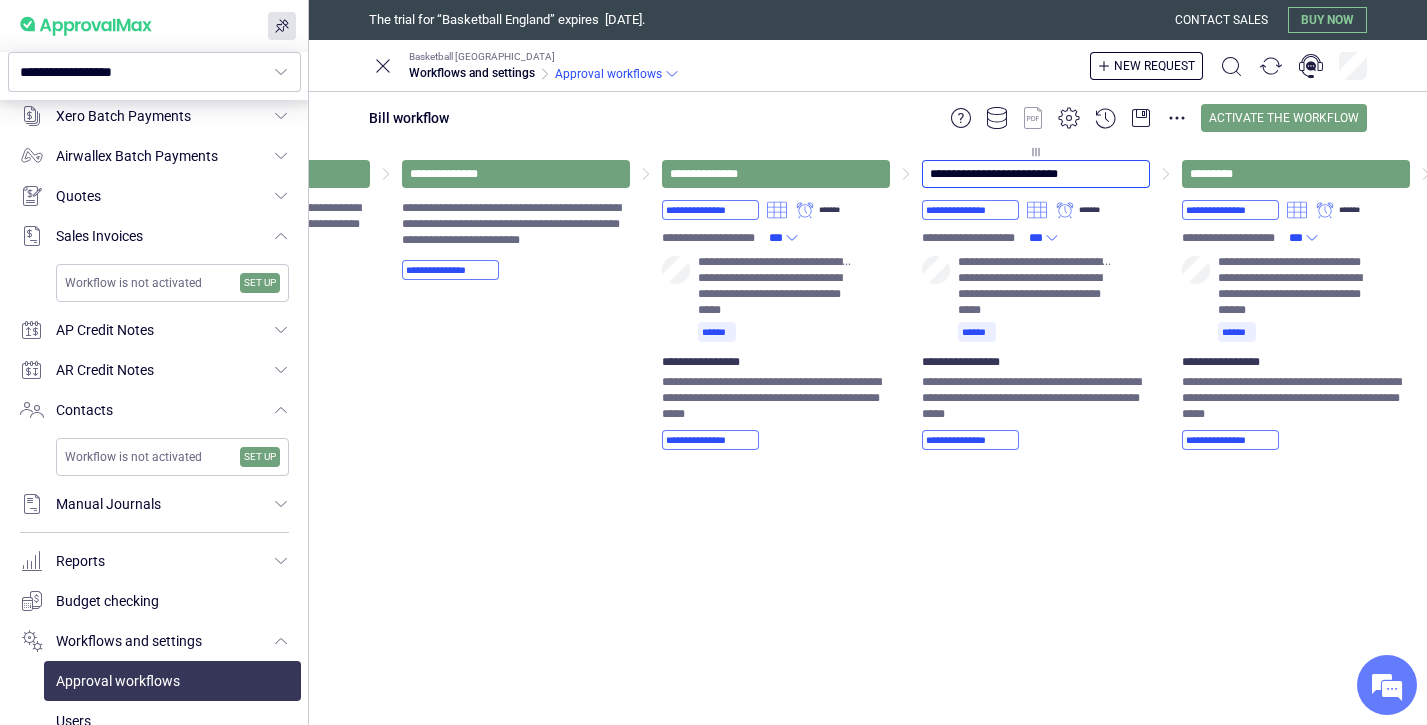 click on "**********" at bounding box center (1036, 174) 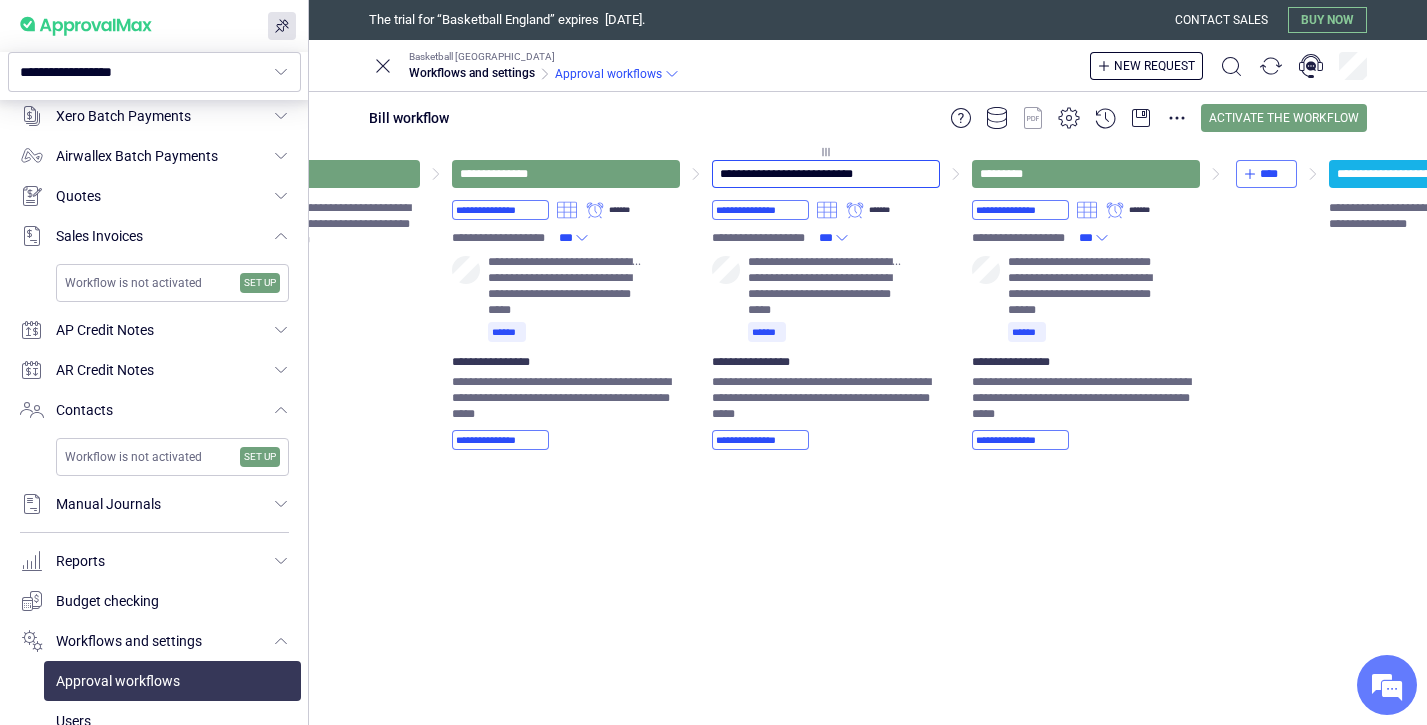 scroll, scrollTop: 0, scrollLeft: 1278, axis: horizontal 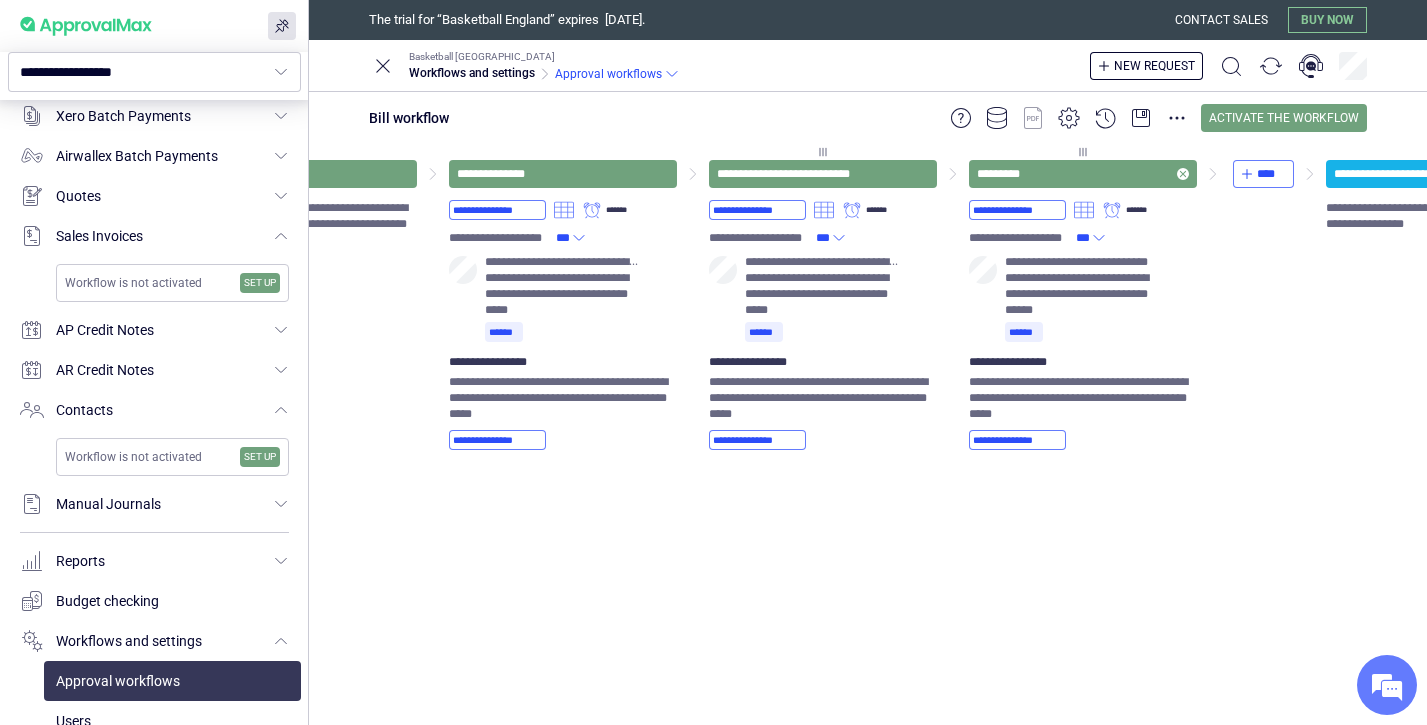 click on "*********" at bounding box center [1083, 174] 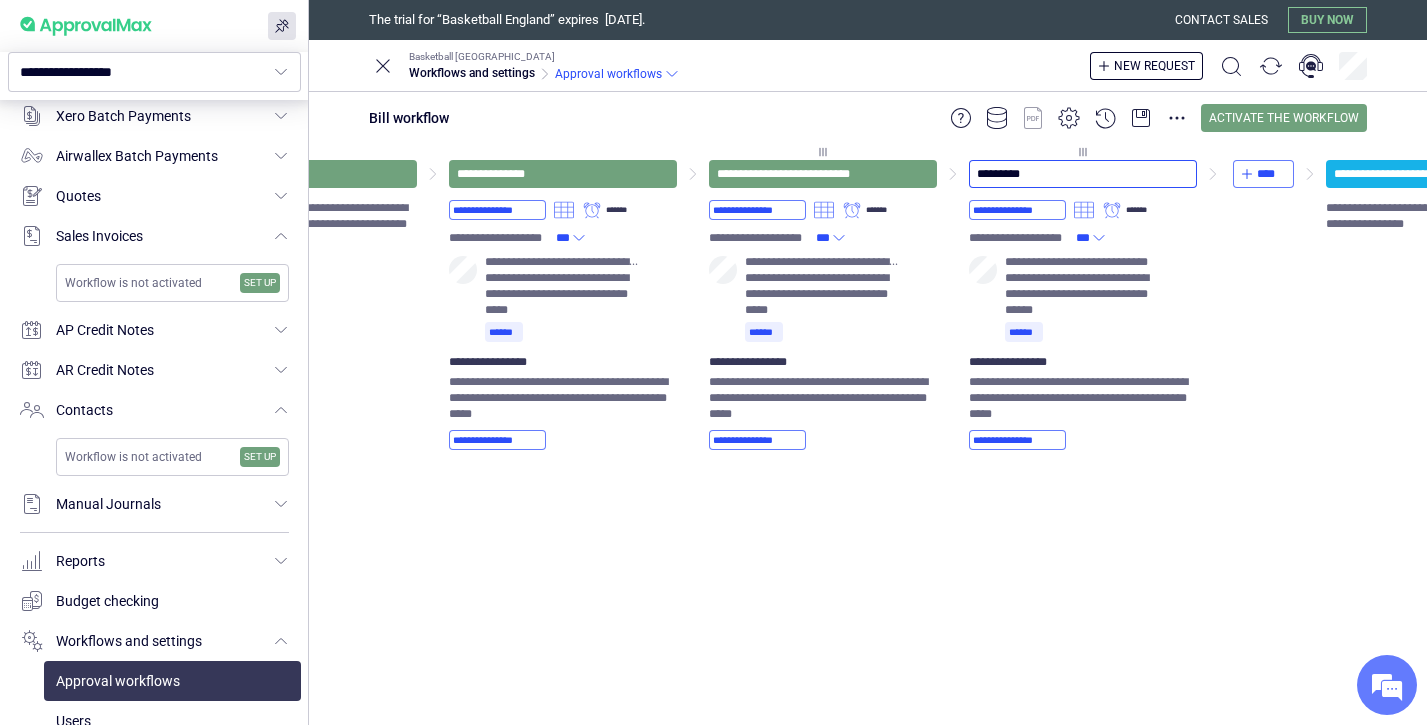 click on "*********" at bounding box center (1083, 174) 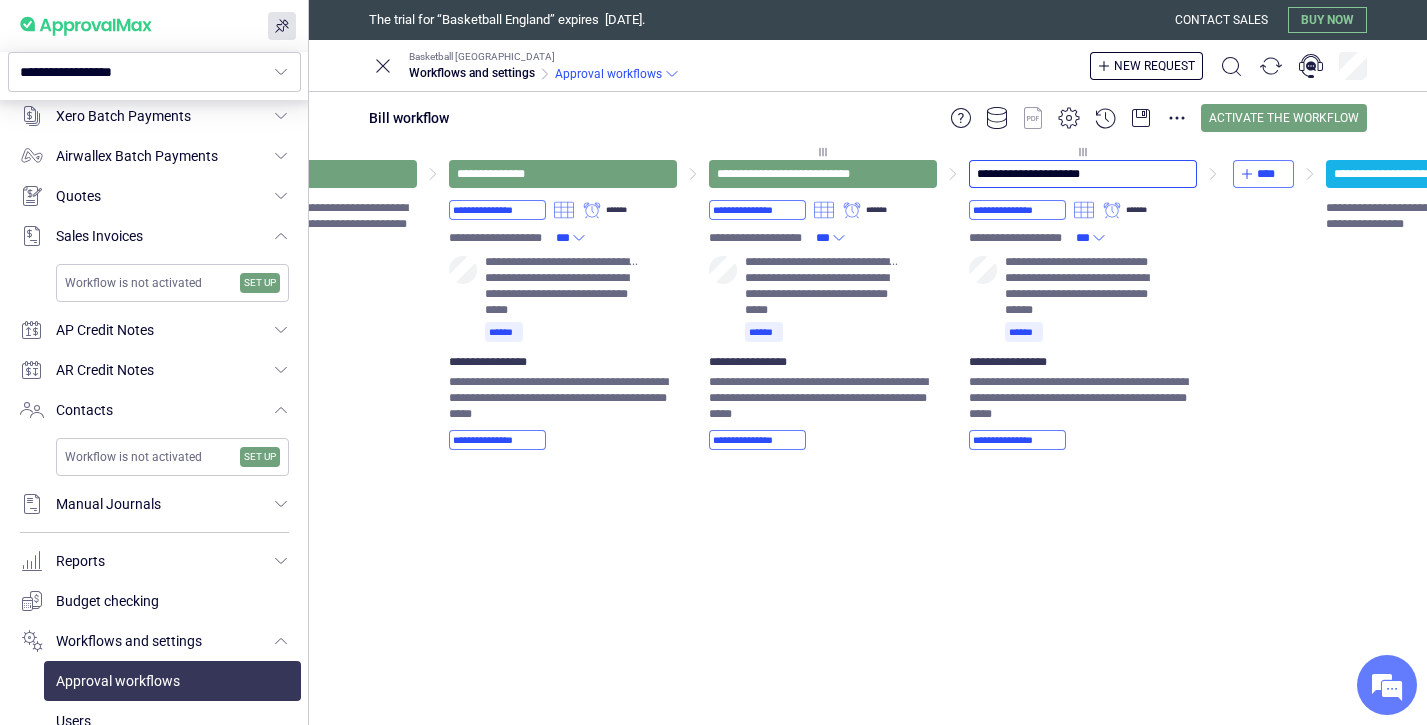 click on "**********" at bounding box center (1083, 174) 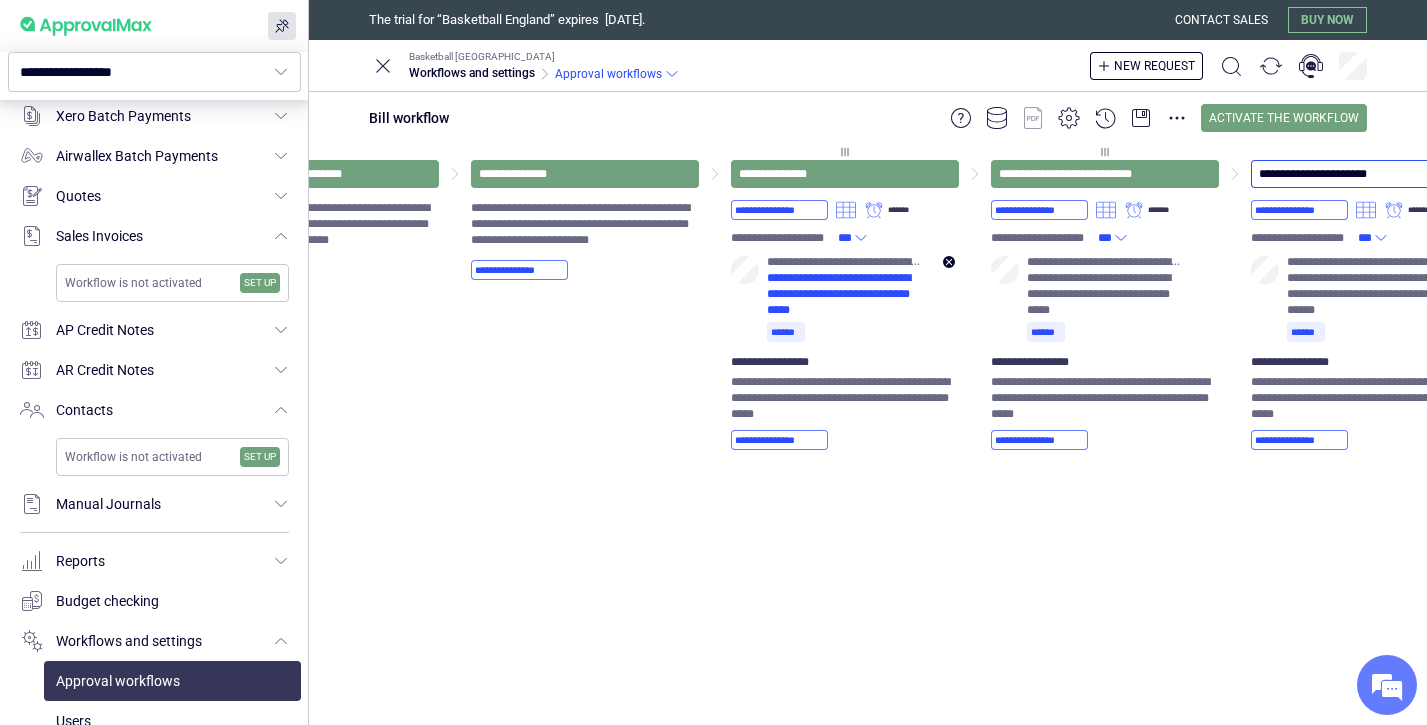 scroll, scrollTop: 0, scrollLeft: 1001, axis: horizontal 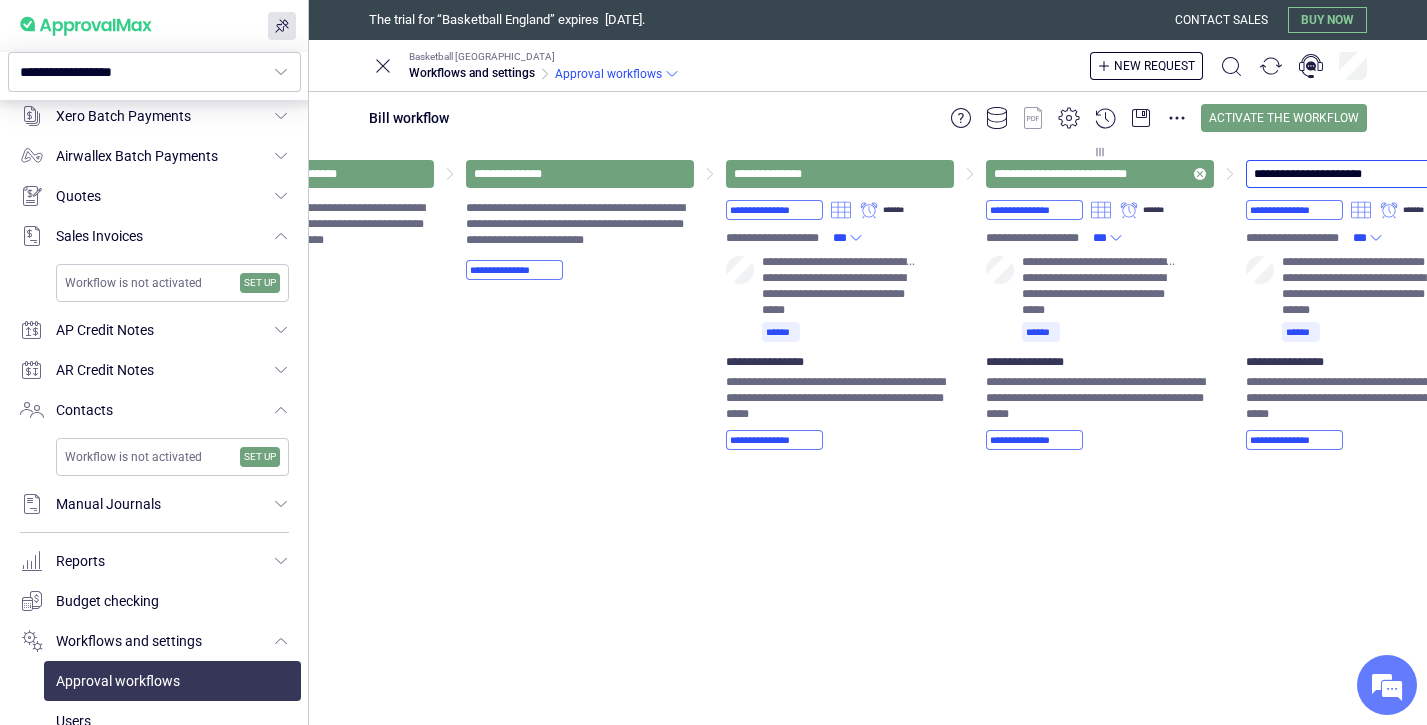 click on "**********" at bounding box center [1075, 174] 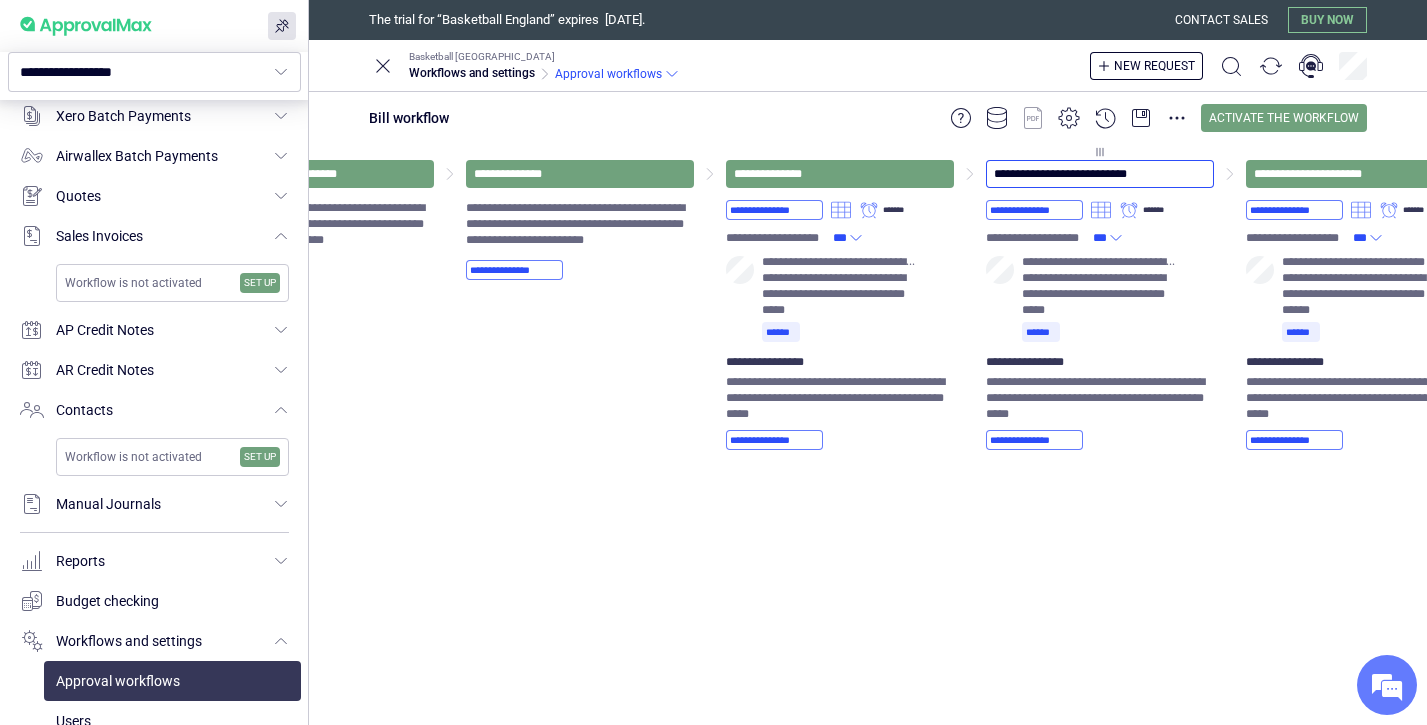 click on "**********" at bounding box center [1100, 174] 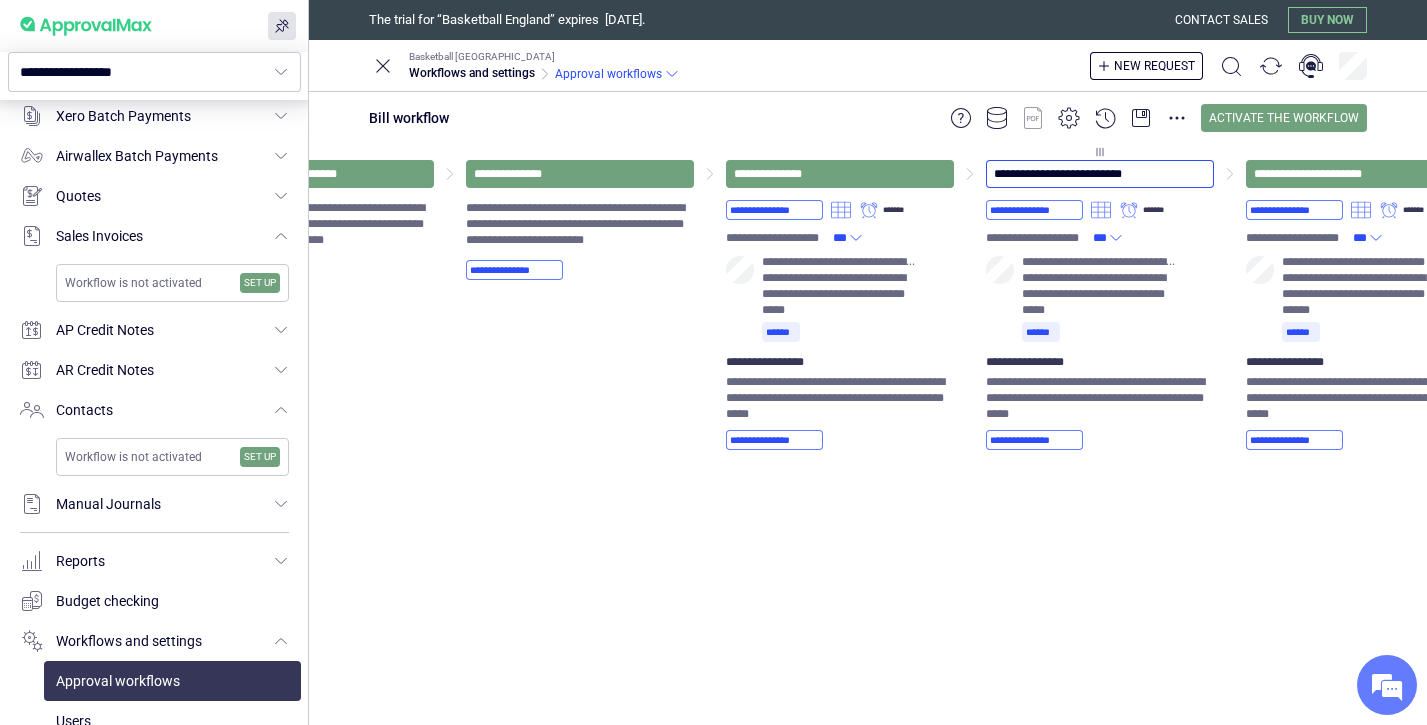 type on "**********" 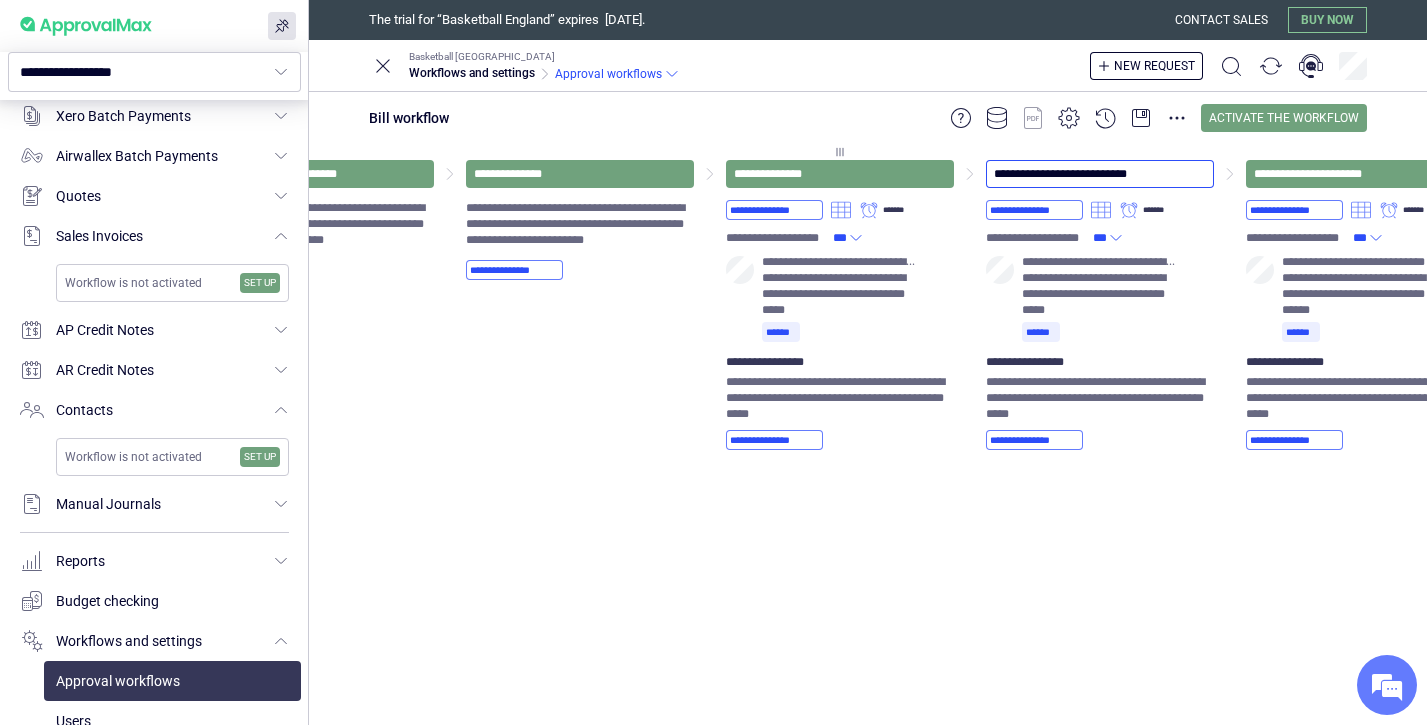 click on "**********" at bounding box center [840, 721] 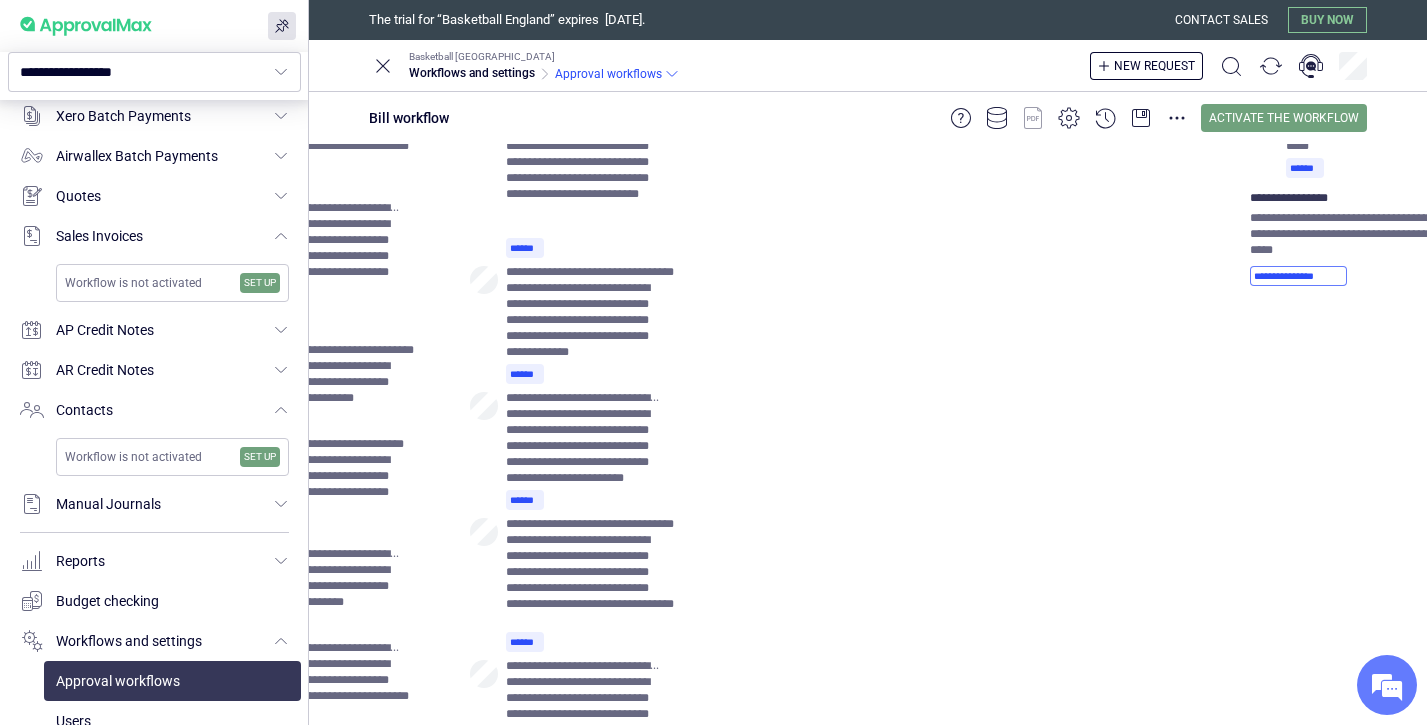 scroll, scrollTop: 0, scrollLeft: 477, axis: horizontal 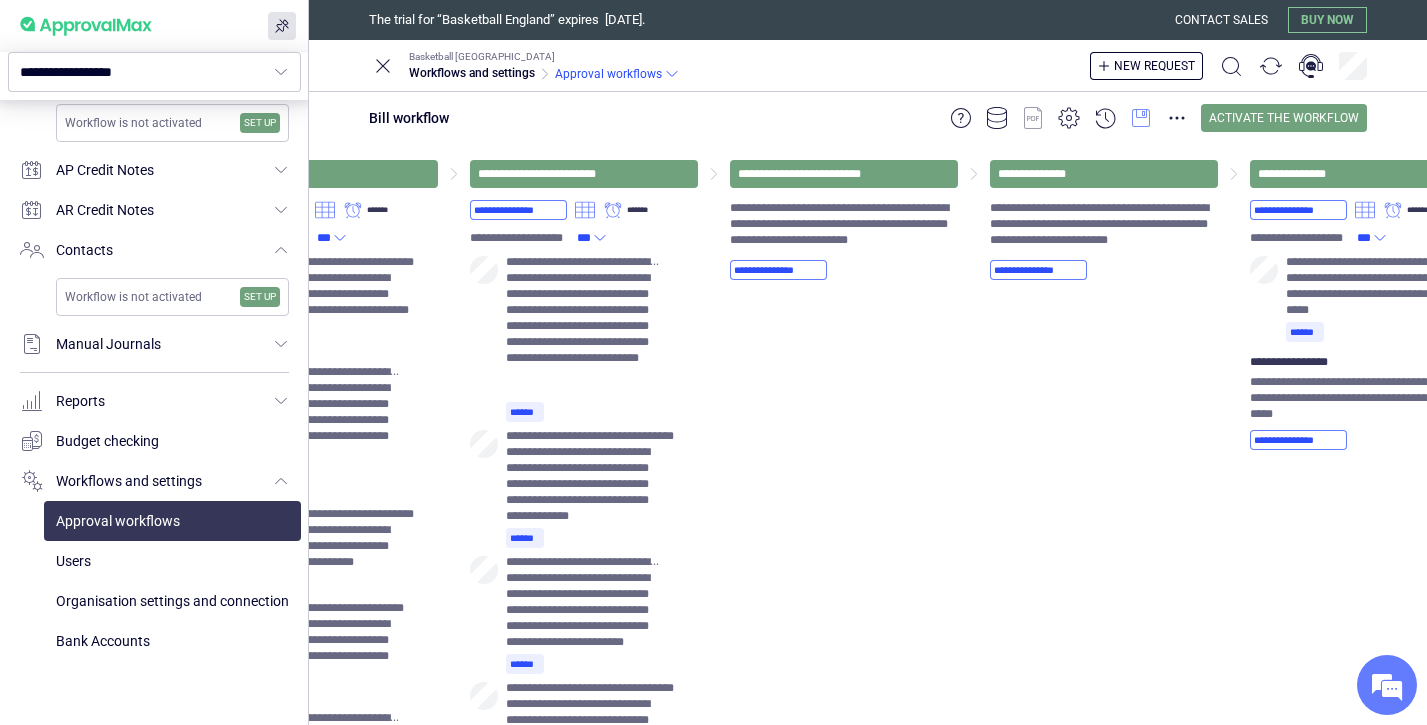 click 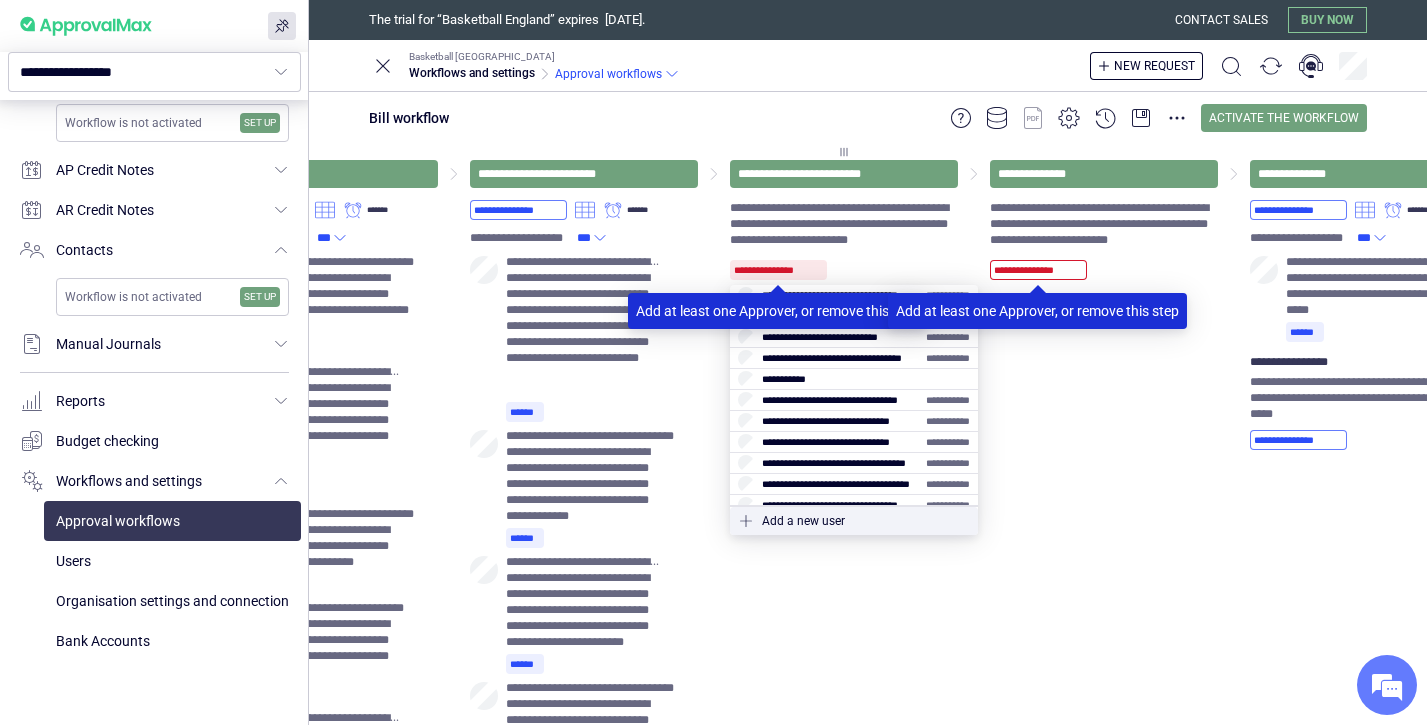click on "**********" at bounding box center [778, 270] 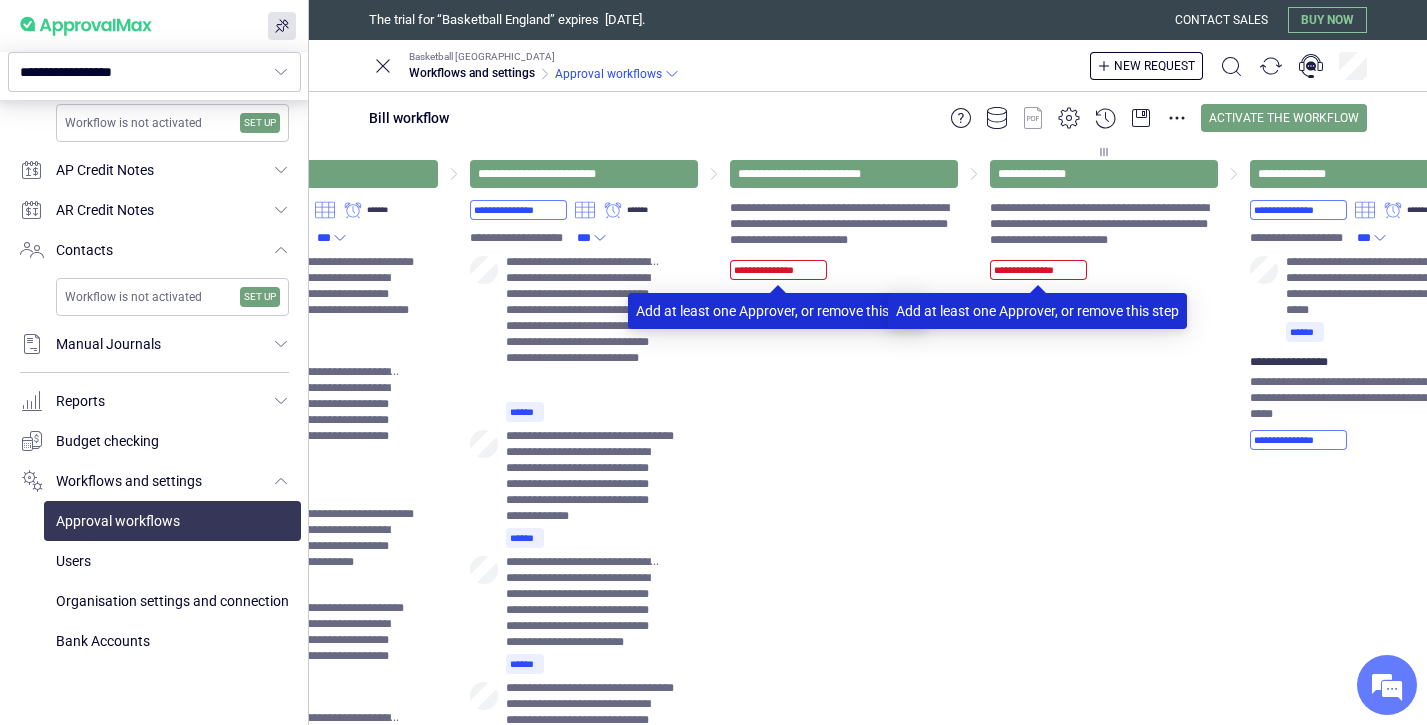 click on "**********" at bounding box center [1104, 721] 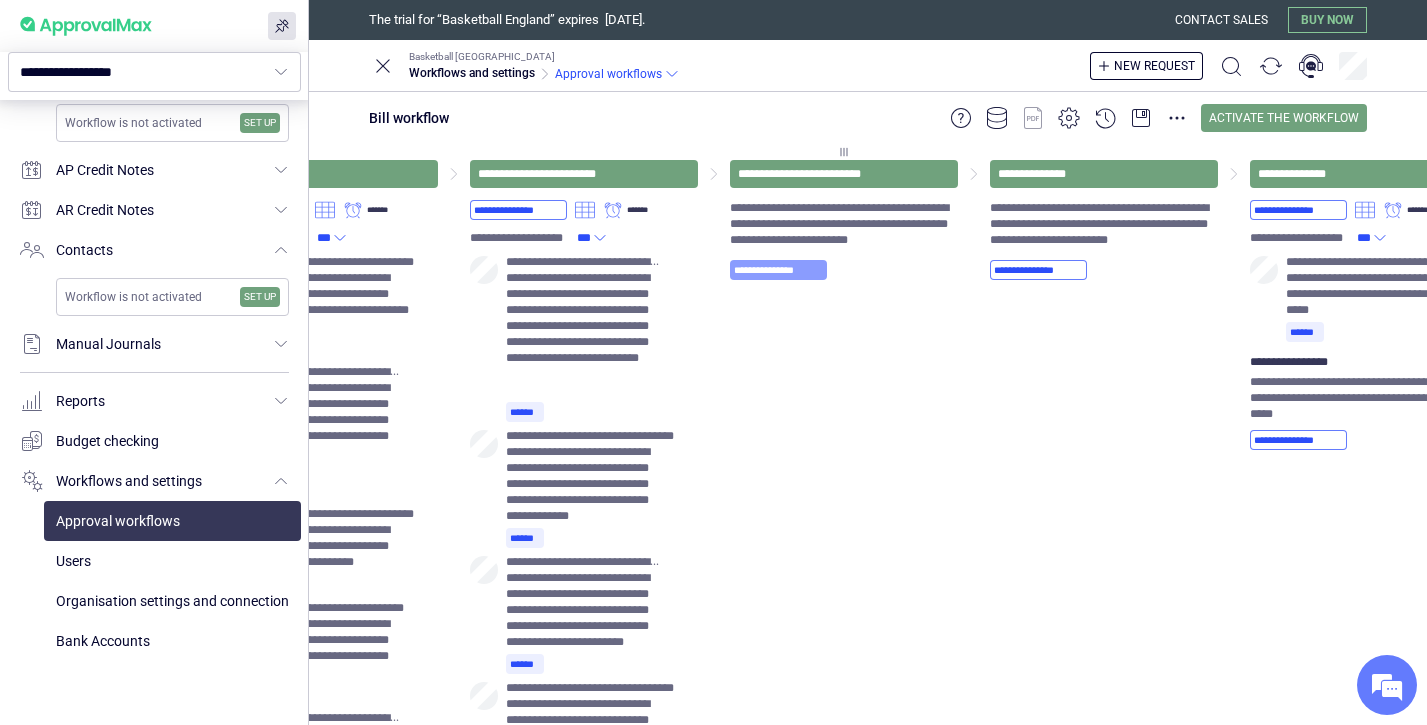 click on "**********" at bounding box center [778, 270] 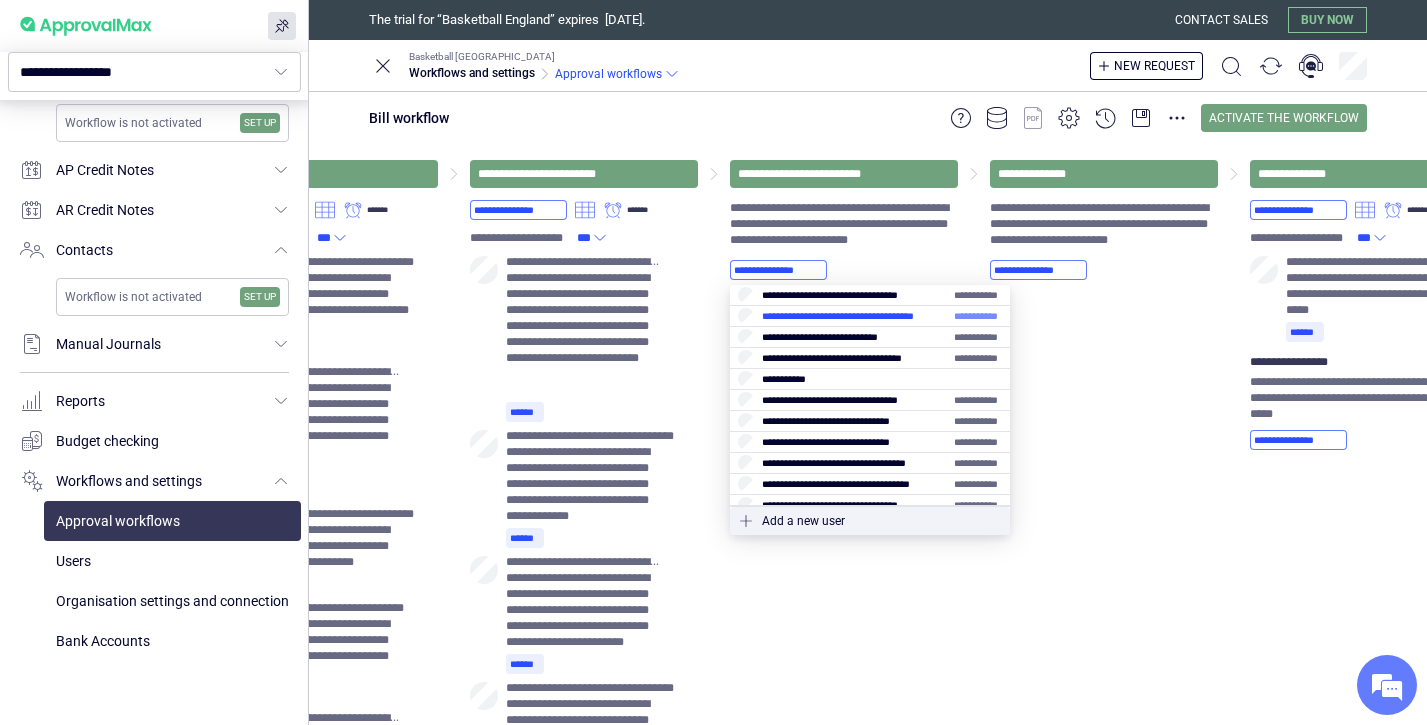 click at bounding box center [870, 316] 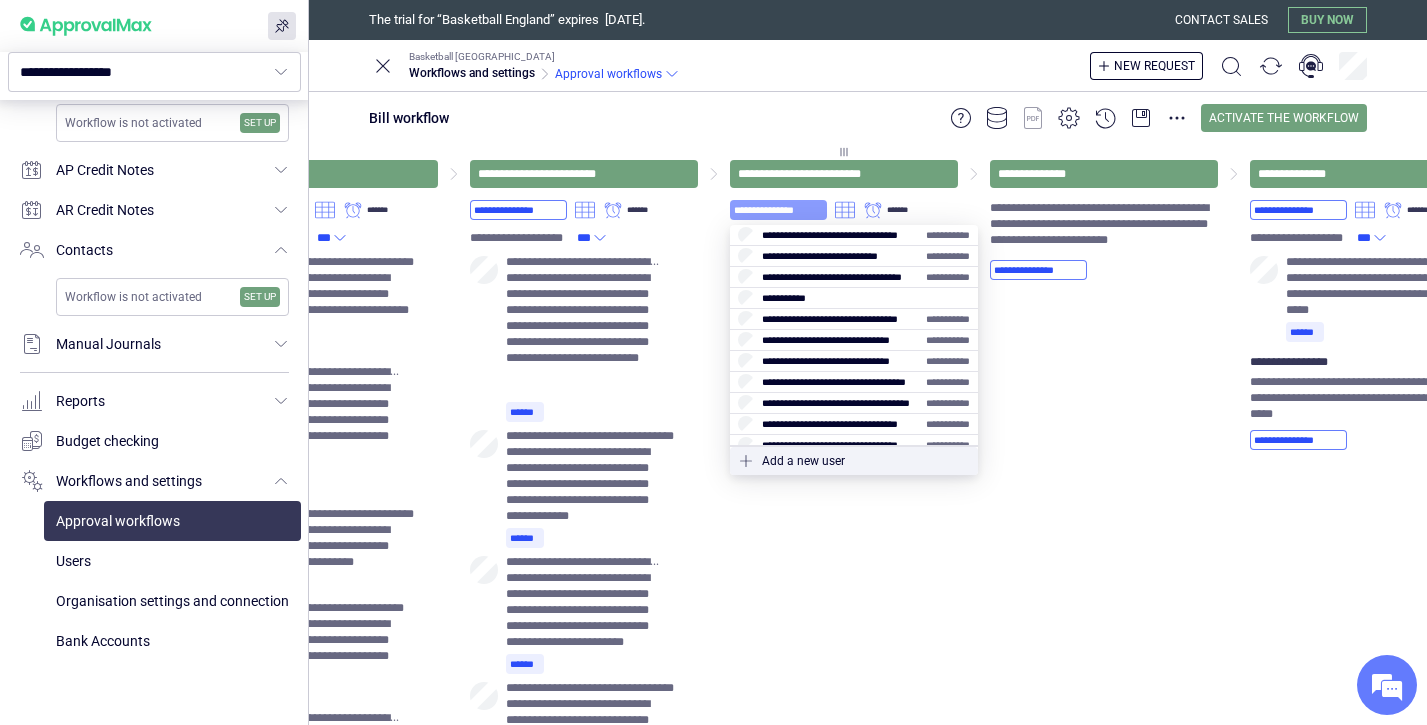 click on "**********" at bounding box center (778, 210) 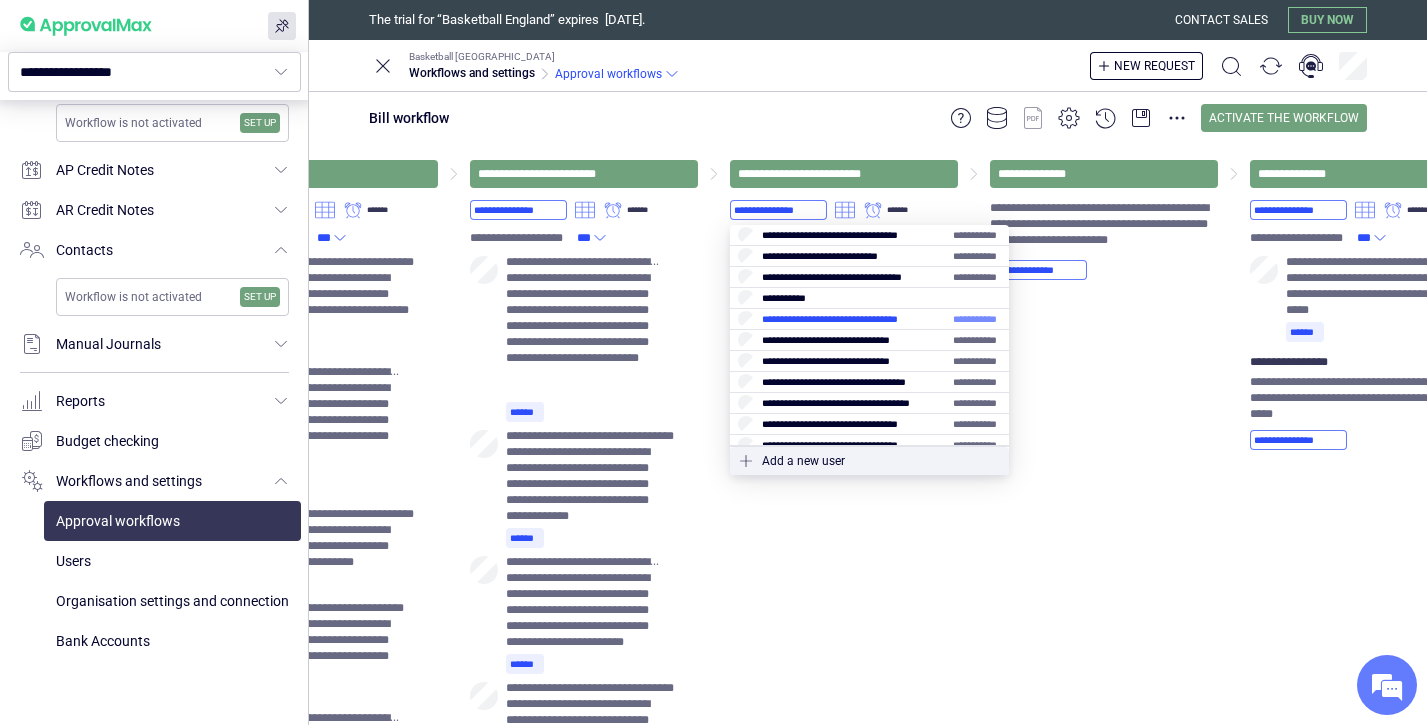 click at bounding box center (869, 319) 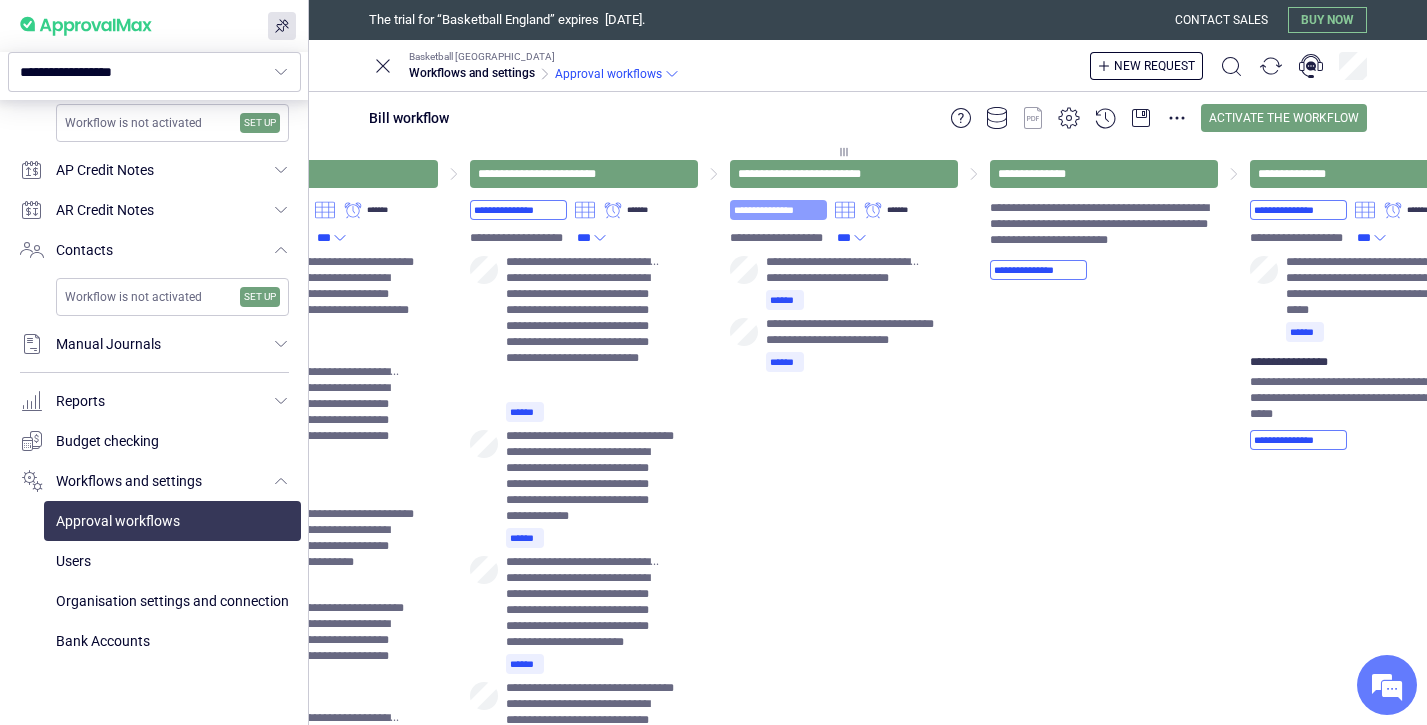 click on "**********" at bounding box center (778, 210) 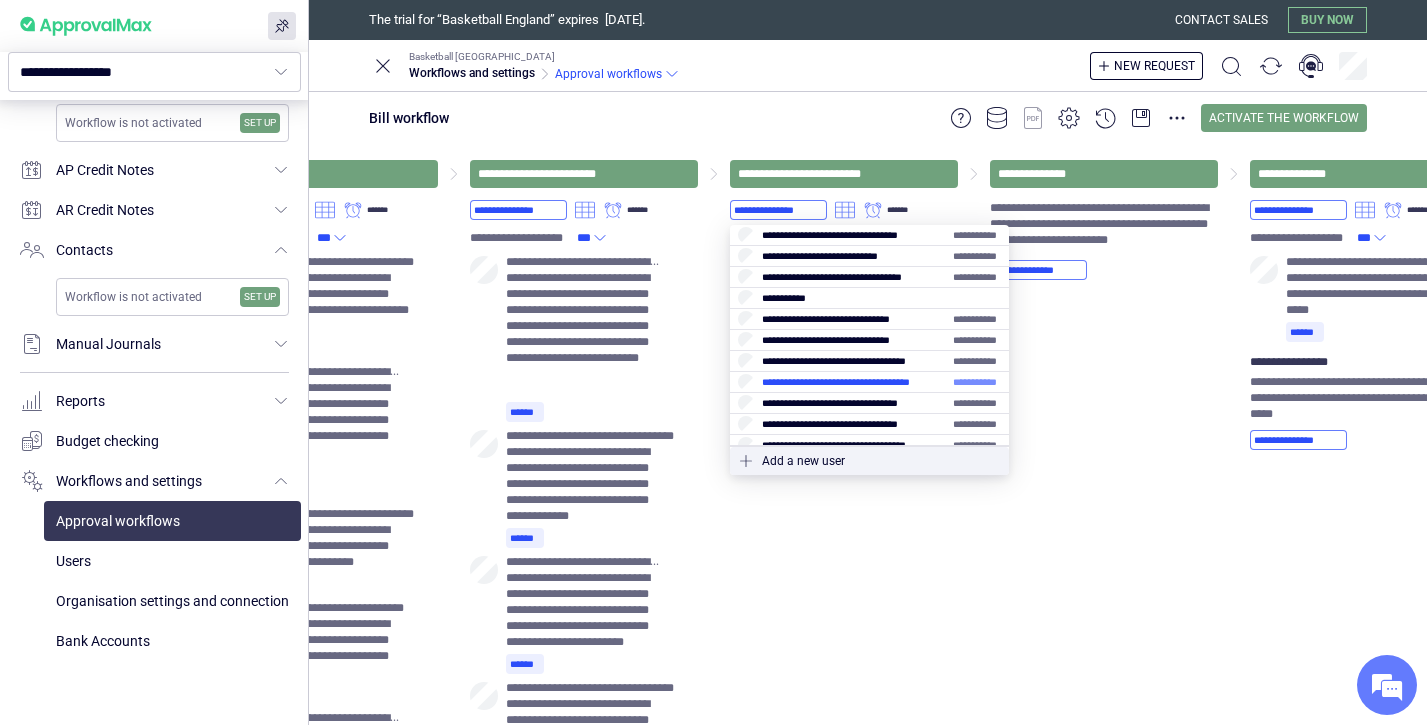 click at bounding box center (869, 382) 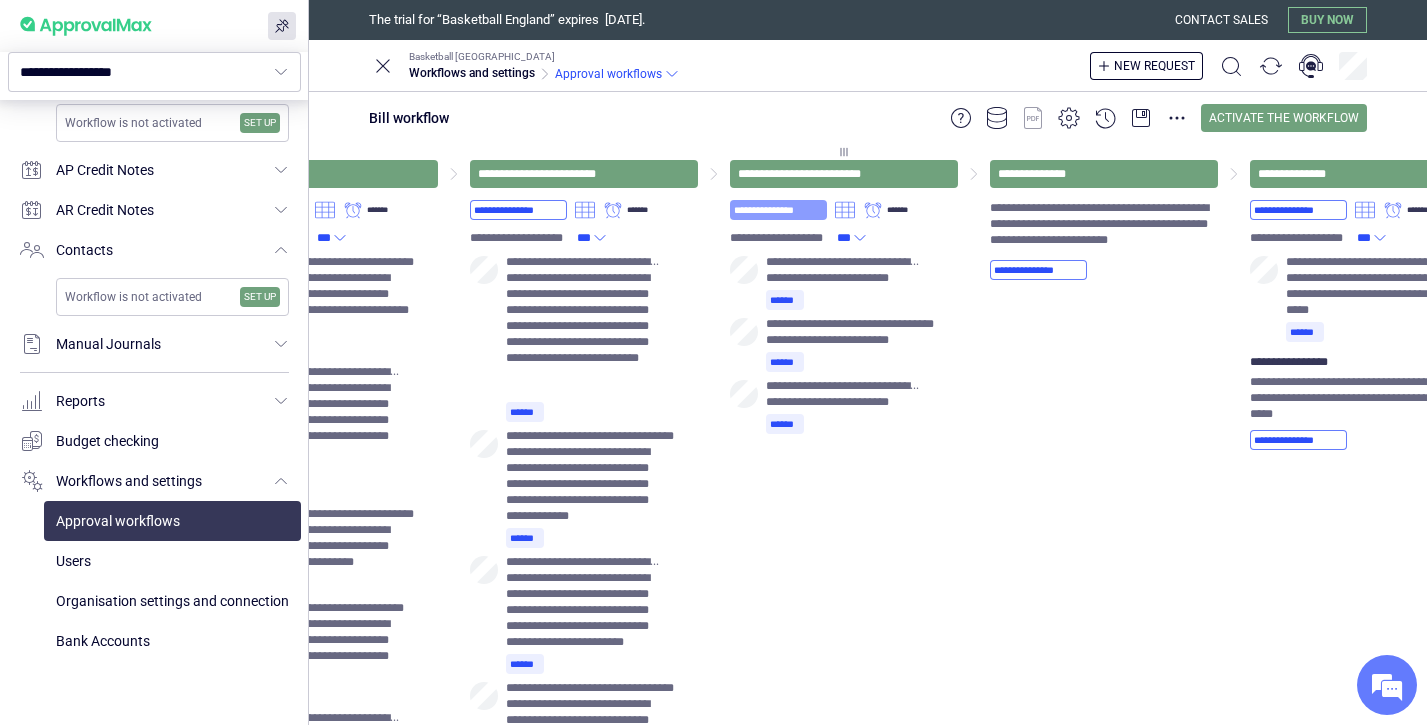 click on "**********" at bounding box center (778, 210) 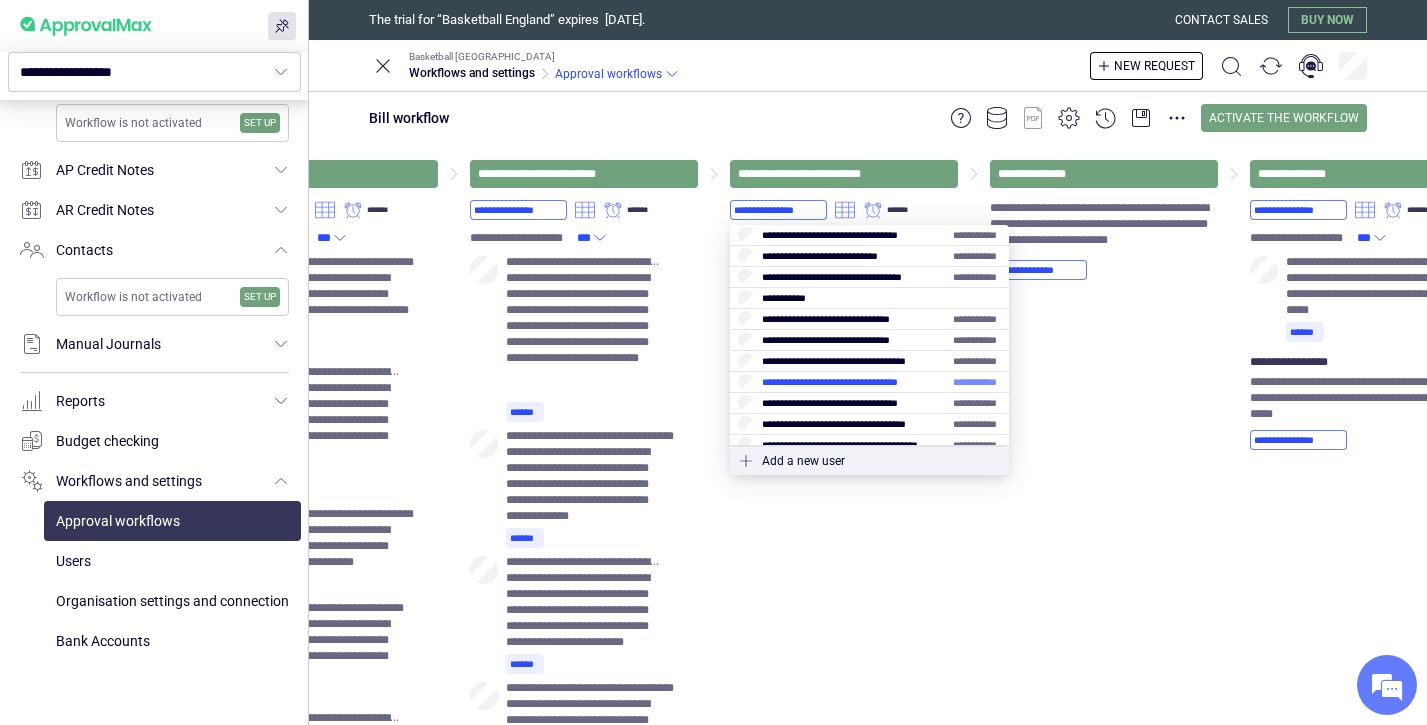 click at bounding box center [869, 382] 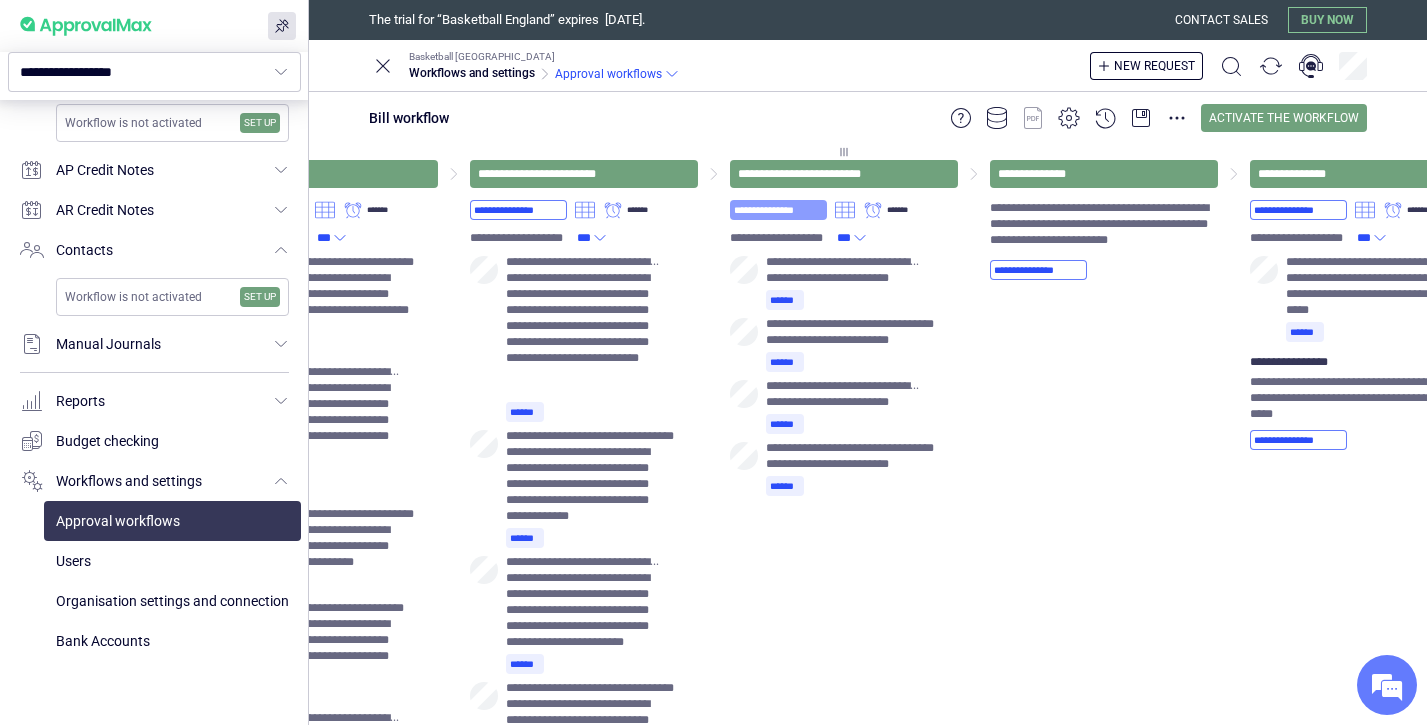click on "**********" at bounding box center (778, 210) 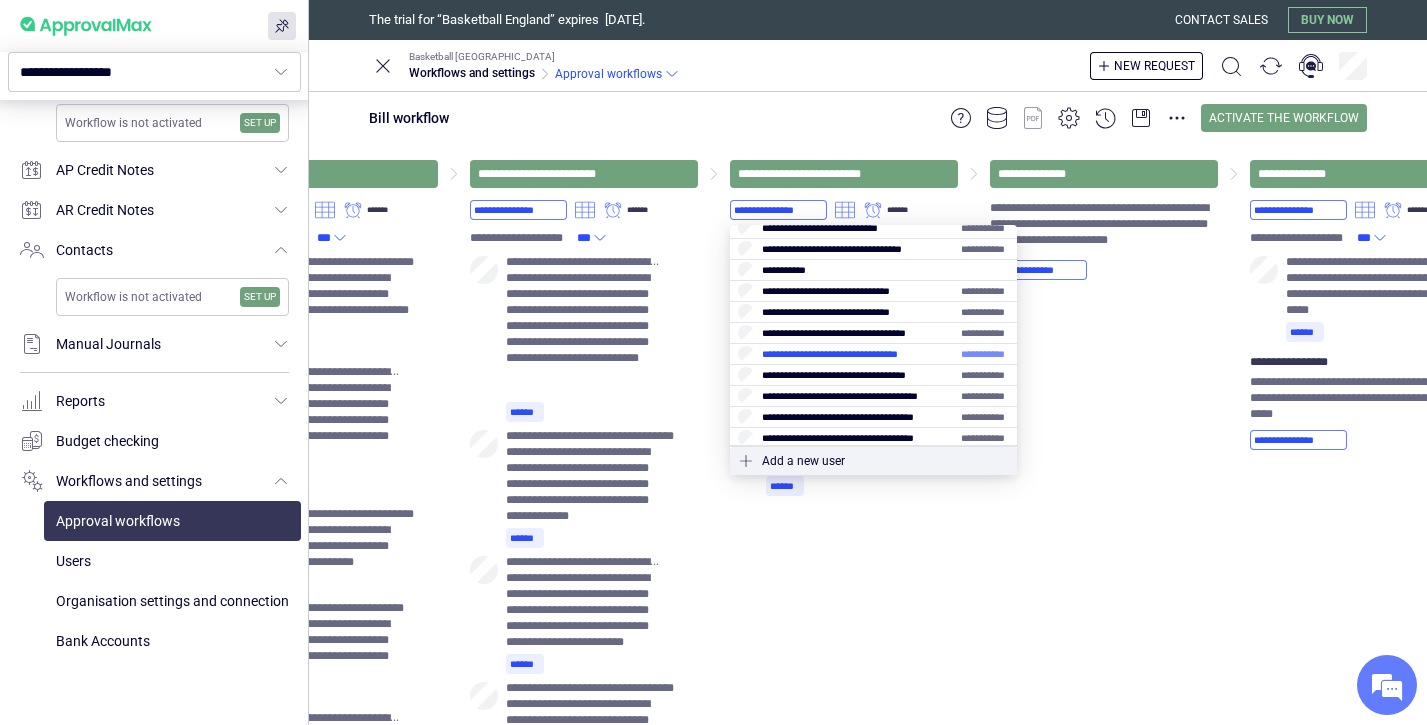 scroll, scrollTop: 33, scrollLeft: 0, axis: vertical 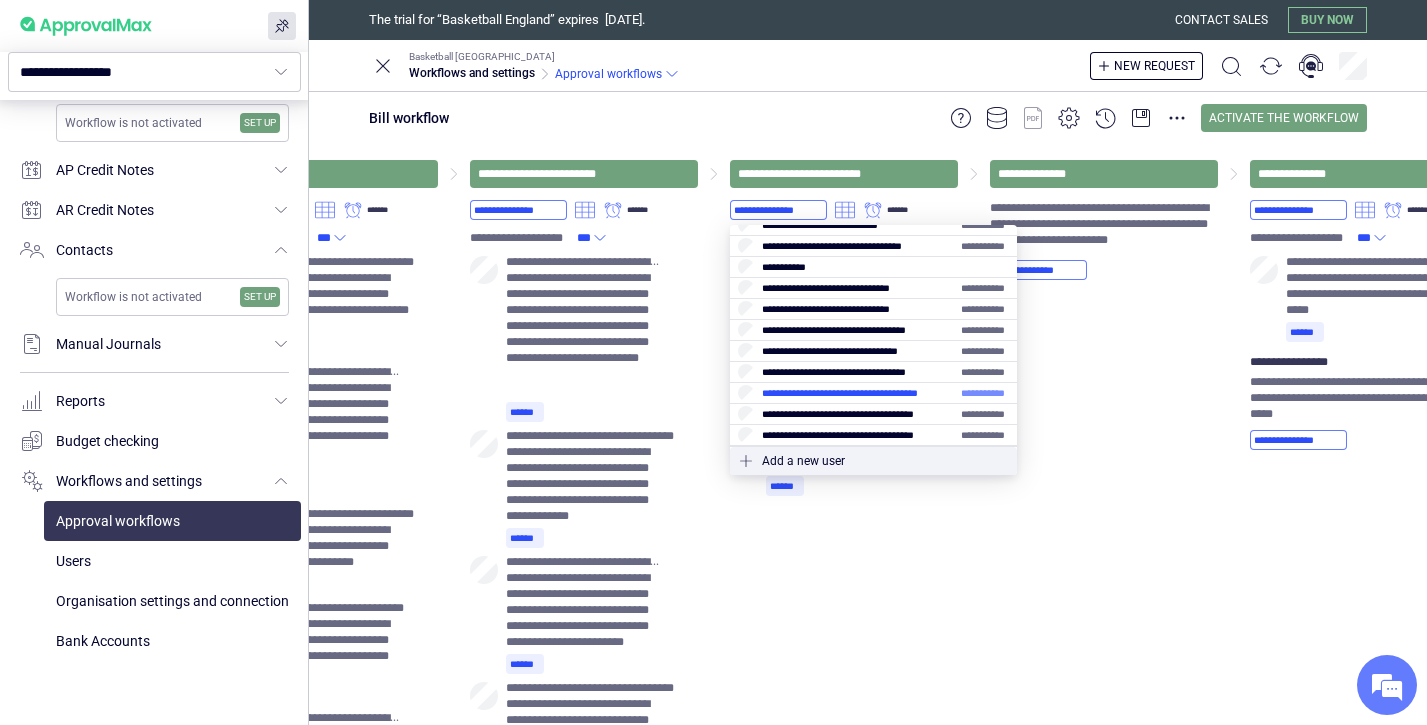 click at bounding box center (873, 393) 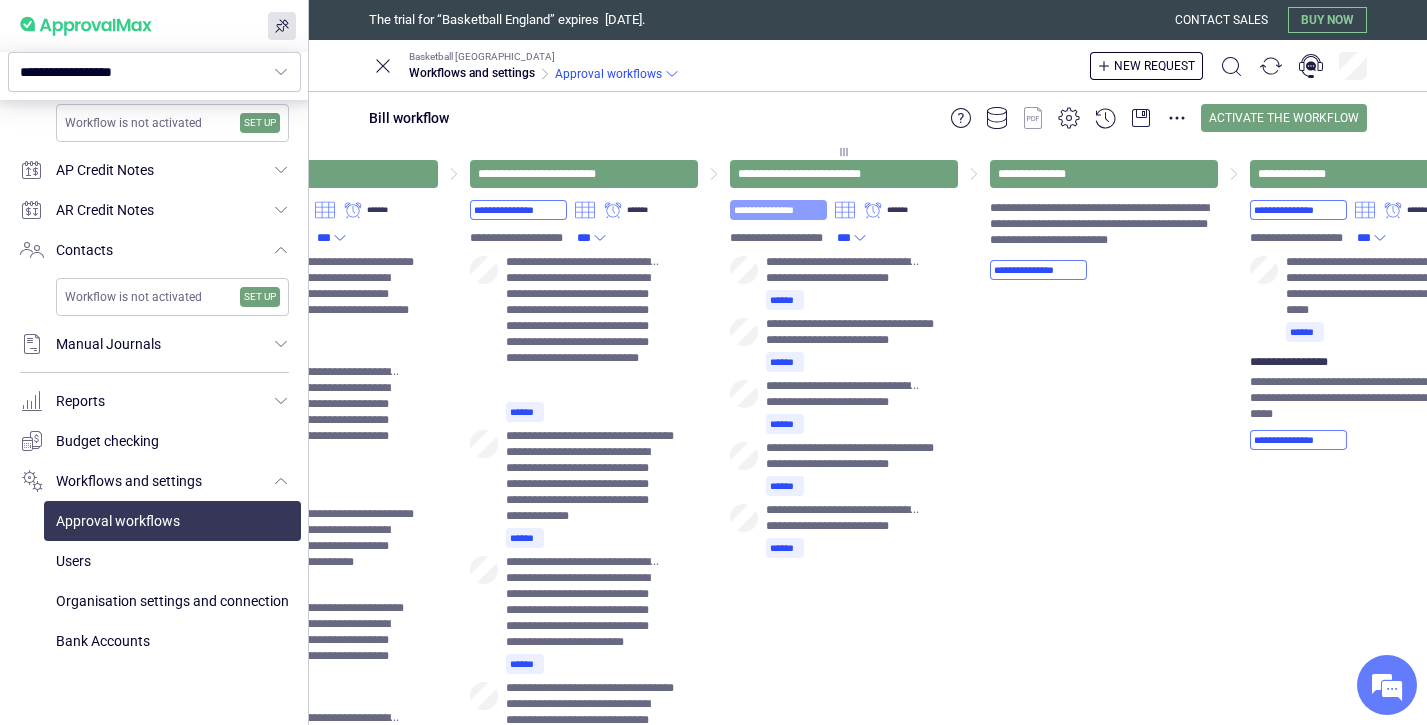click on "**********" at bounding box center [778, 210] 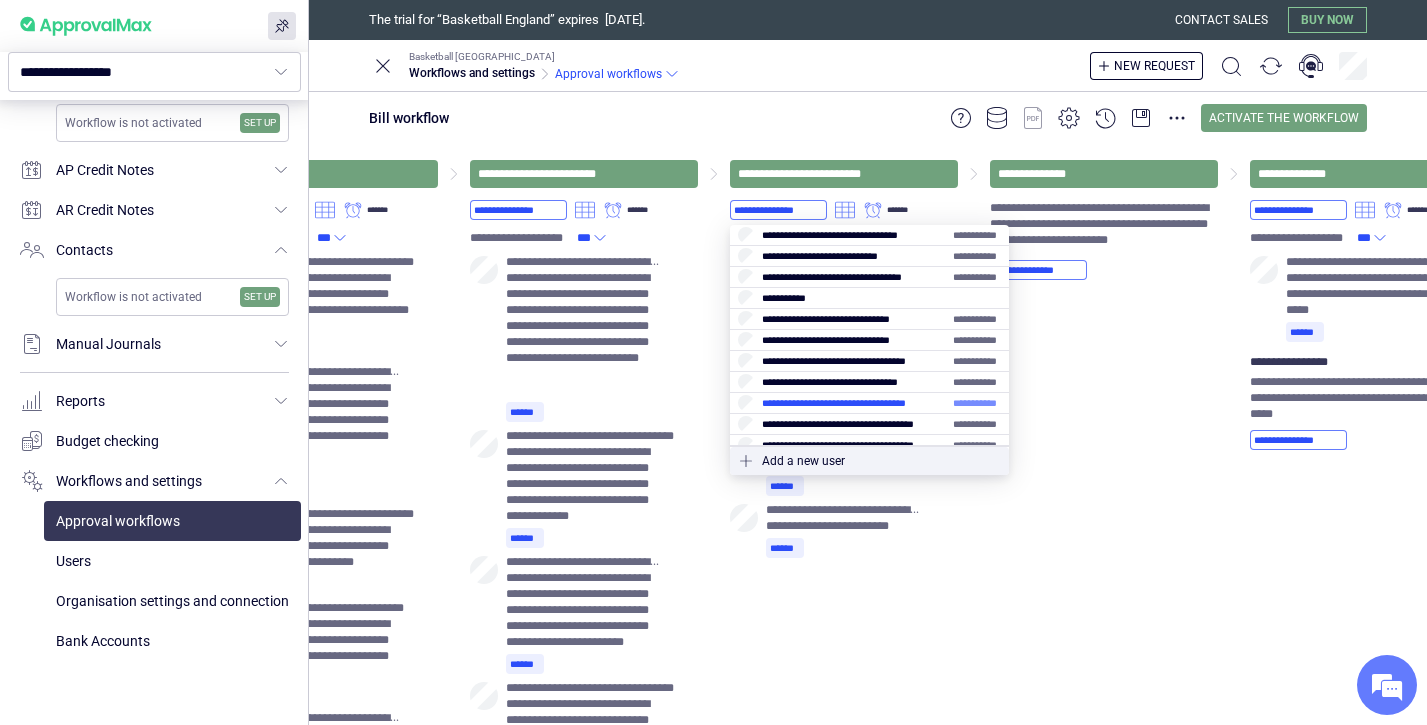 scroll, scrollTop: 12, scrollLeft: 0, axis: vertical 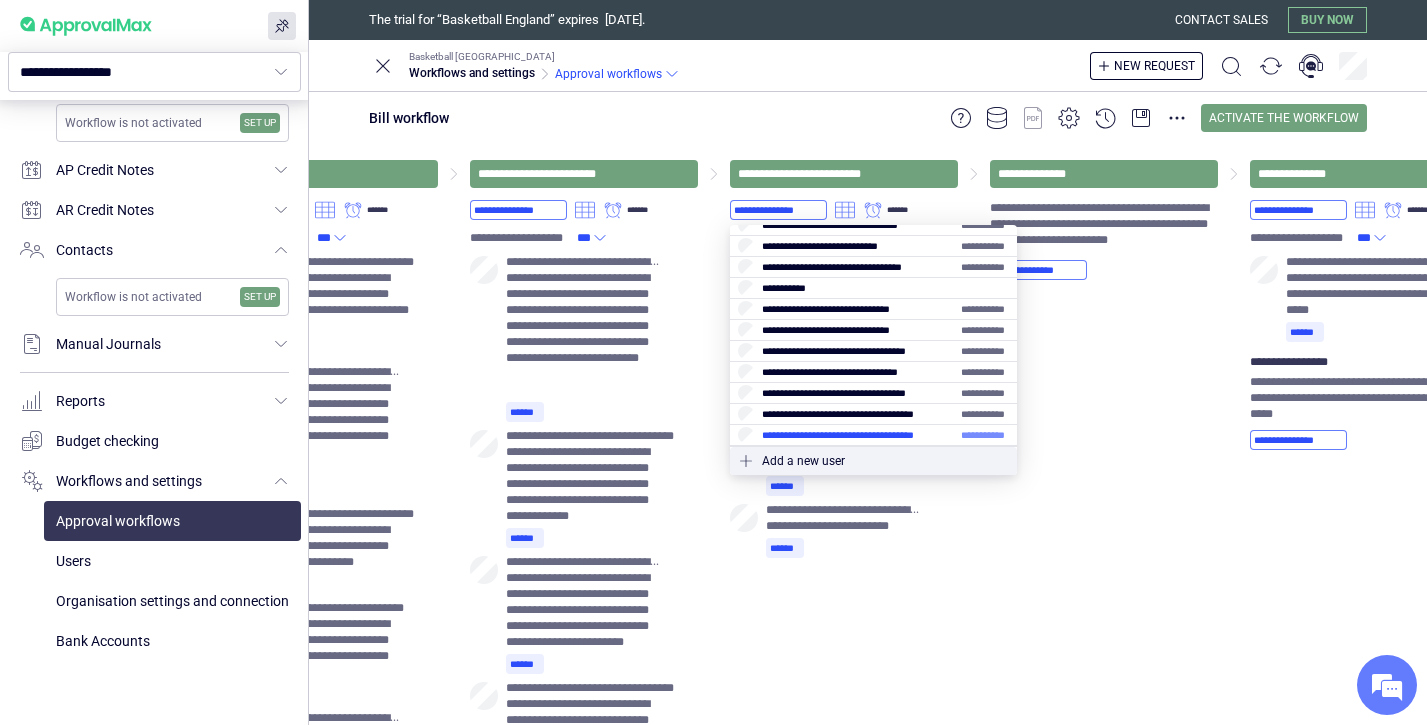 click at bounding box center [873, 435] 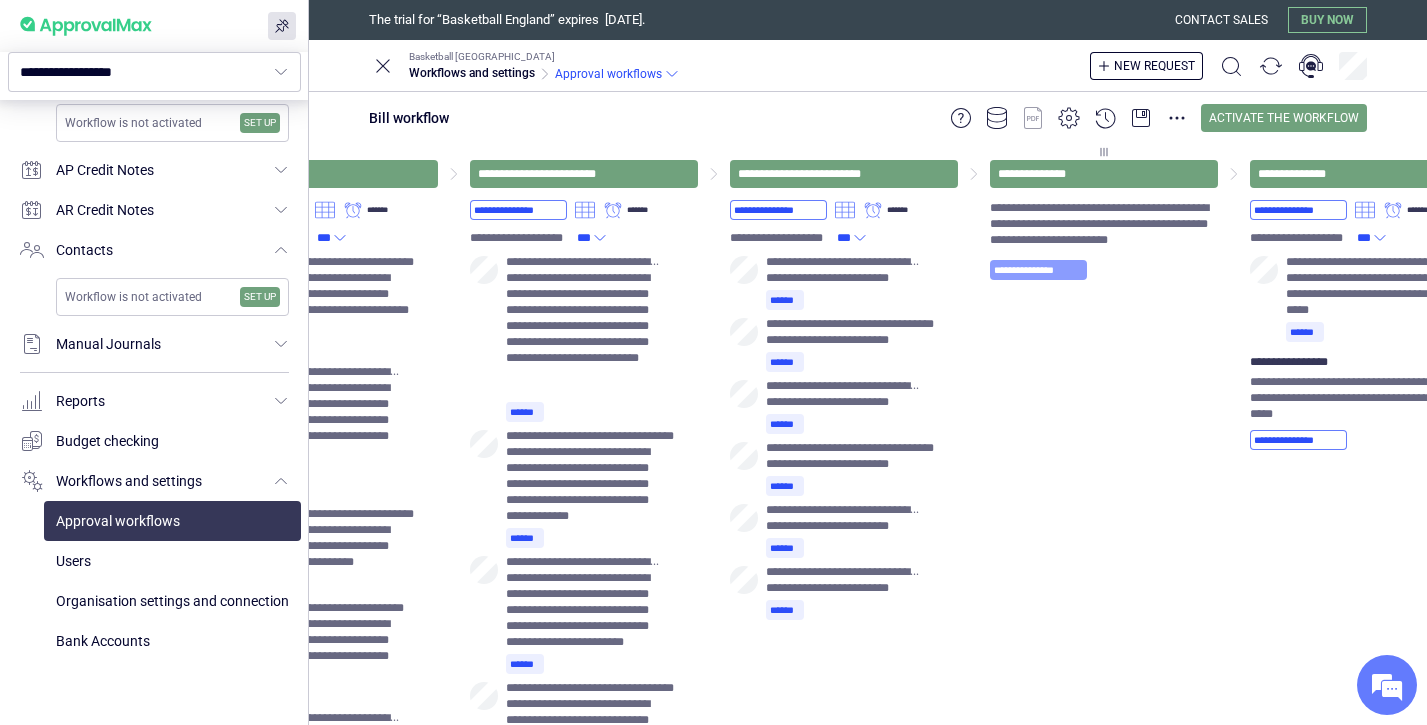 click on "**********" at bounding box center (1038, 270) 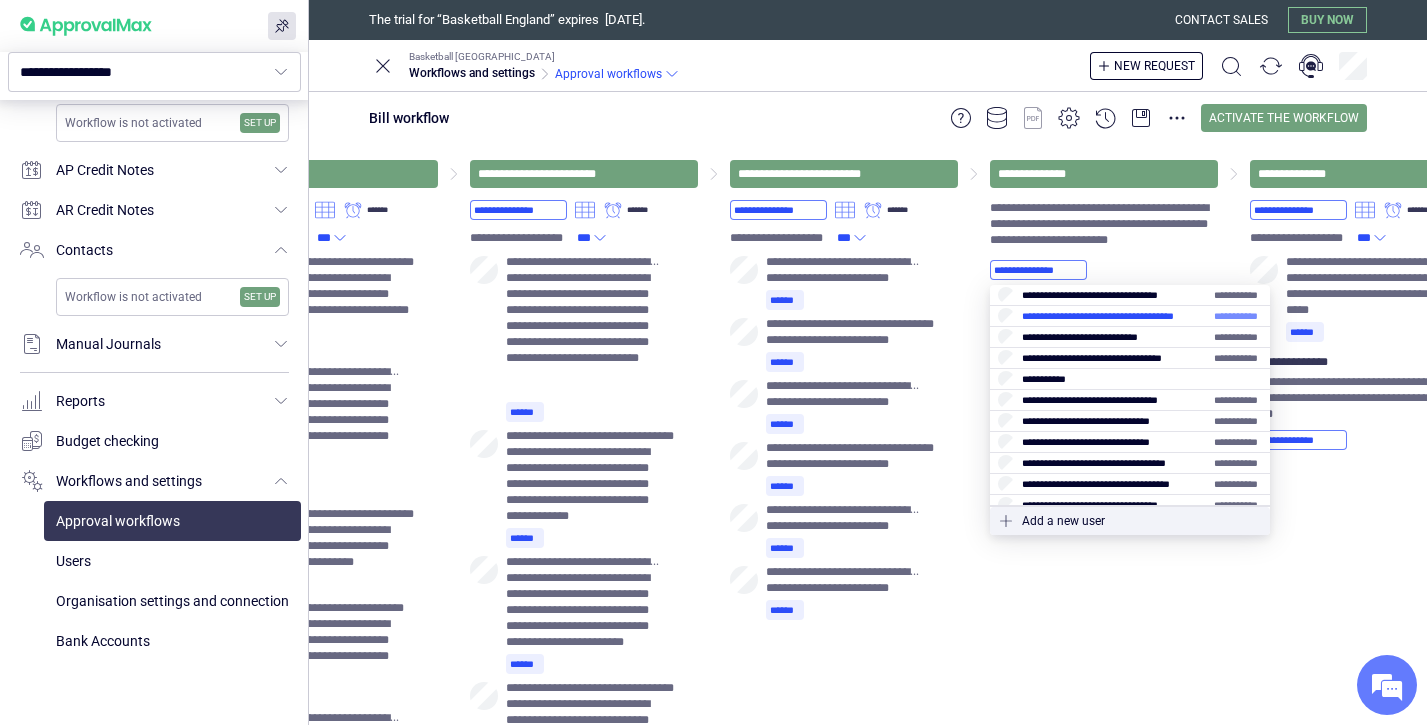 click at bounding box center [1130, 316] 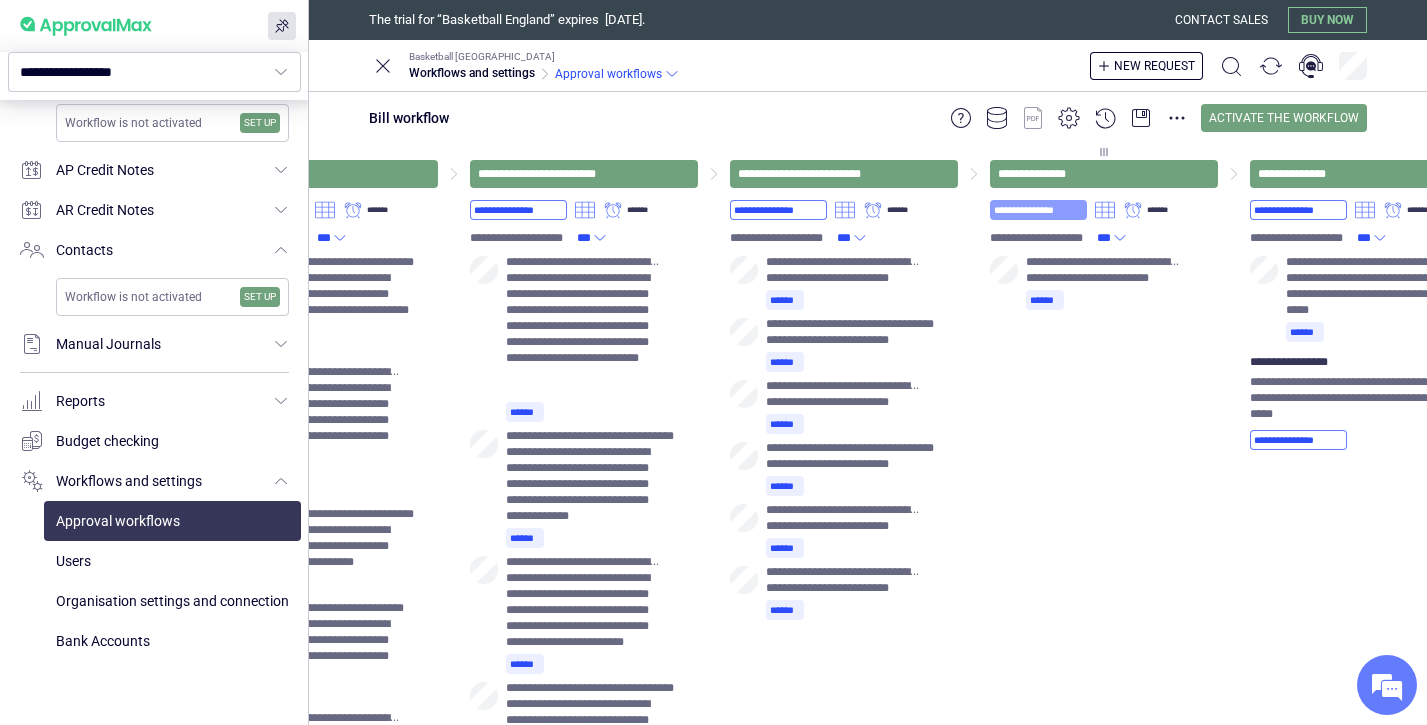 click on "**********" at bounding box center [713, 362] 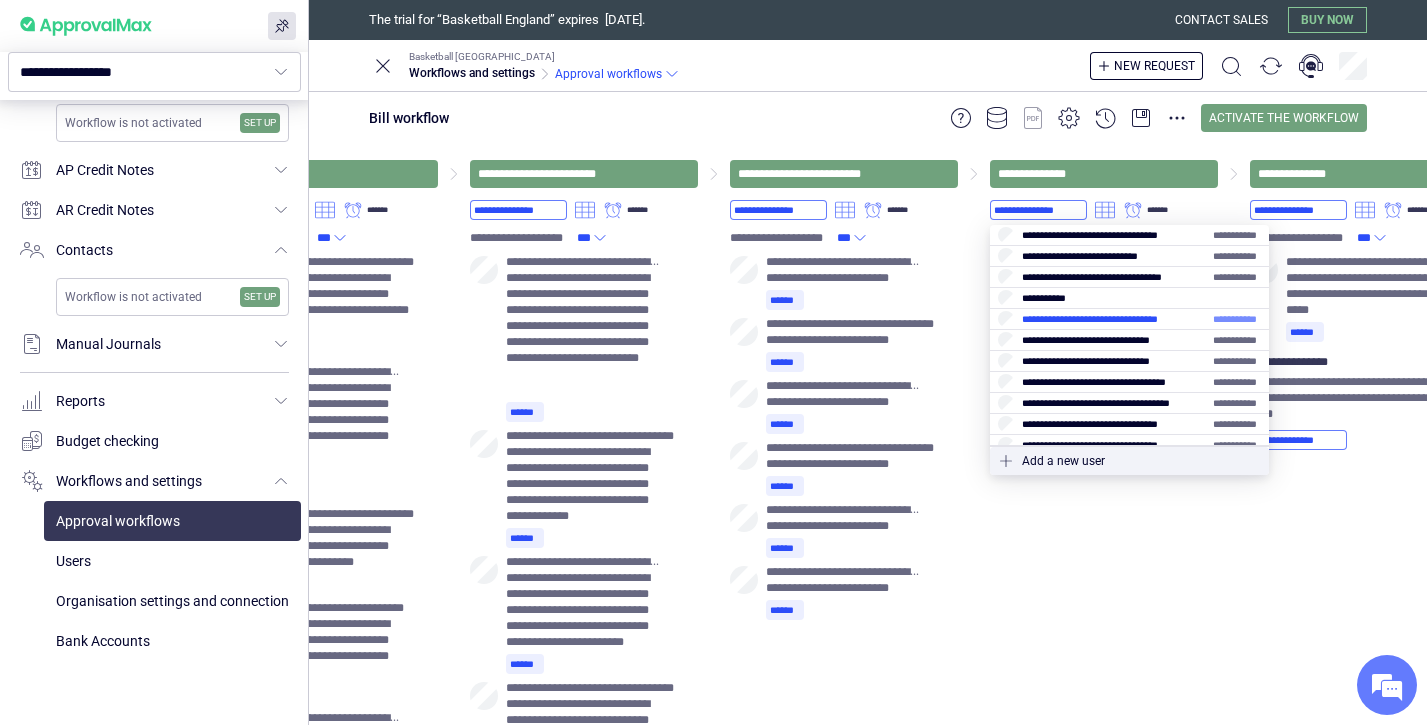 click at bounding box center [1129, 319] 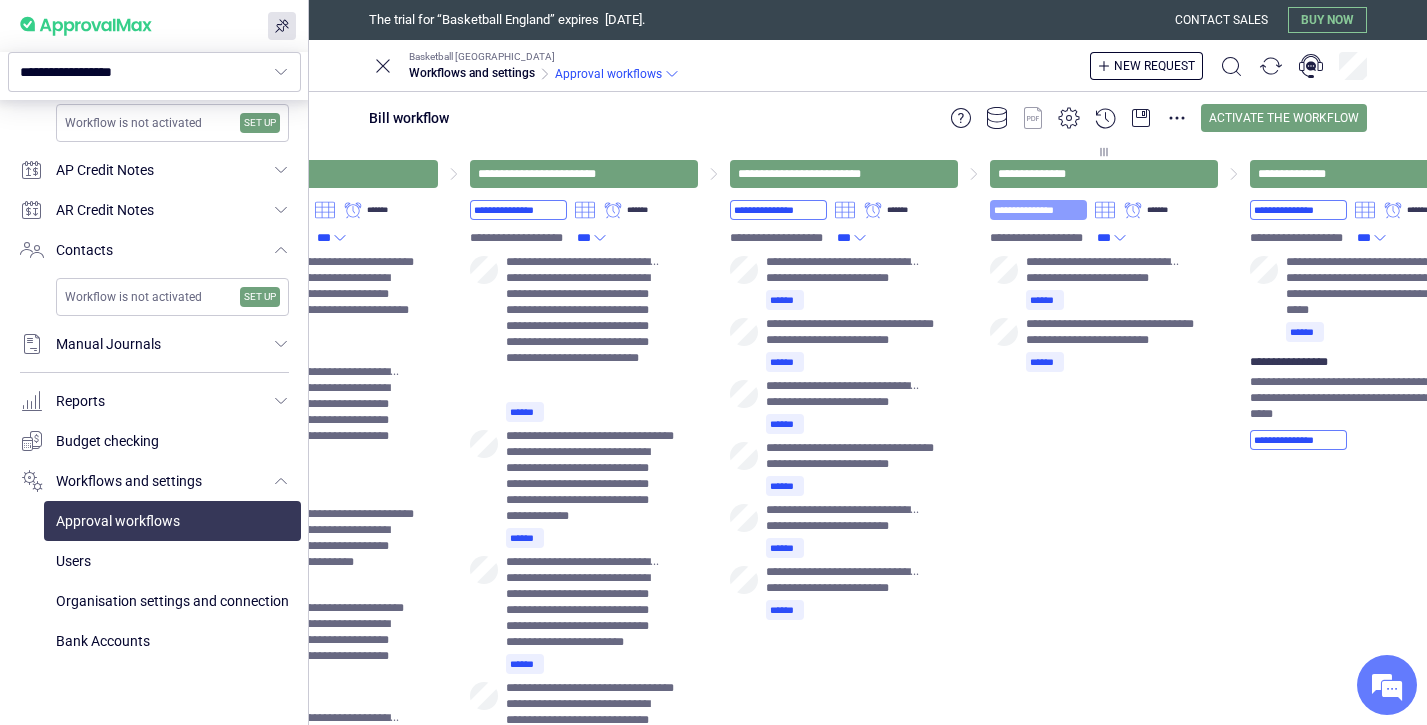 click on "**********" at bounding box center [1038, 210] 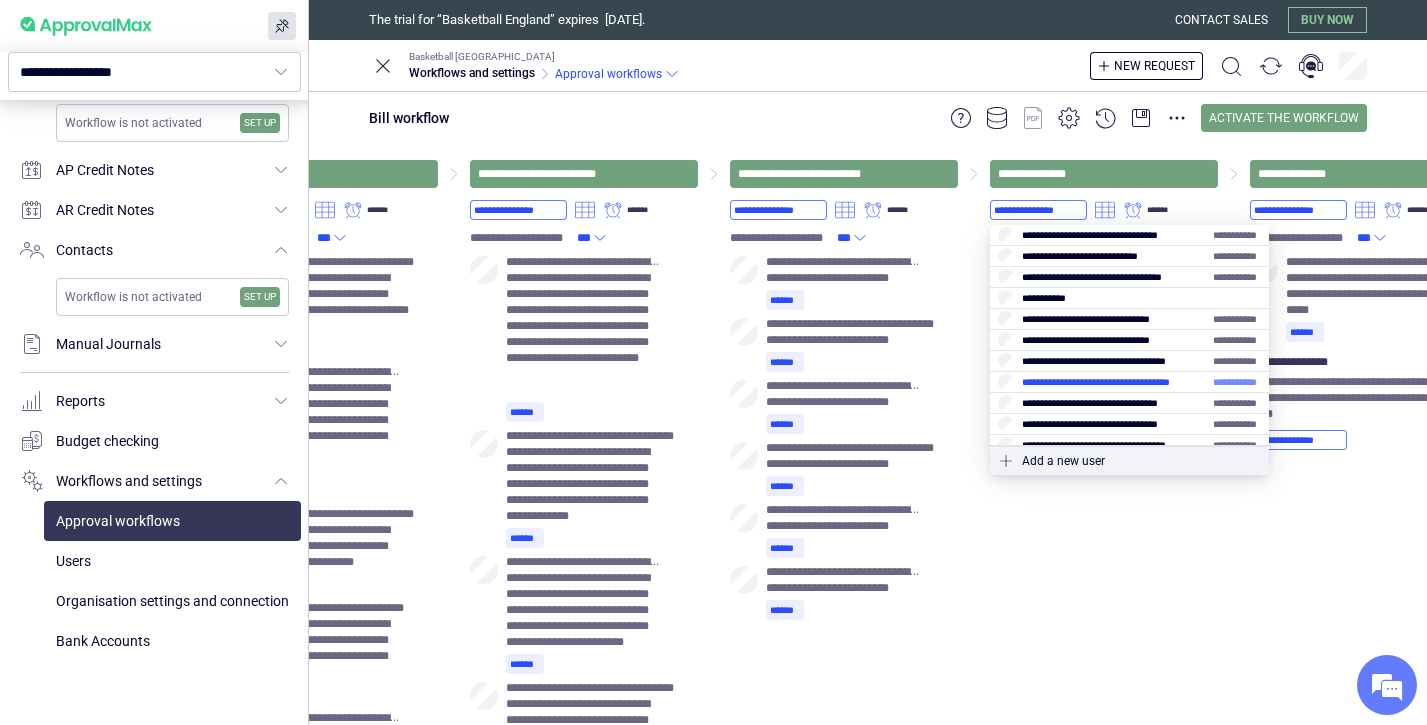 click at bounding box center [1129, 382] 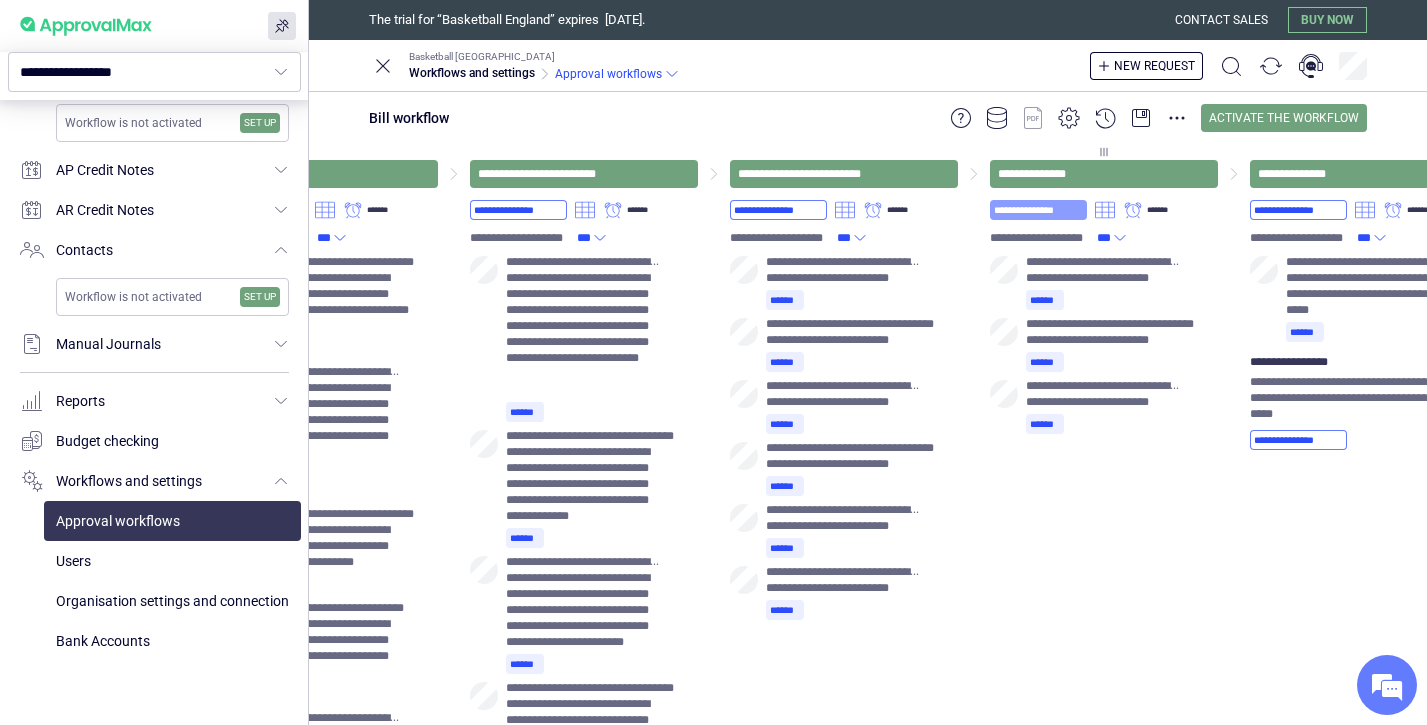 click on "**********" at bounding box center [1038, 210] 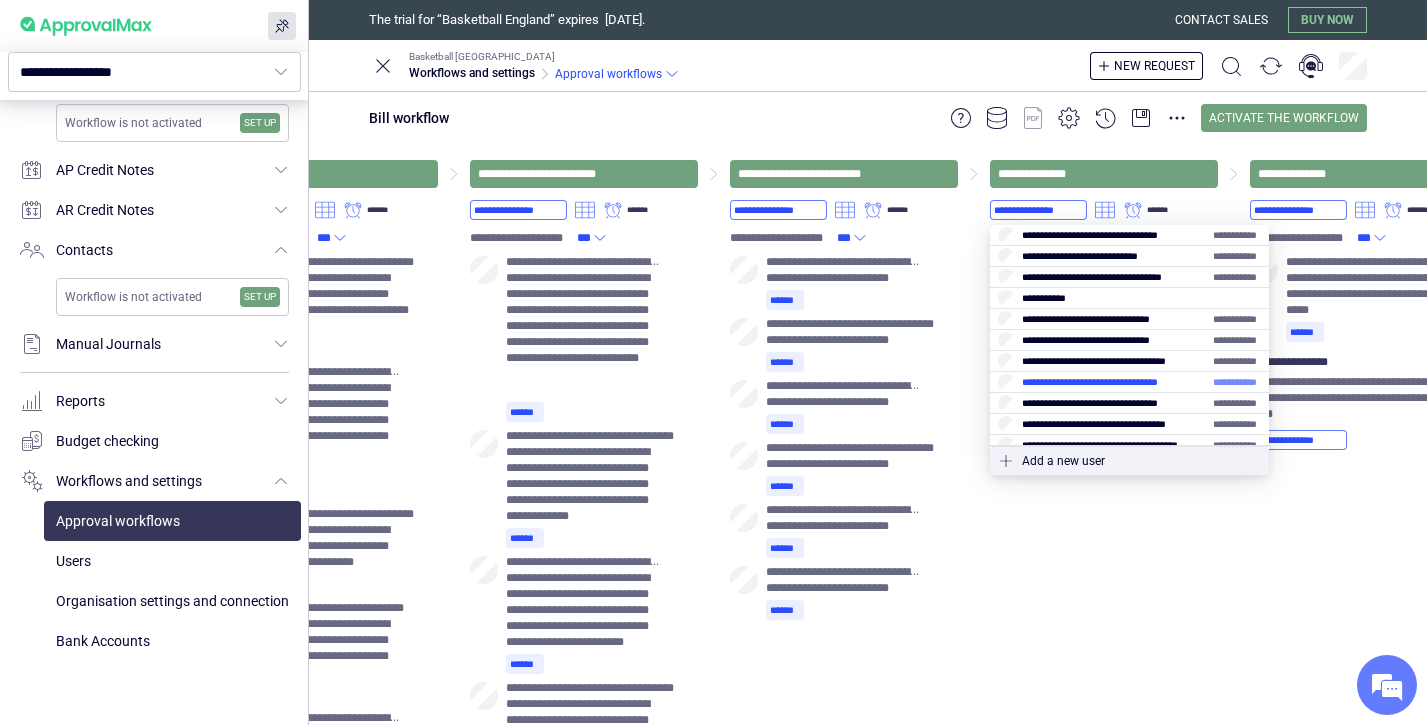 click at bounding box center (1129, 382) 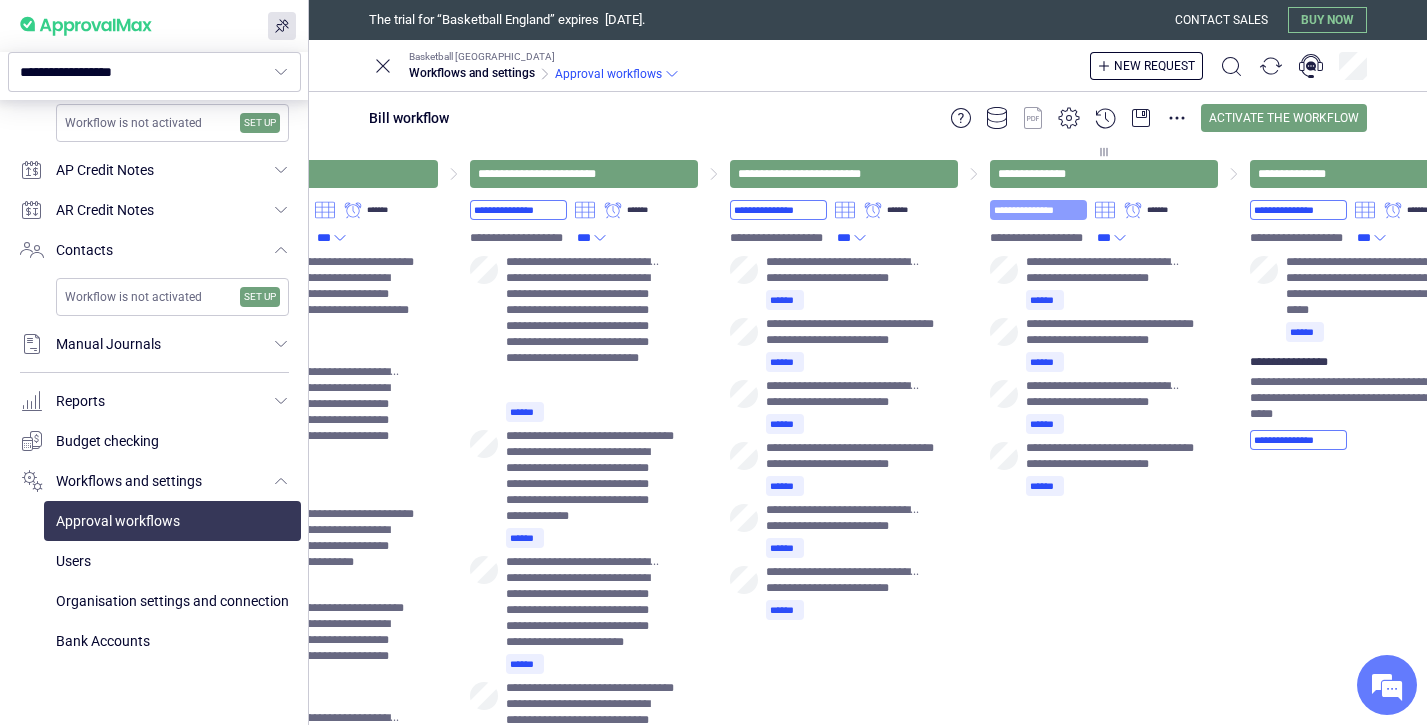 click on "**********" at bounding box center [1038, 210] 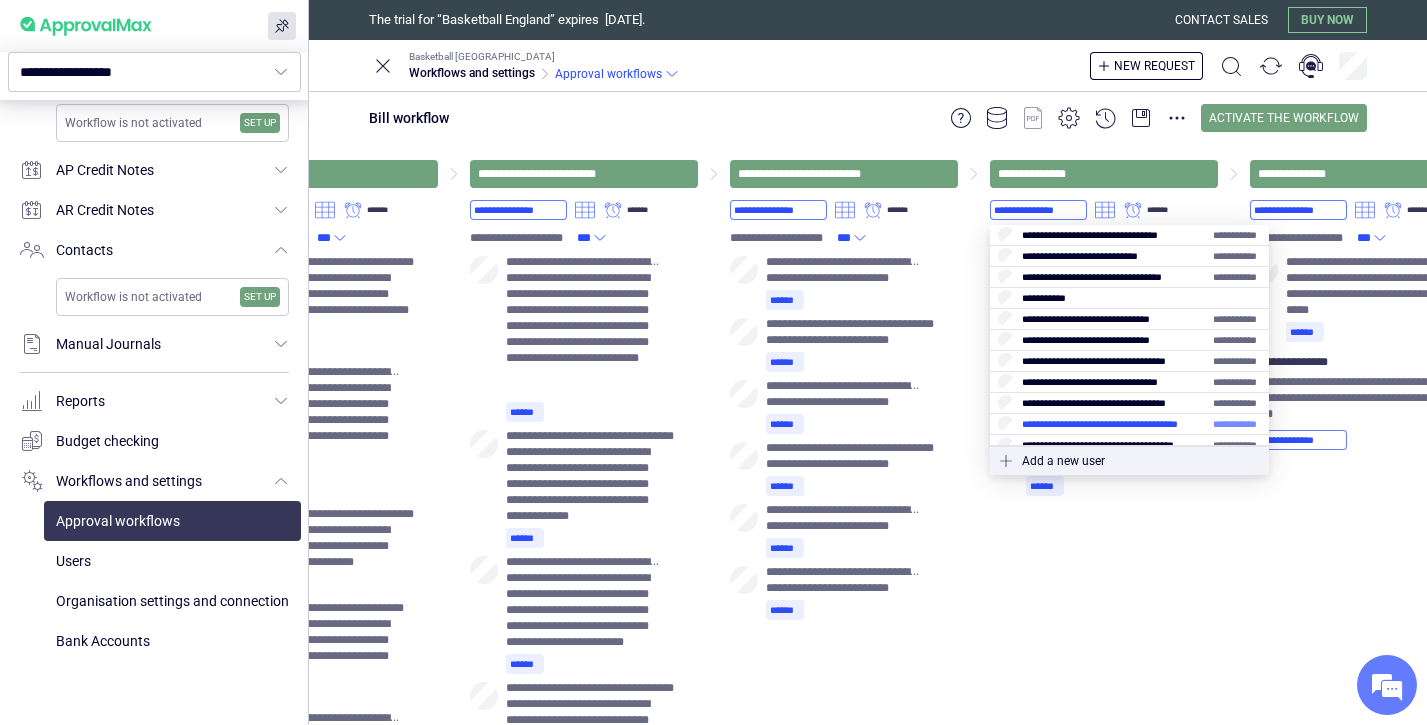 click at bounding box center [1129, 424] 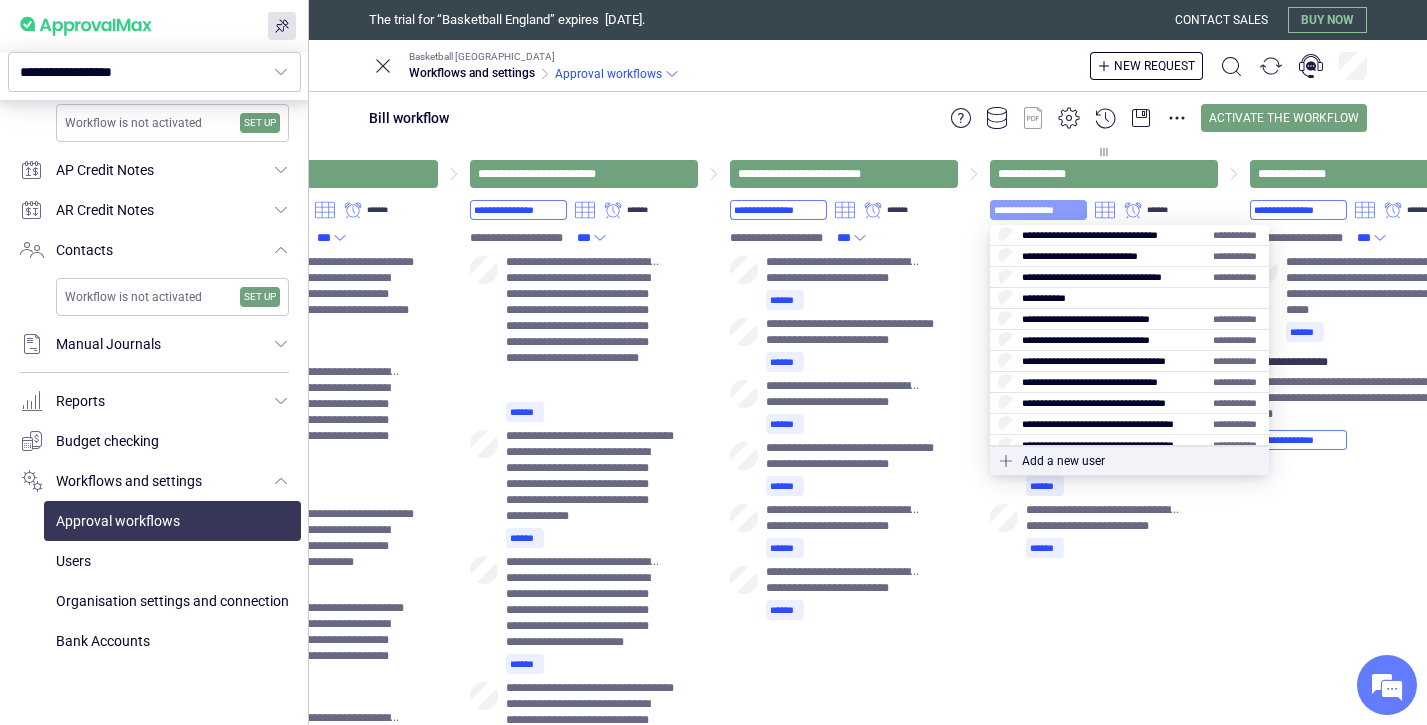 click on "**********" at bounding box center [1038, 210] 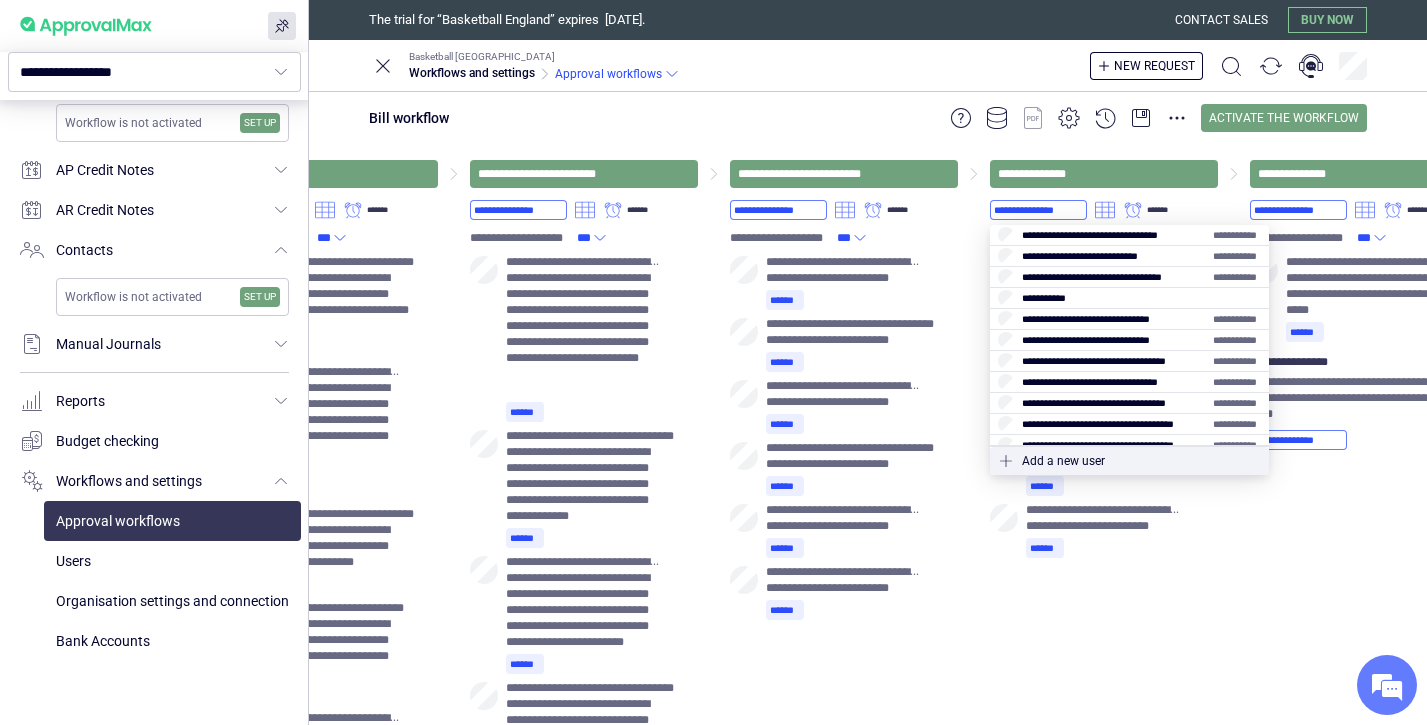 scroll, scrollTop: 12, scrollLeft: 0, axis: vertical 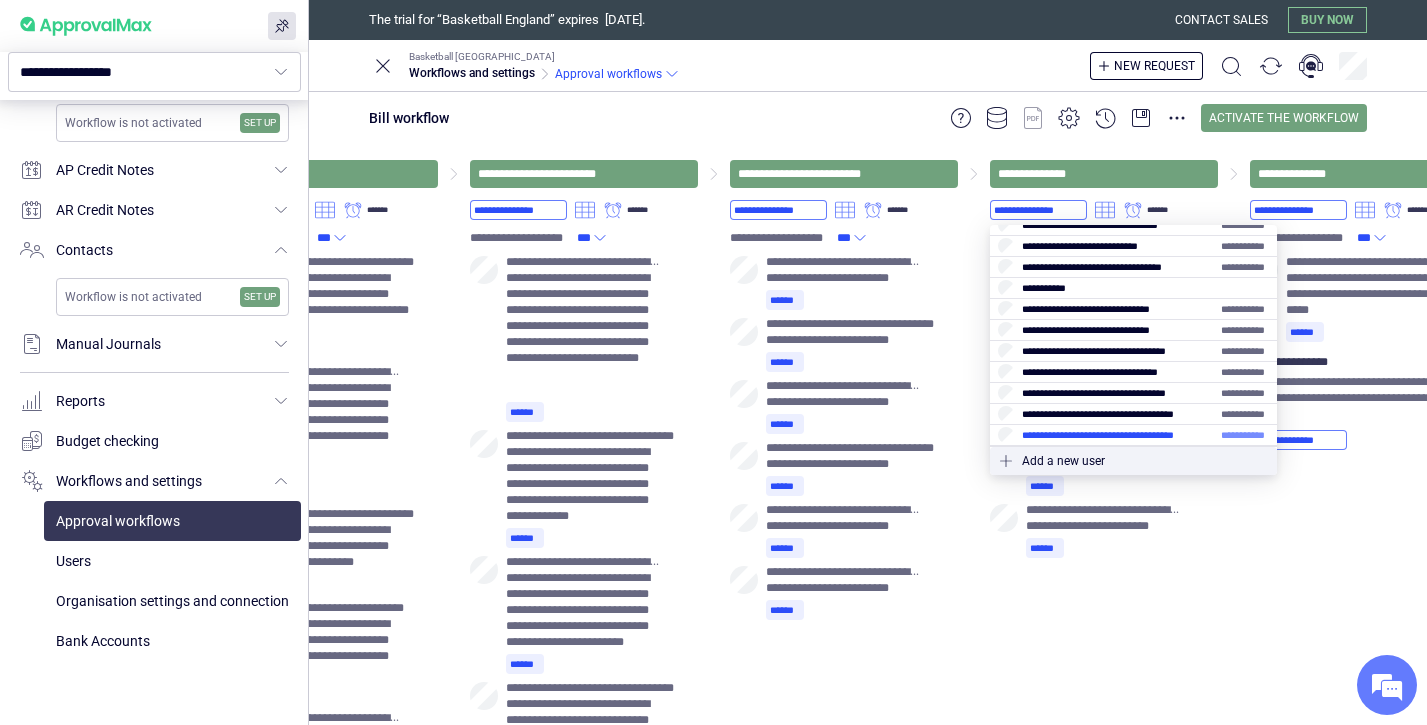 click at bounding box center (1133, 435) 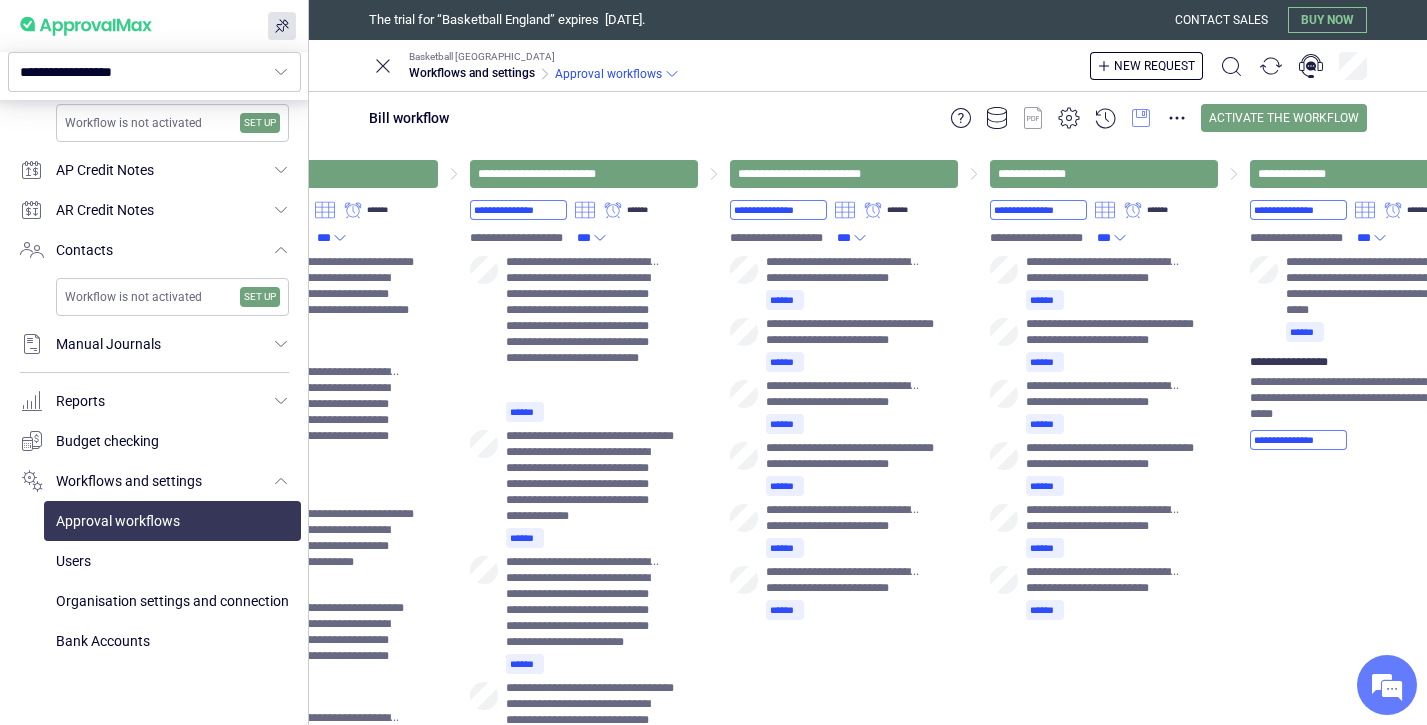 click 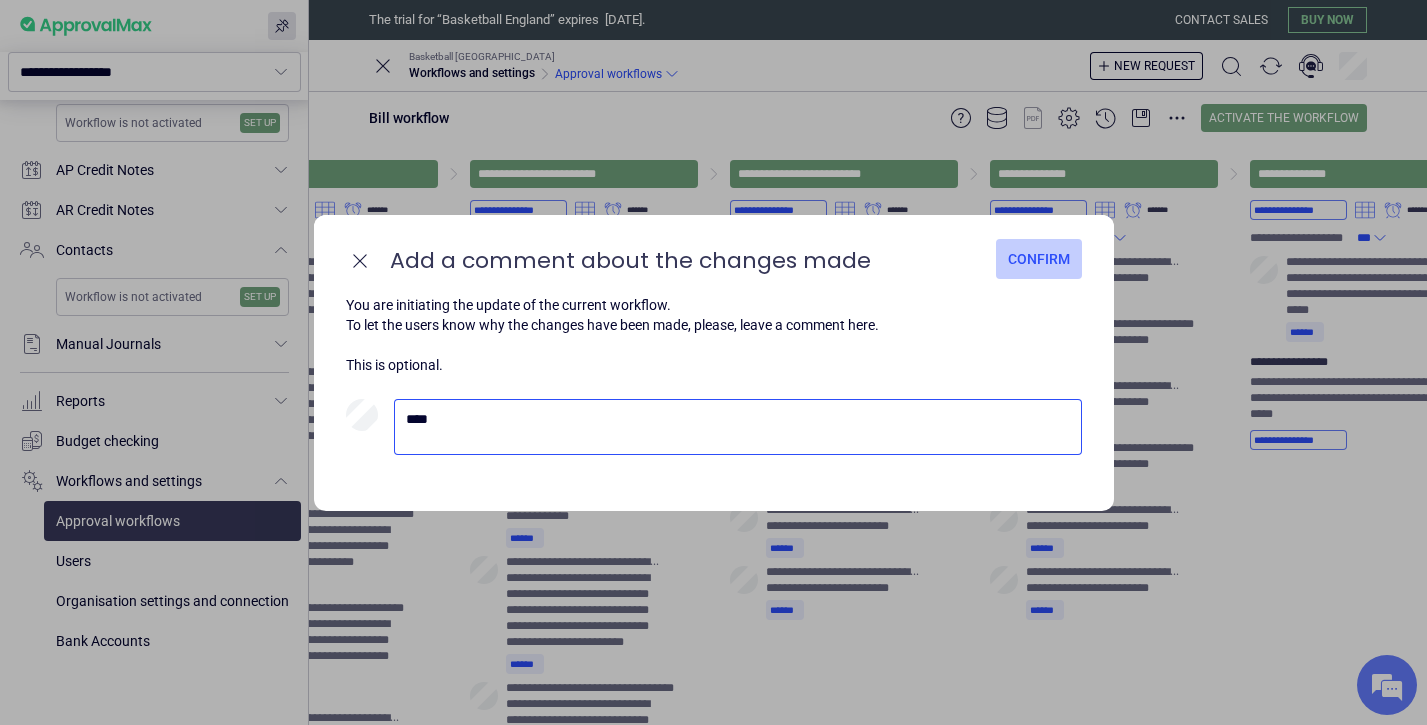 type on "****" 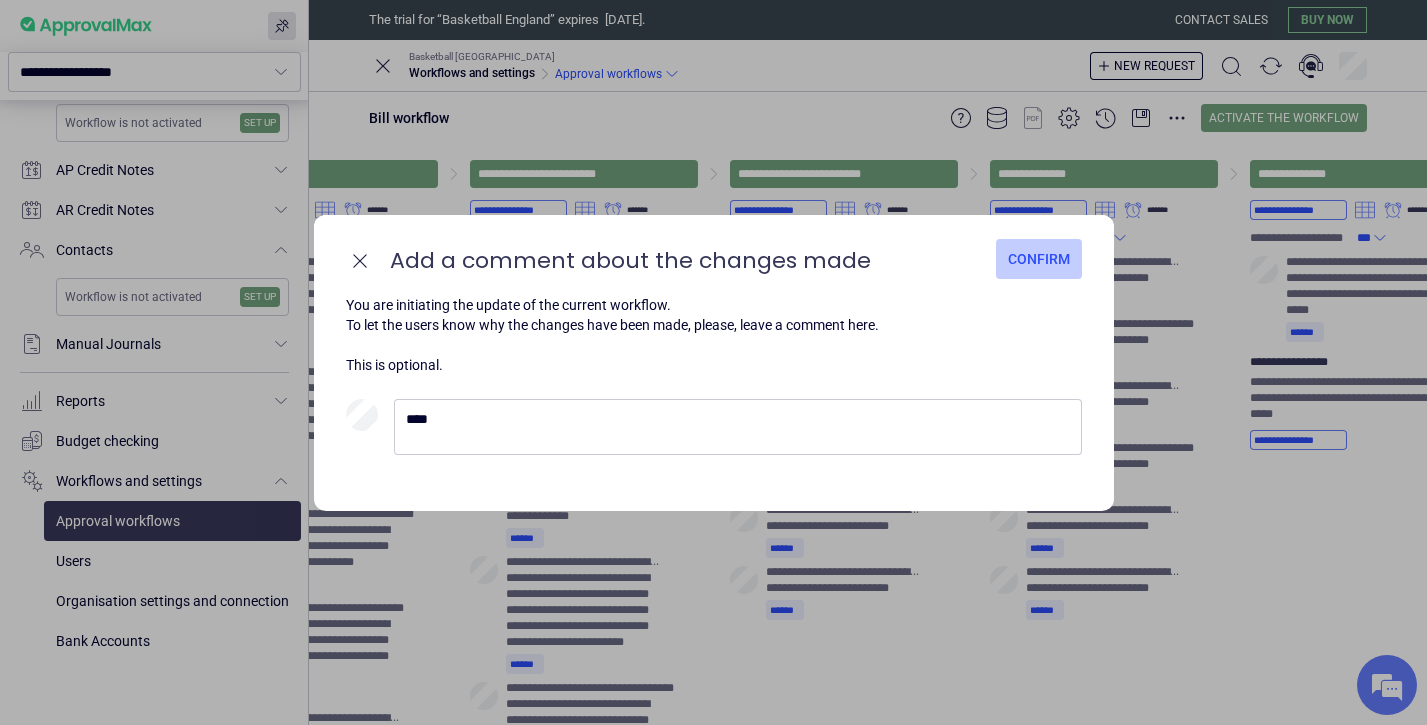 click on "Confirm" at bounding box center (1039, 259) 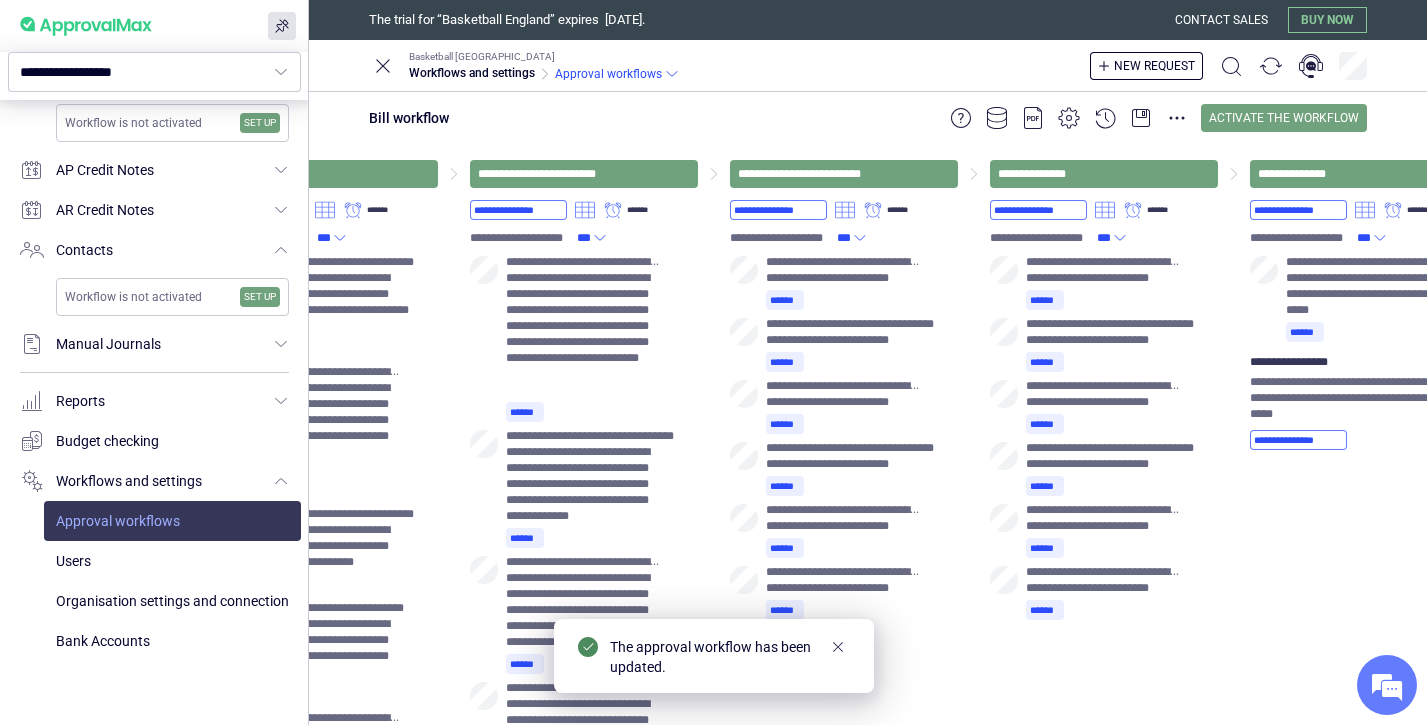 click at bounding box center [172, 521] 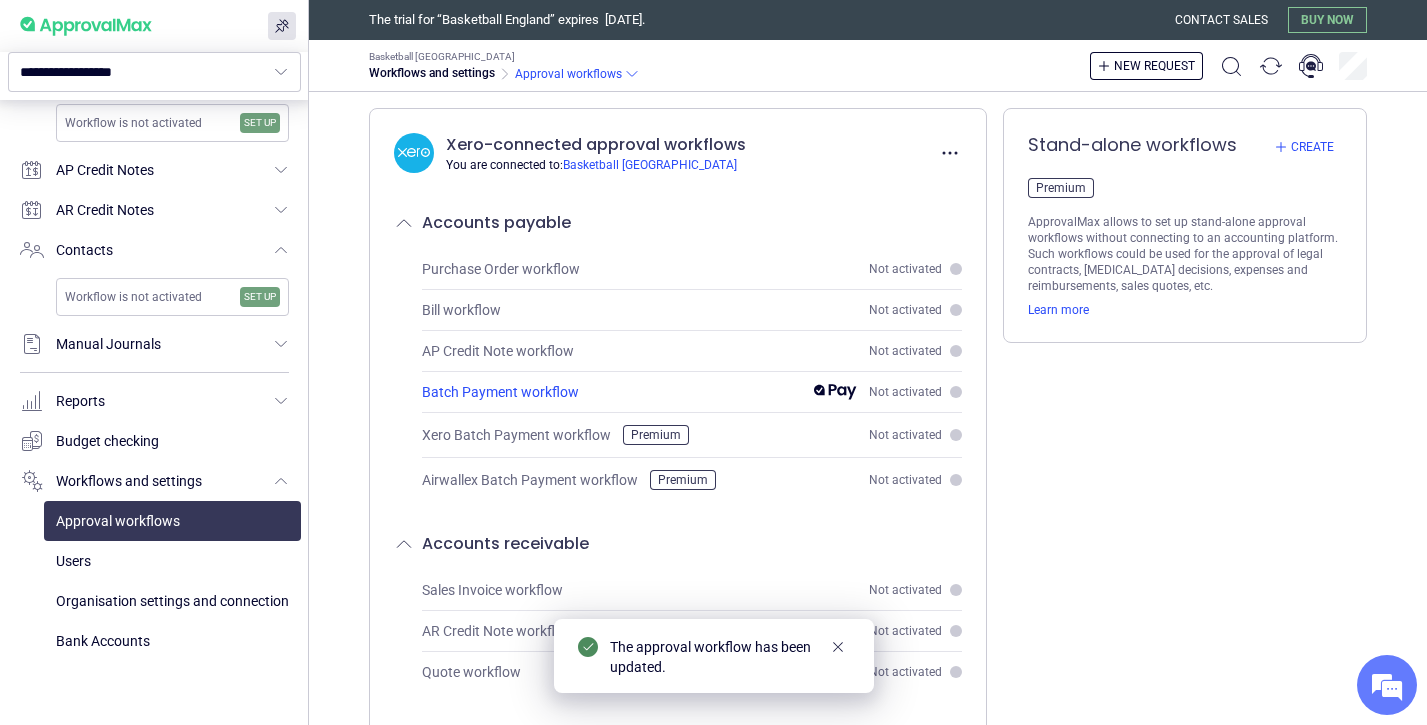 click on "Batch Payment workflow Not activated" at bounding box center [692, 392] 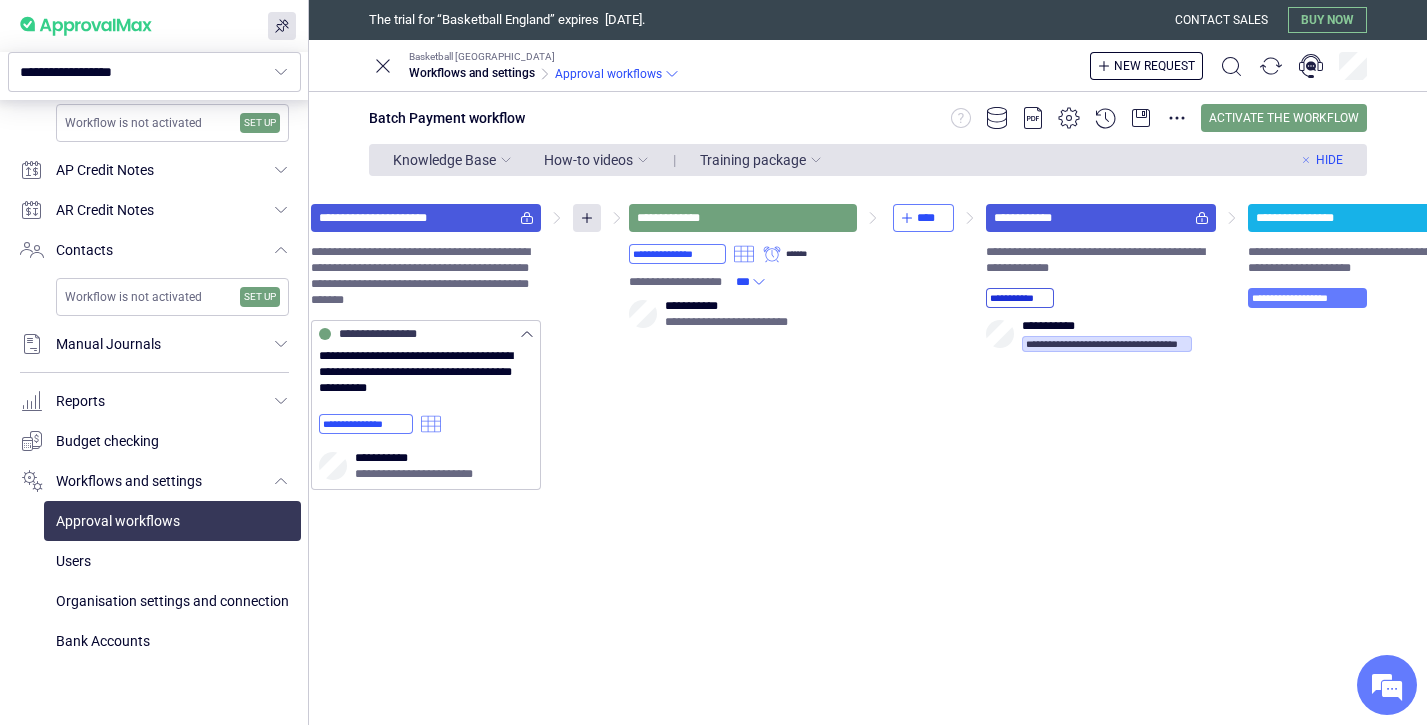 scroll, scrollTop: 0, scrollLeft: 0, axis: both 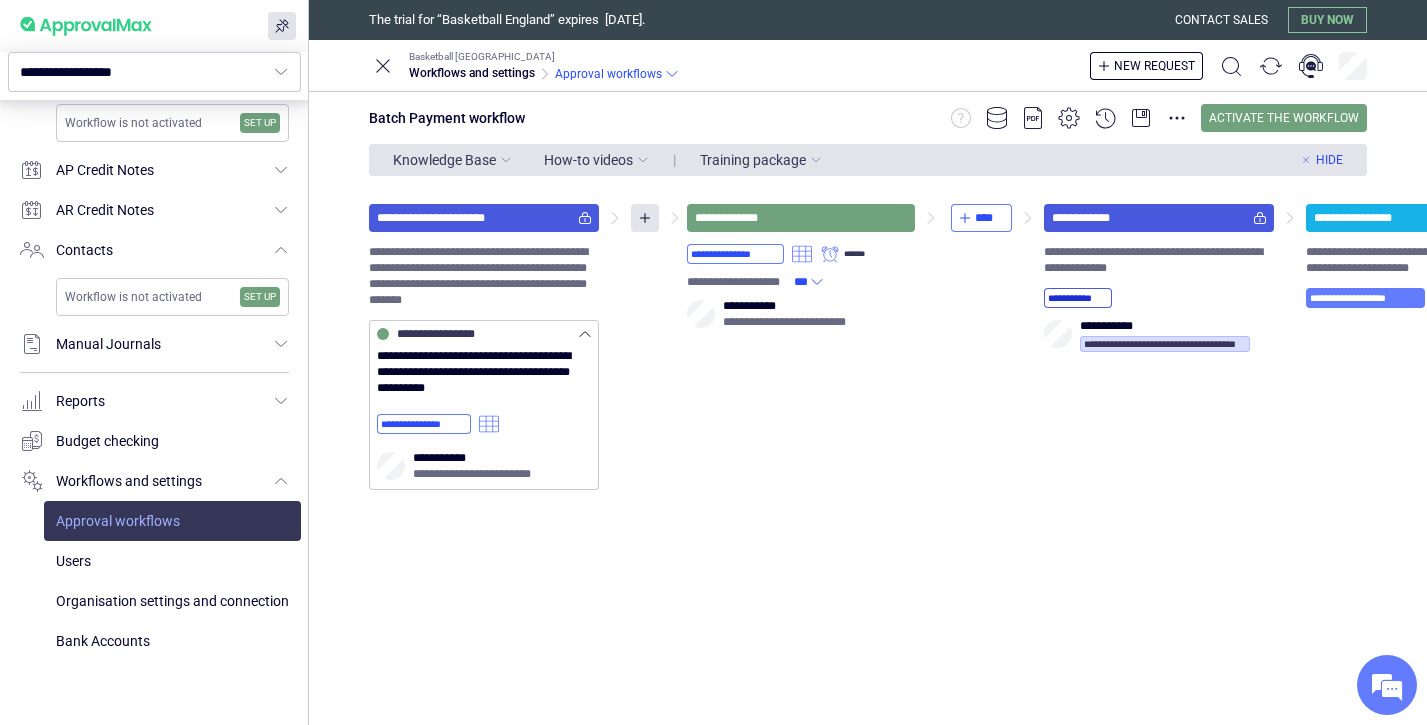 click at bounding box center (172, 521) 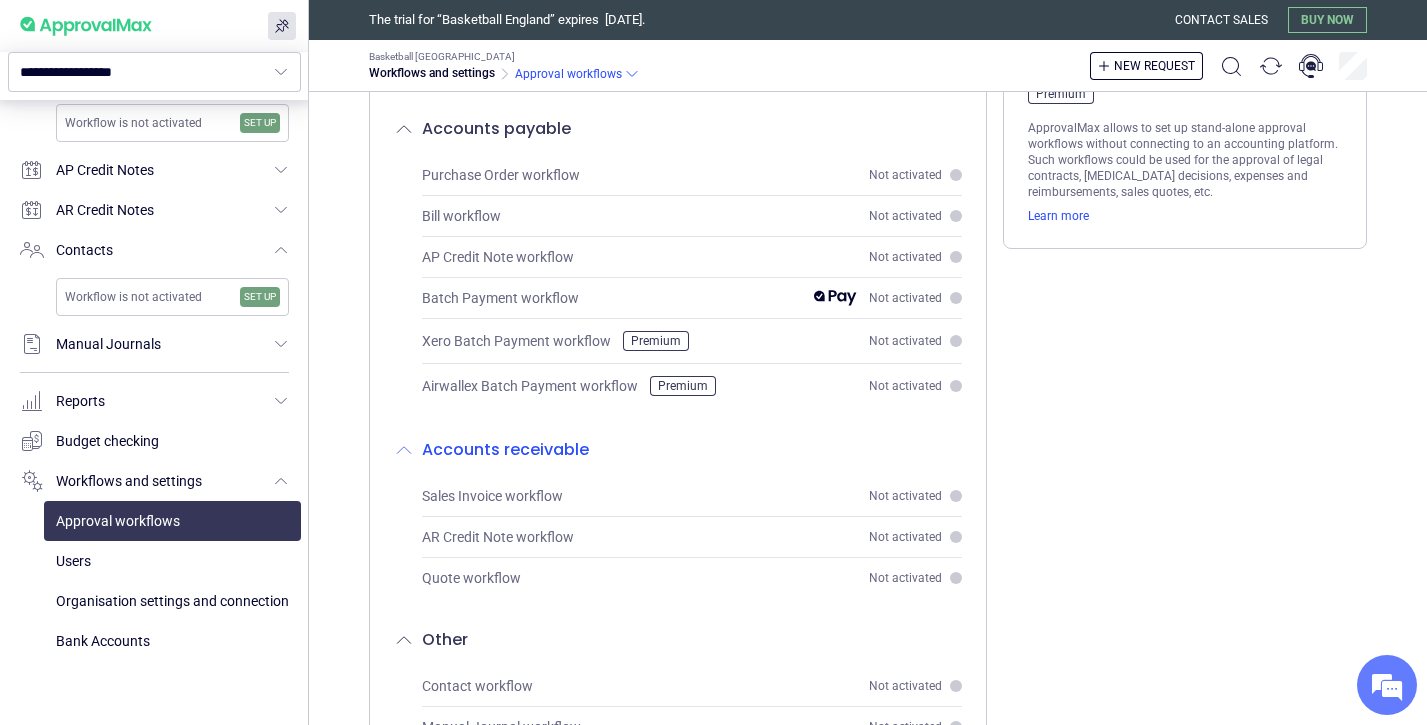 scroll, scrollTop: 173, scrollLeft: 0, axis: vertical 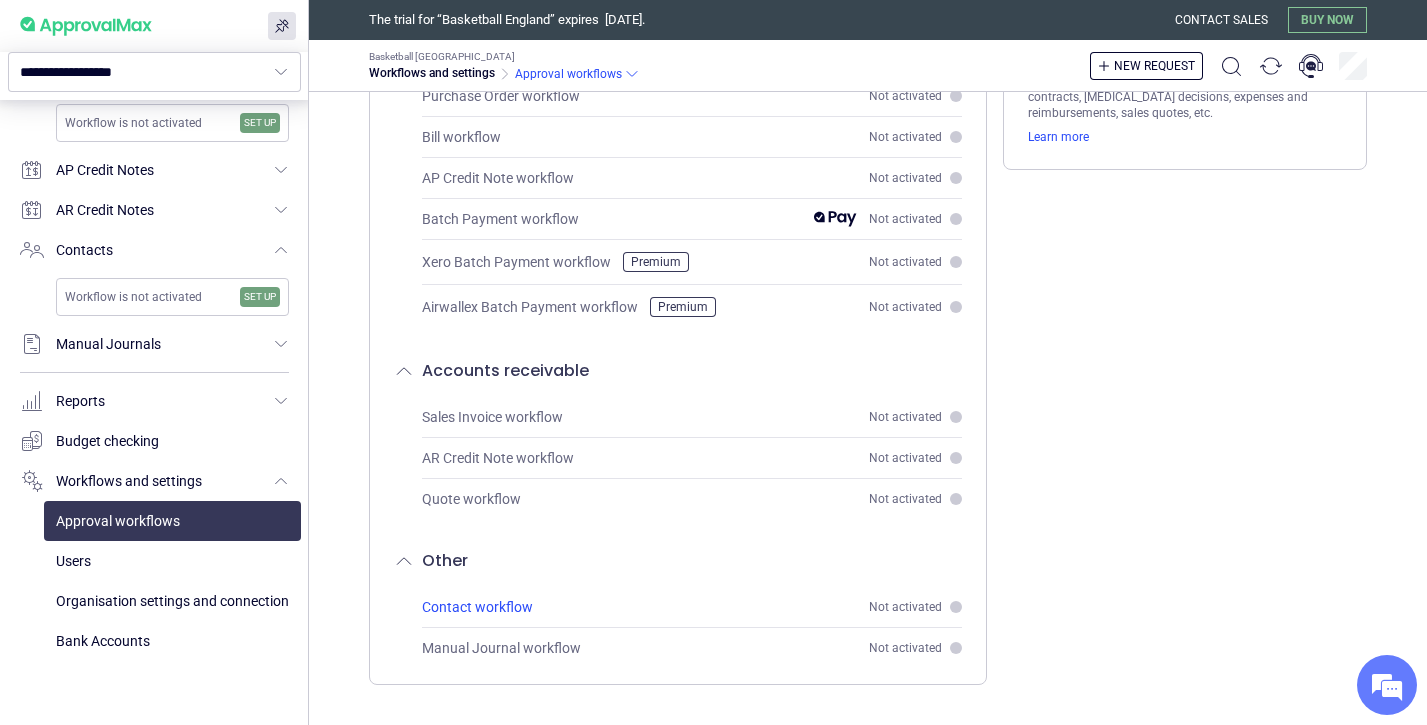 click on "Contact workflow" at bounding box center [477, 607] 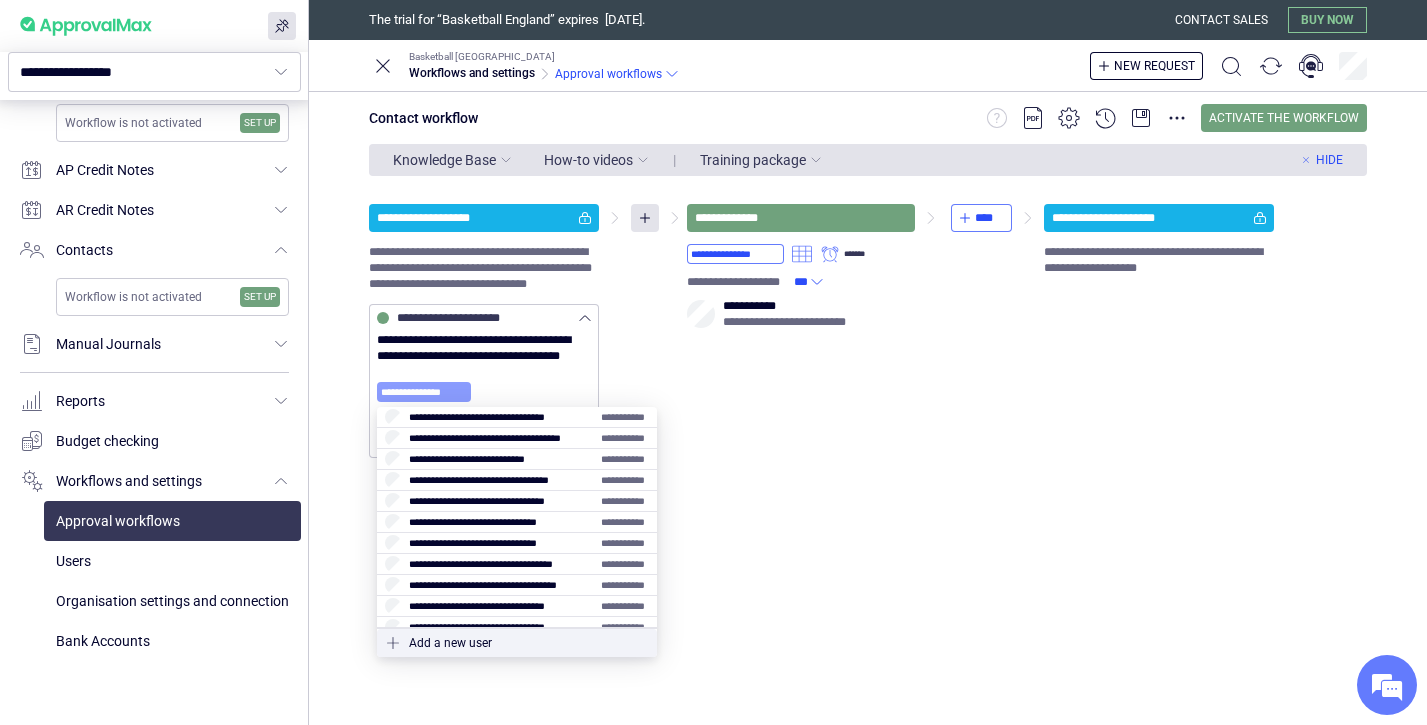 click on "**********" at bounding box center (424, 392) 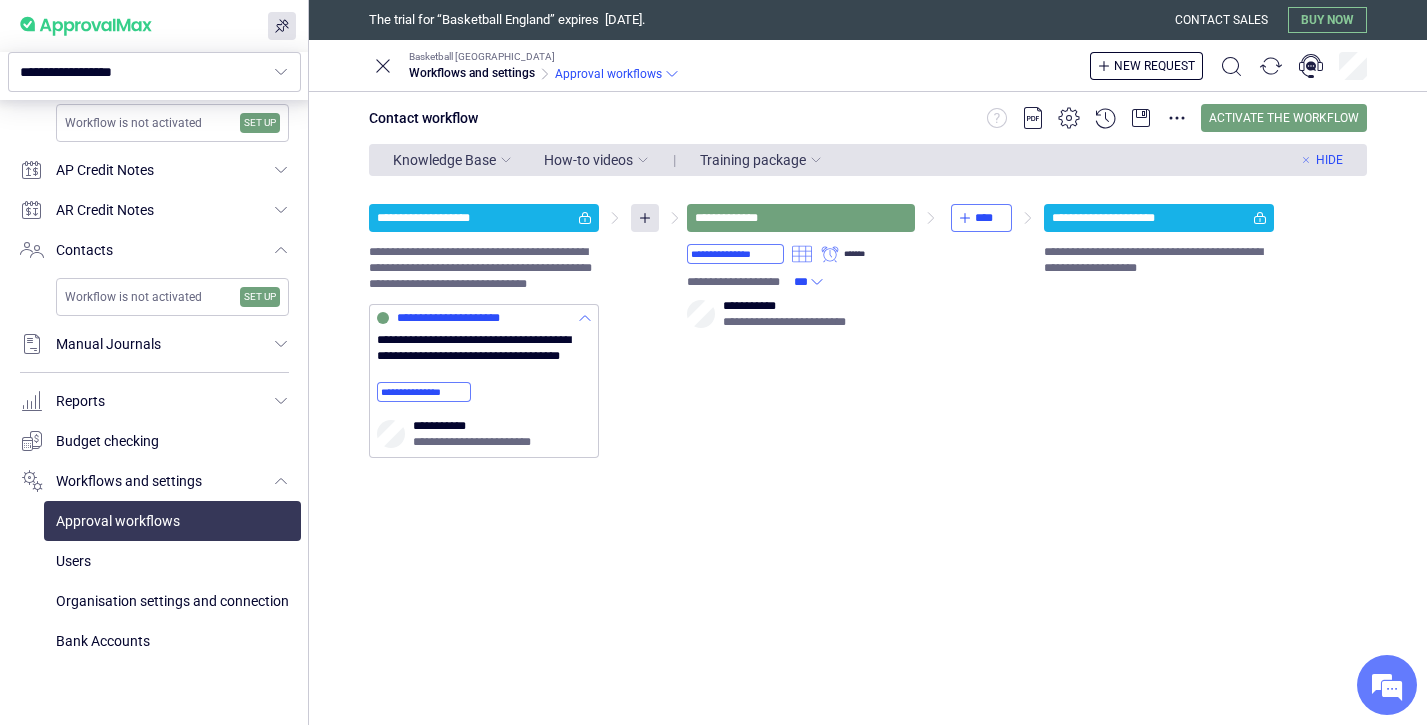click on "**********" at bounding box center (484, 338) 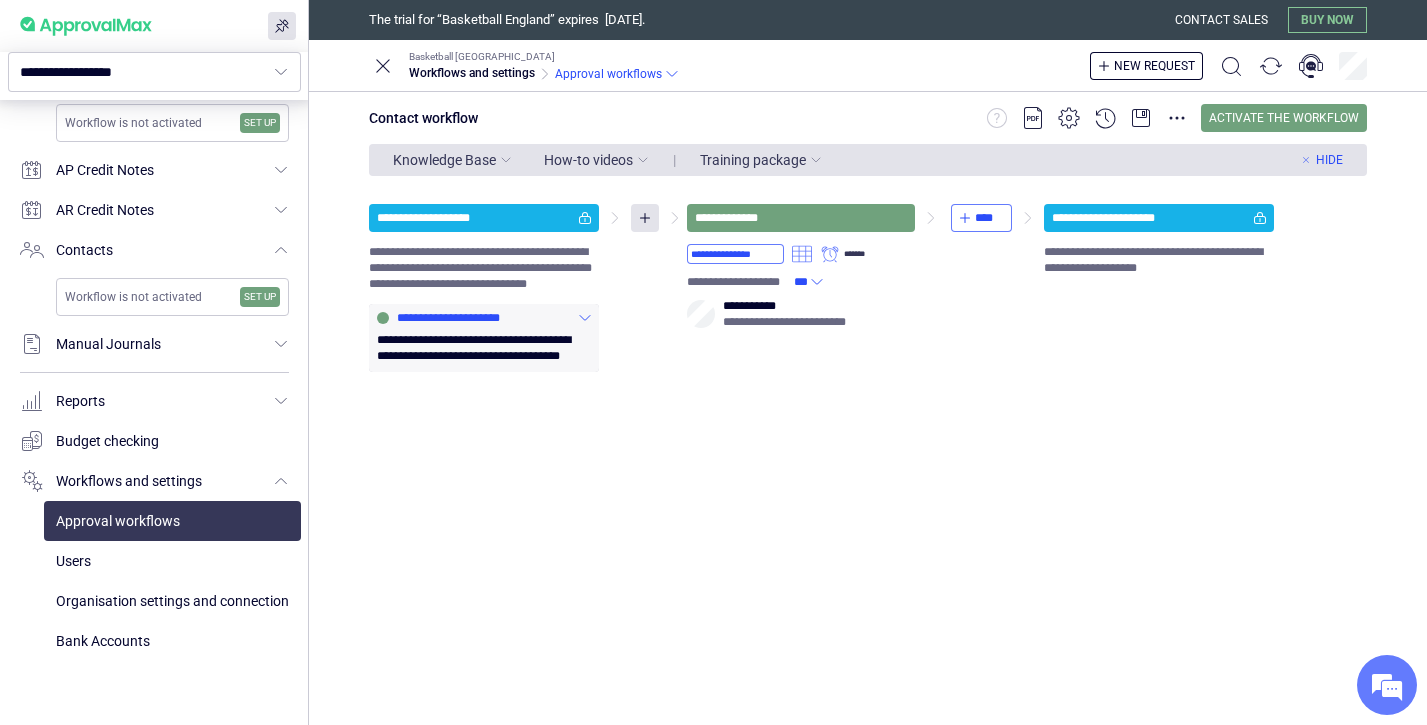click on "**********" at bounding box center (484, 348) 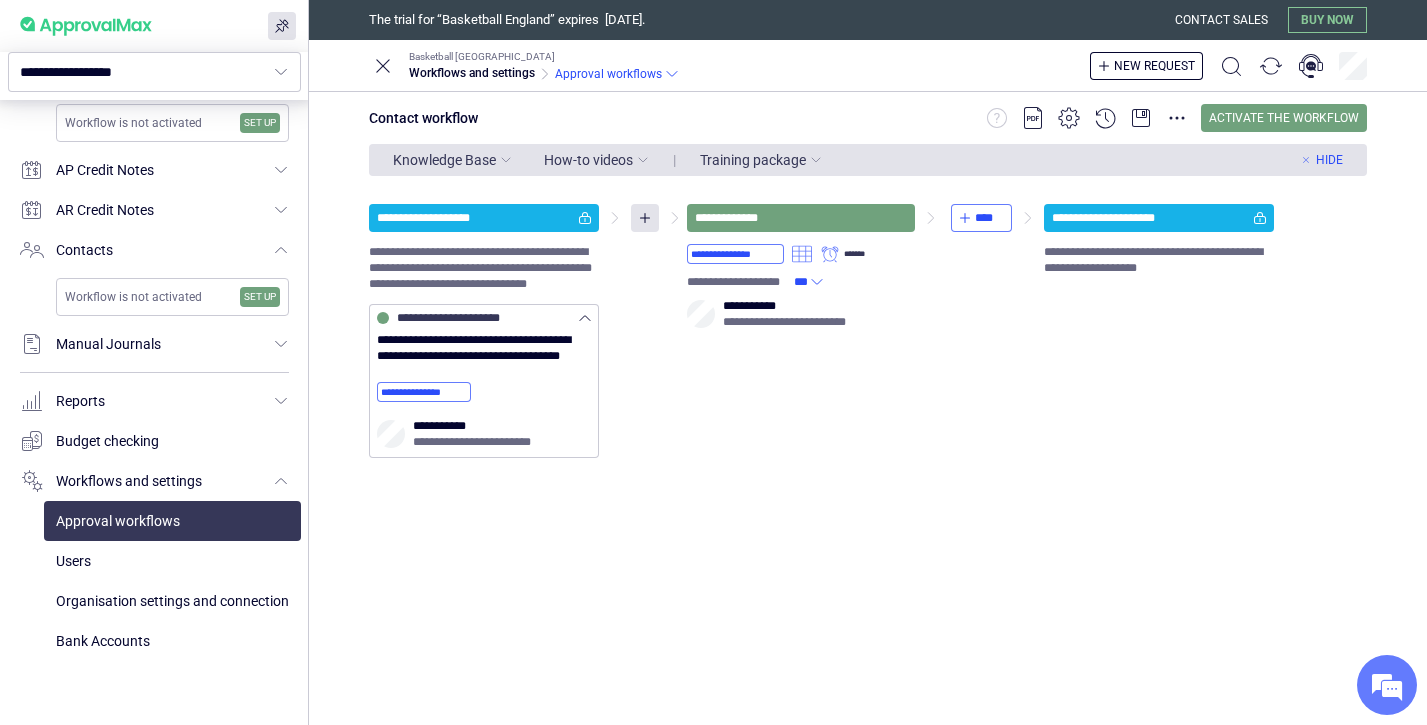 click on "**********" at bounding box center (484, 392) 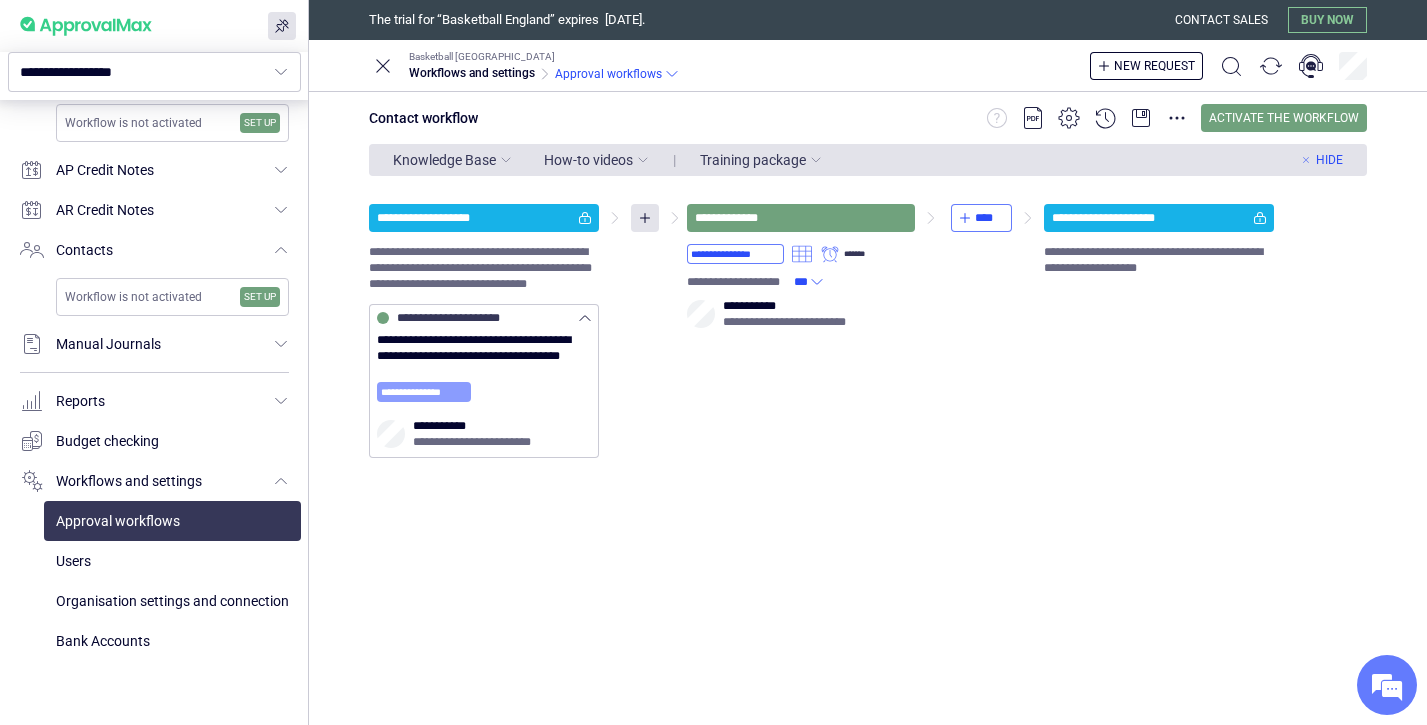 click on "**********" at bounding box center (424, 392) 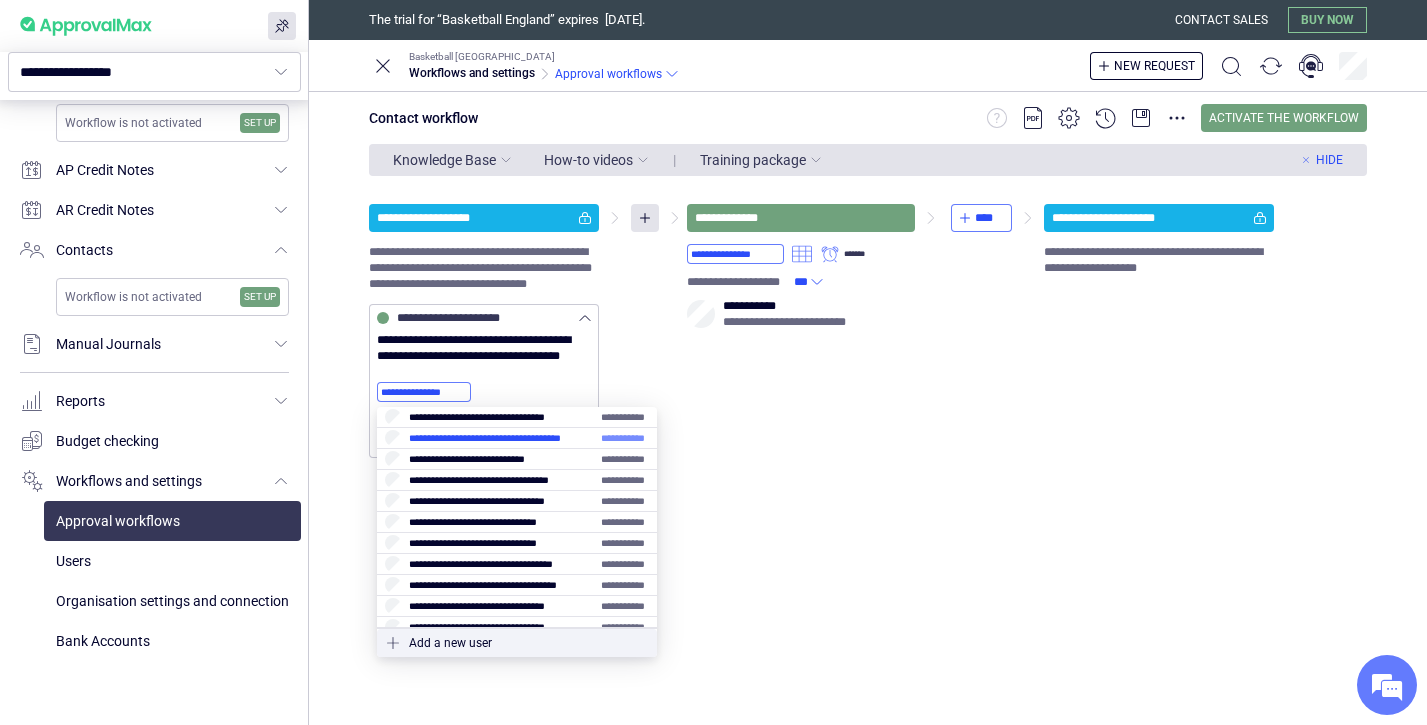 click at bounding box center [517, 438] 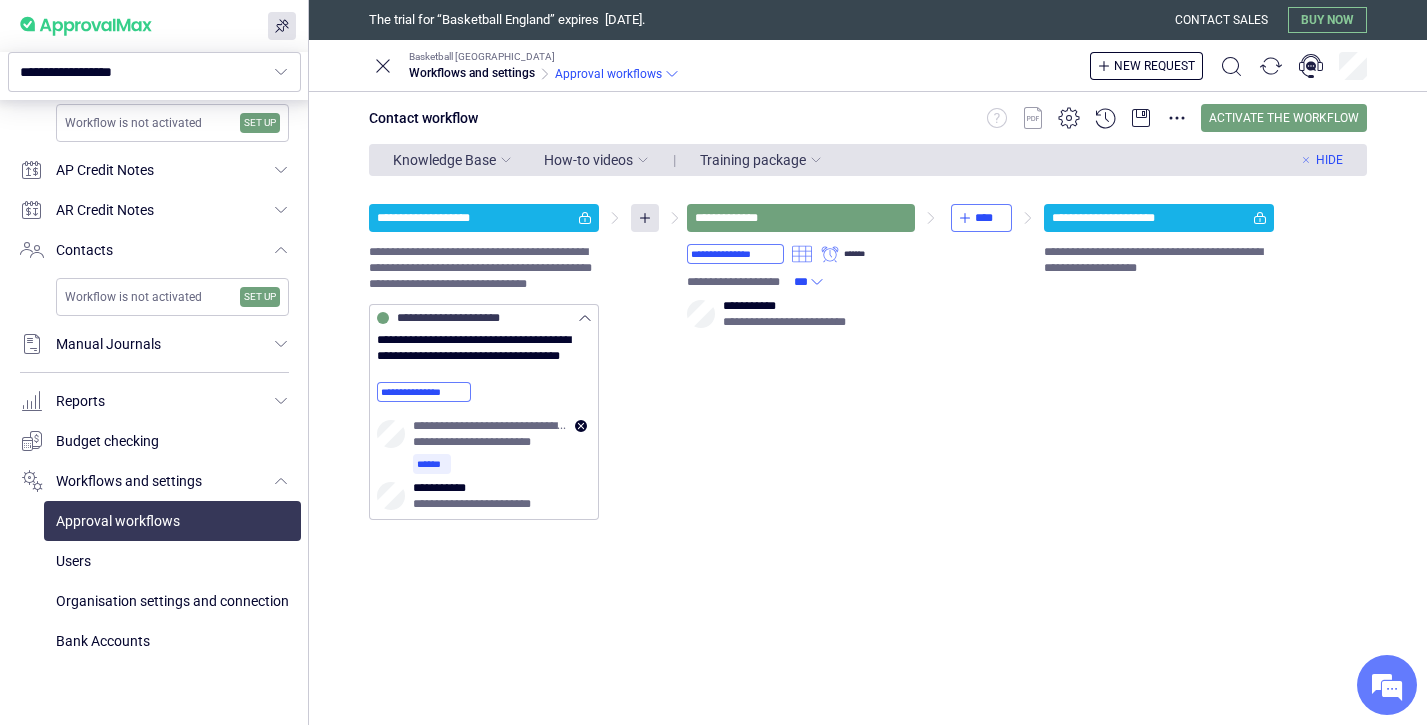 click on "**********" at bounding box center [490, 426] 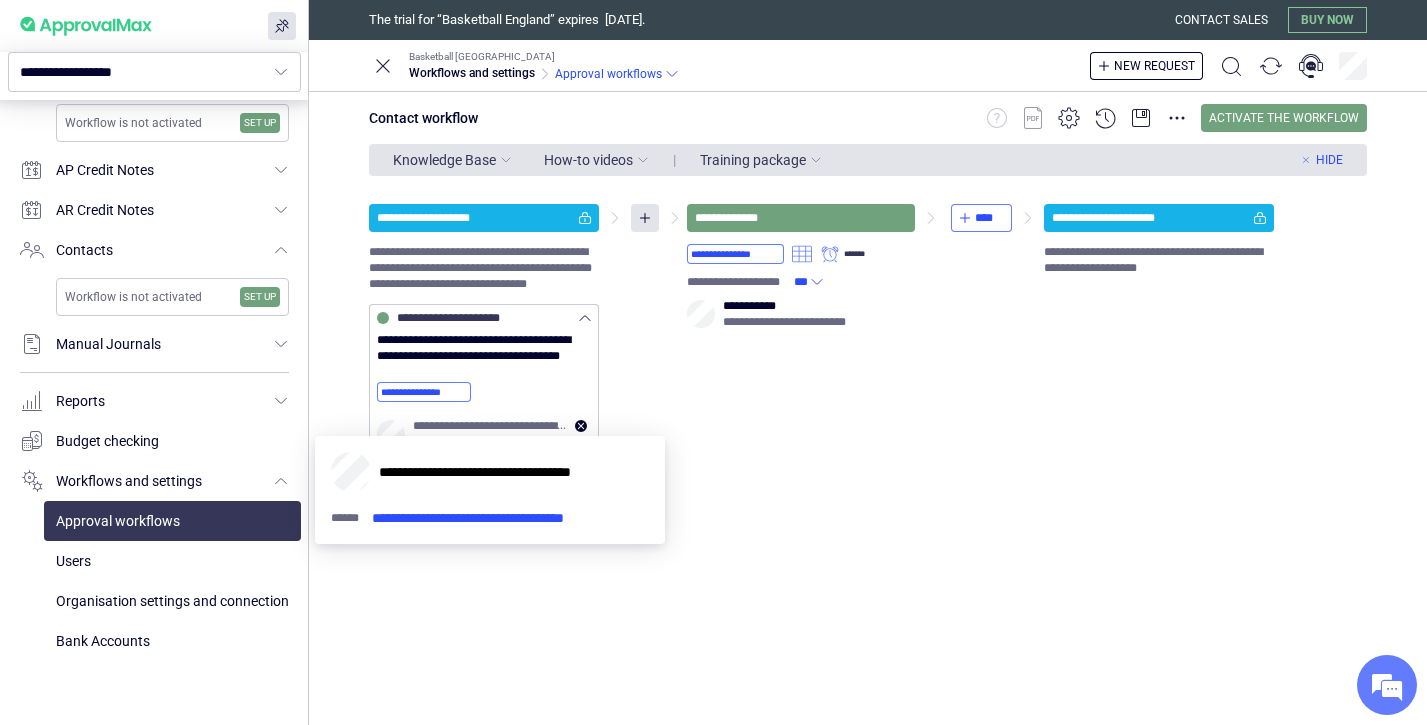 click on "**********" at bounding box center (490, 426) 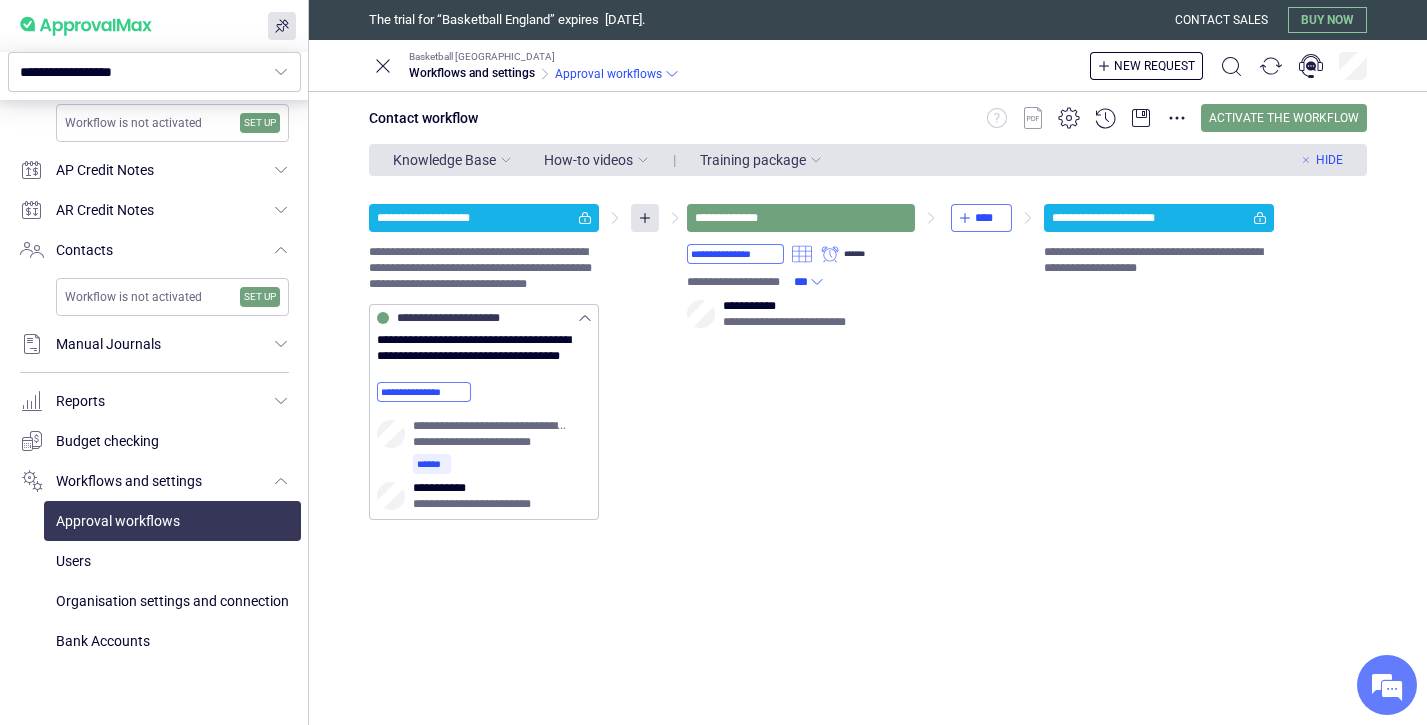 click 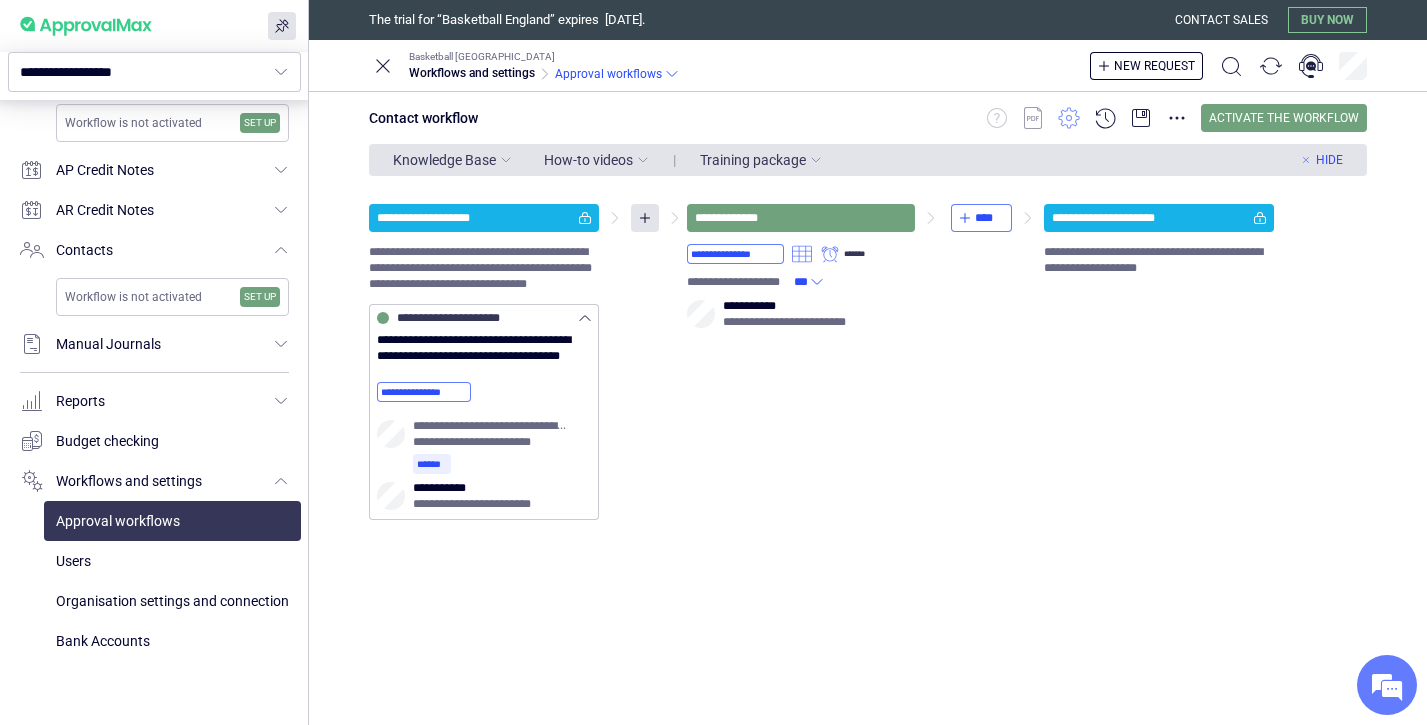 click 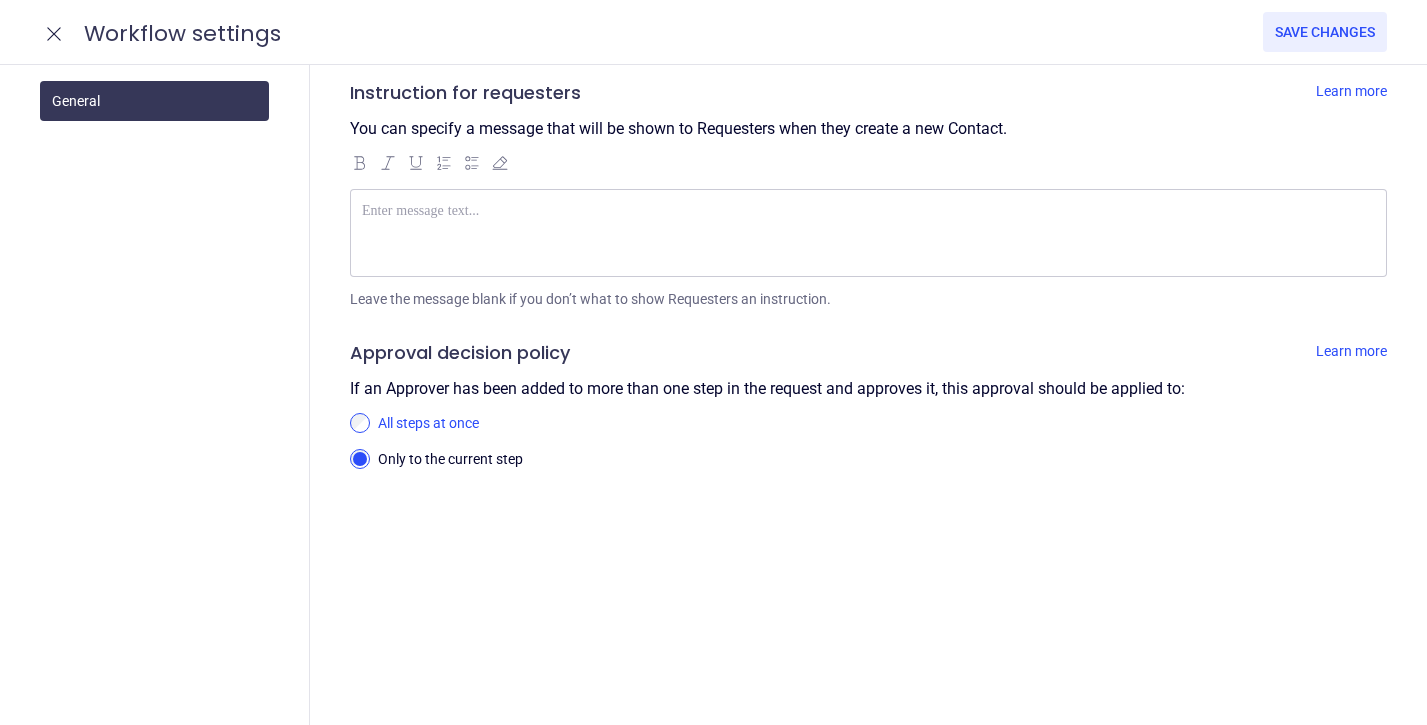 click on "All steps at once" at bounding box center [882, 424] 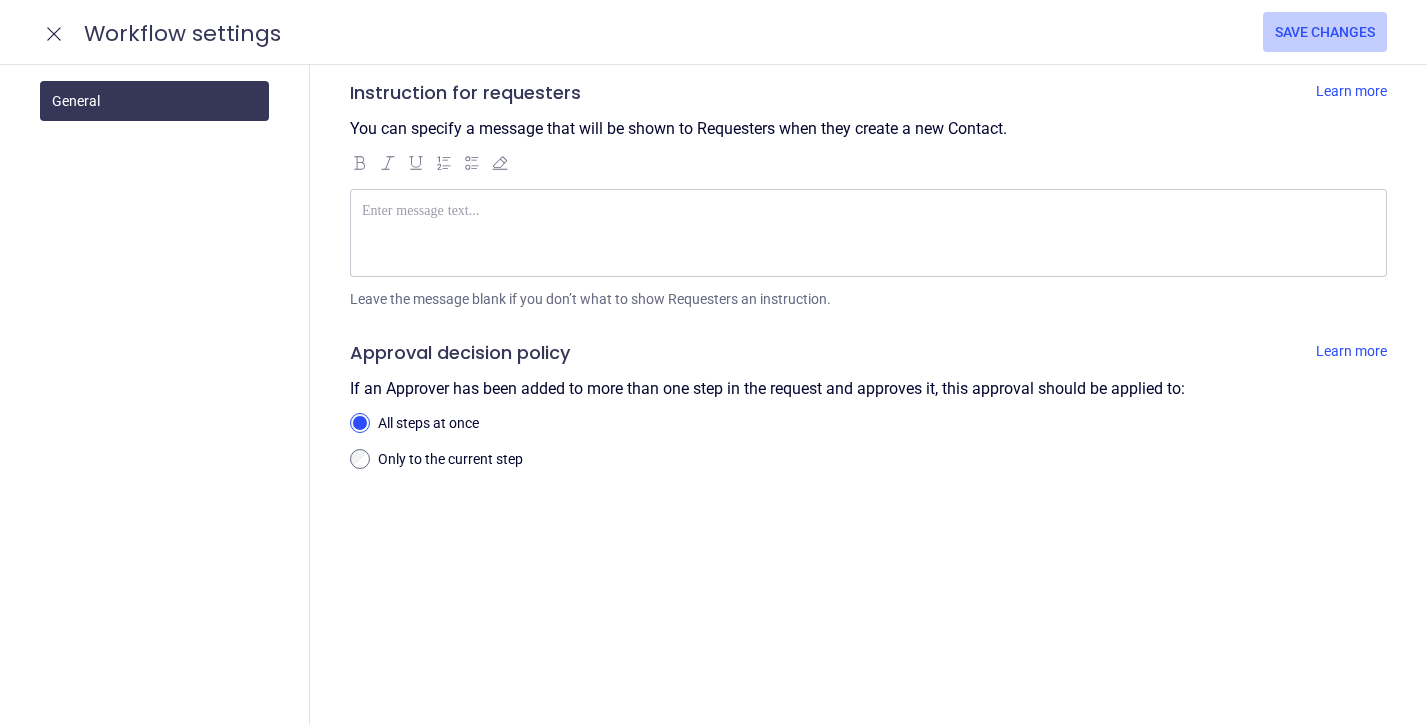 click on "Save changes" at bounding box center [1325, 32] 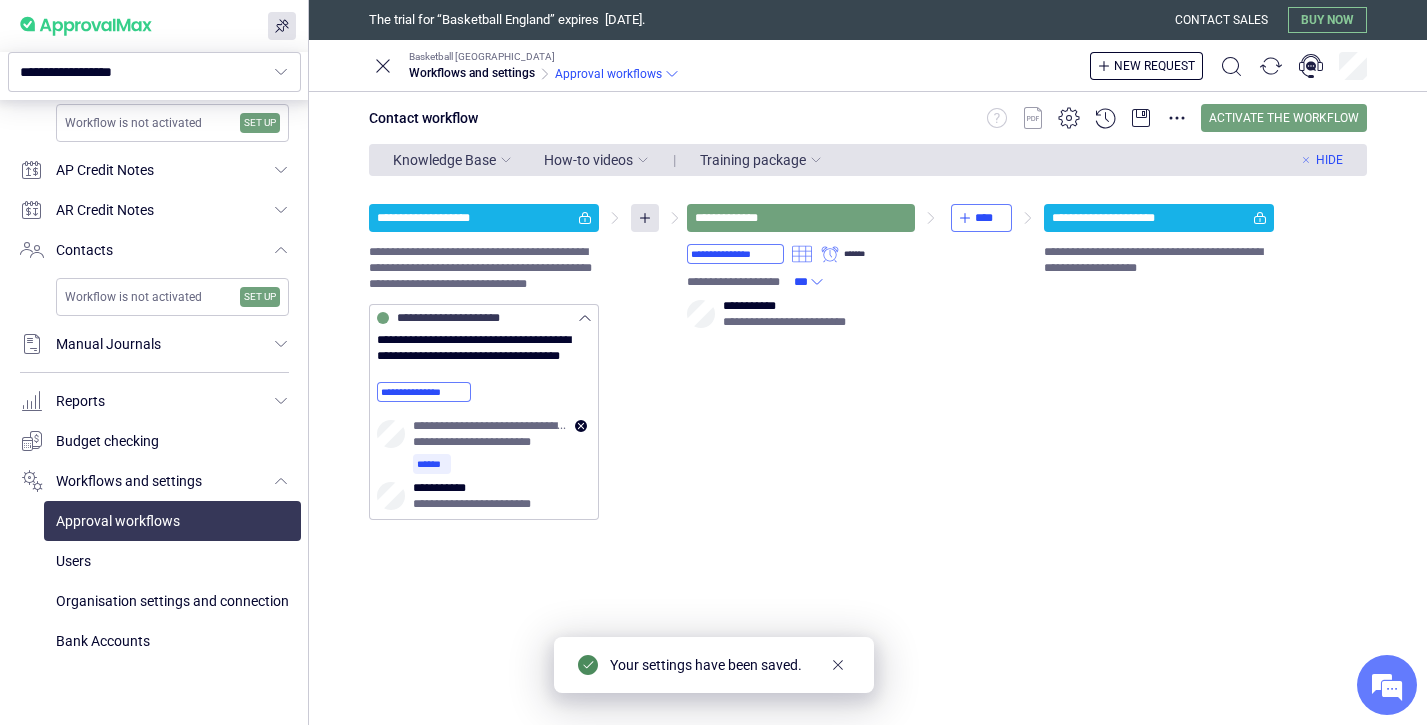 click on "**********" at bounding box center (490, 426) 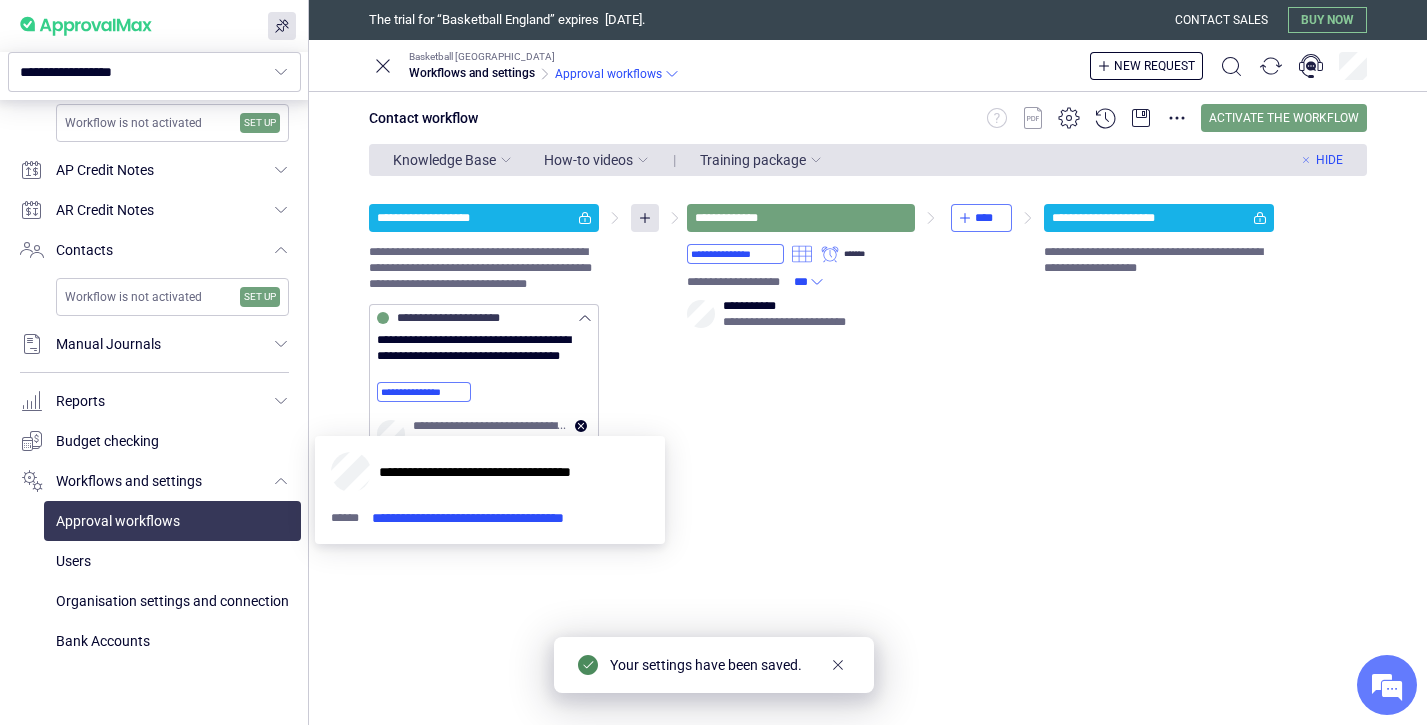click on "**********" at bounding box center (490, 426) 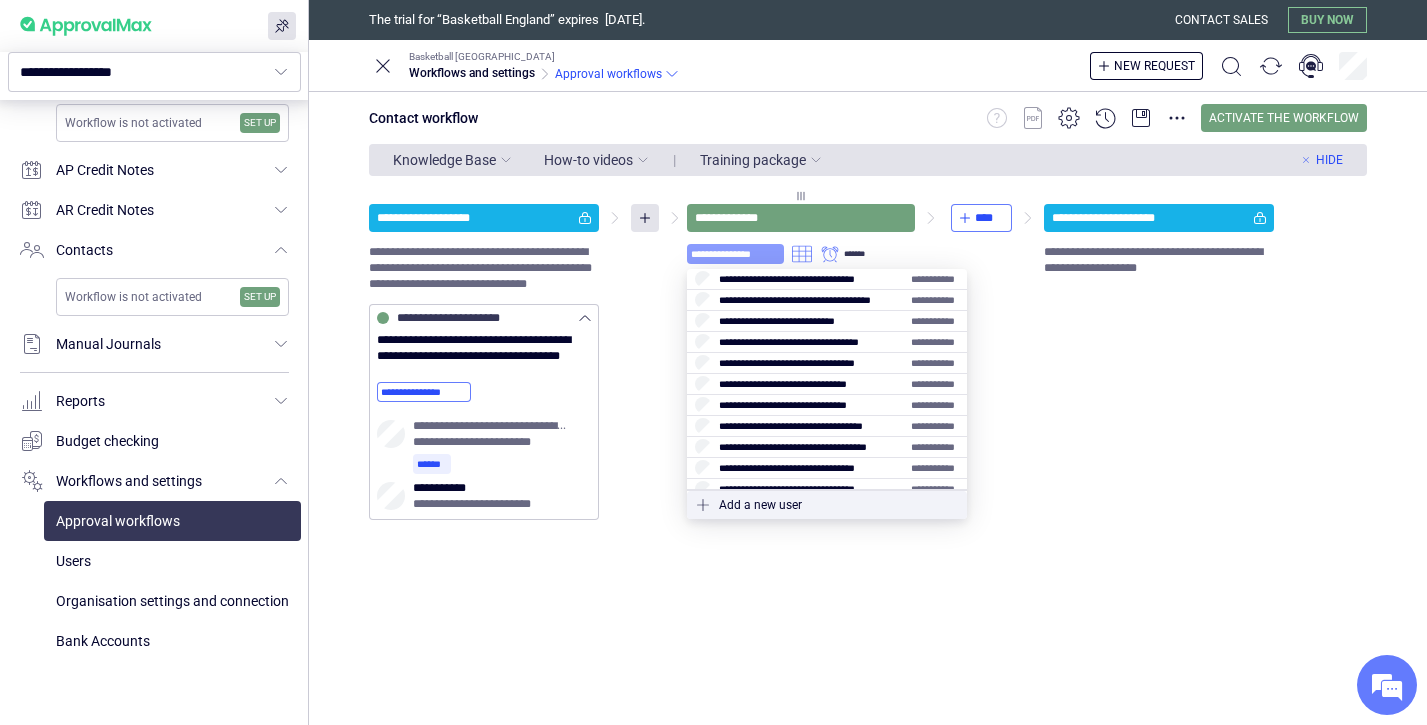 click on "**********" at bounding box center [735, 254] 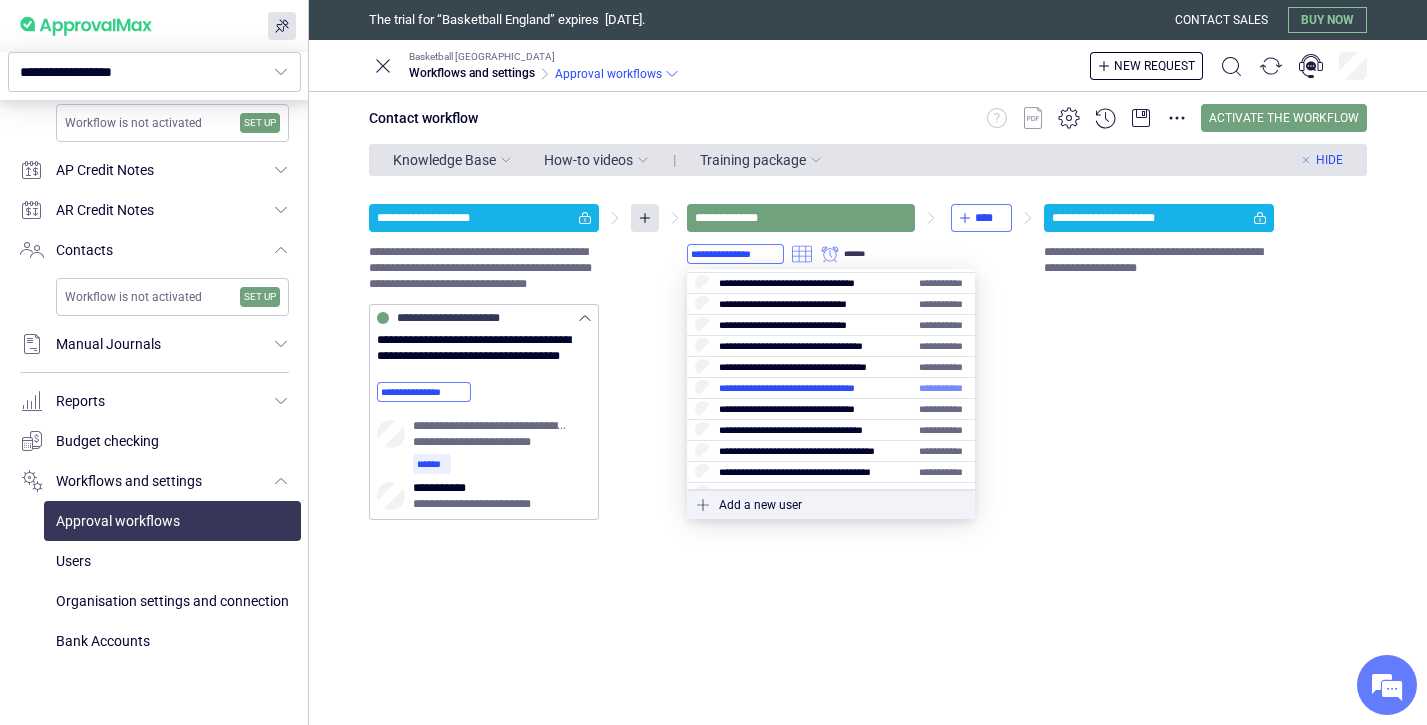 scroll, scrollTop: 96, scrollLeft: 0, axis: vertical 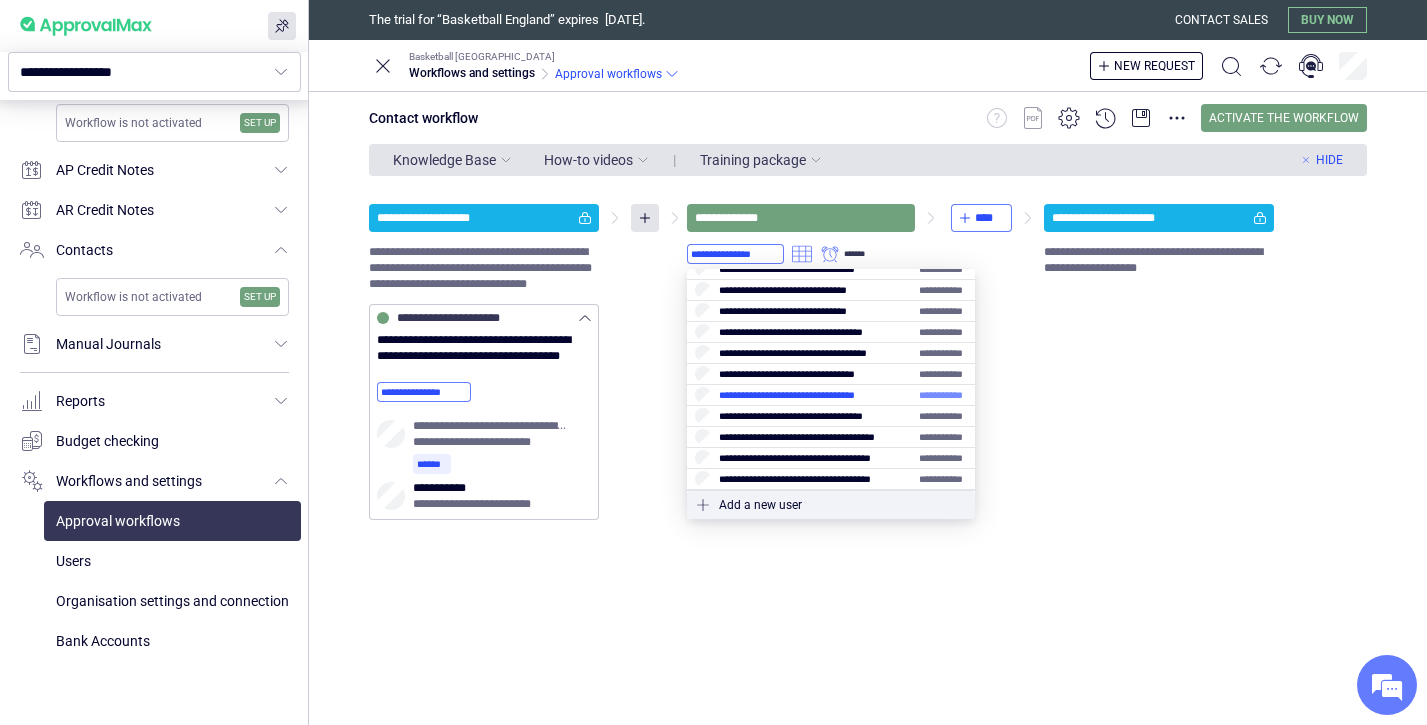 click at bounding box center (831, 395) 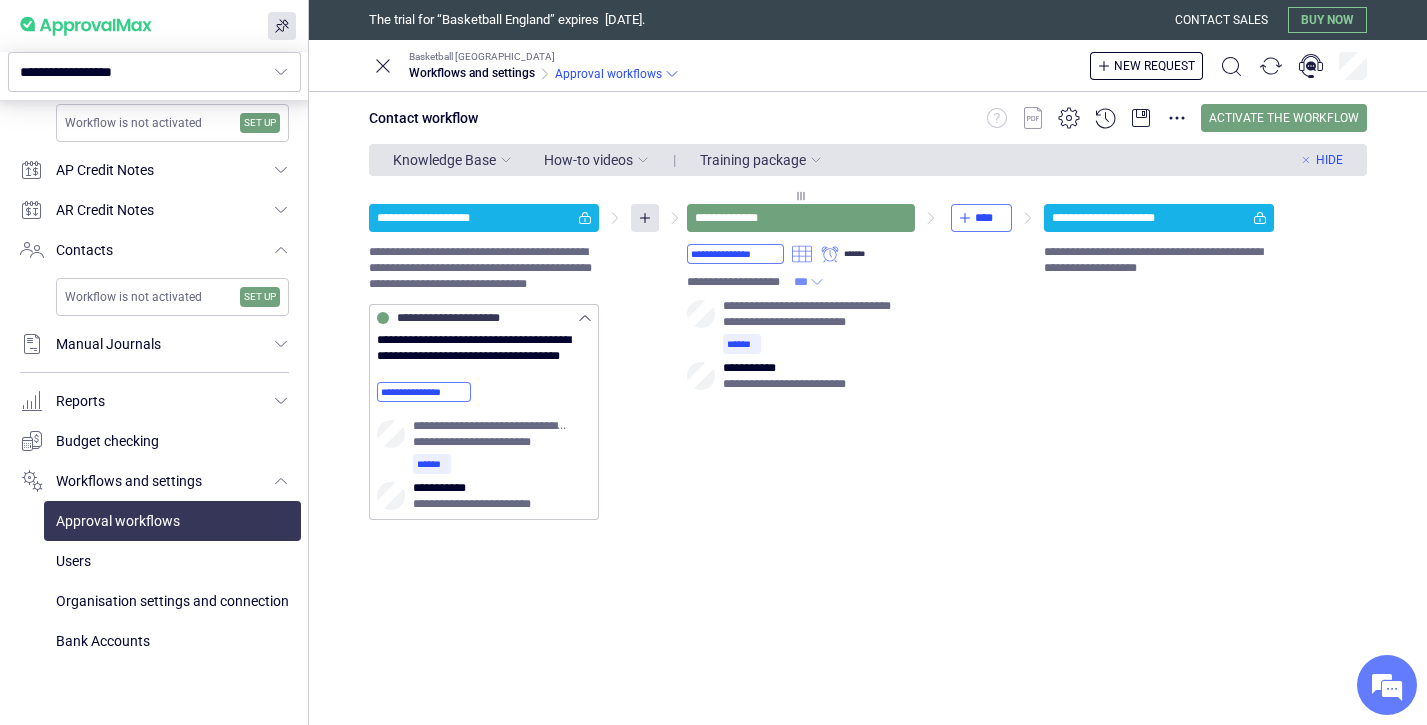 click 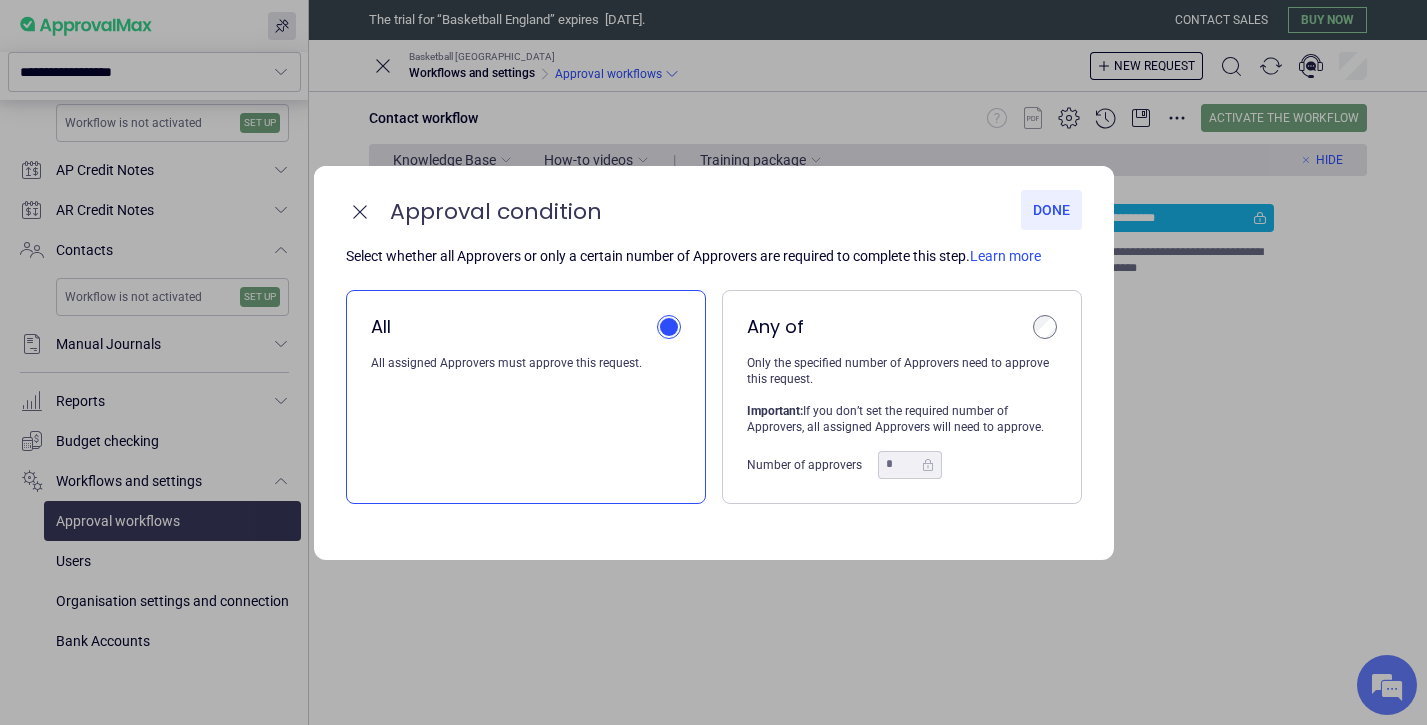 click on "Any of" at bounding box center (902, 327) 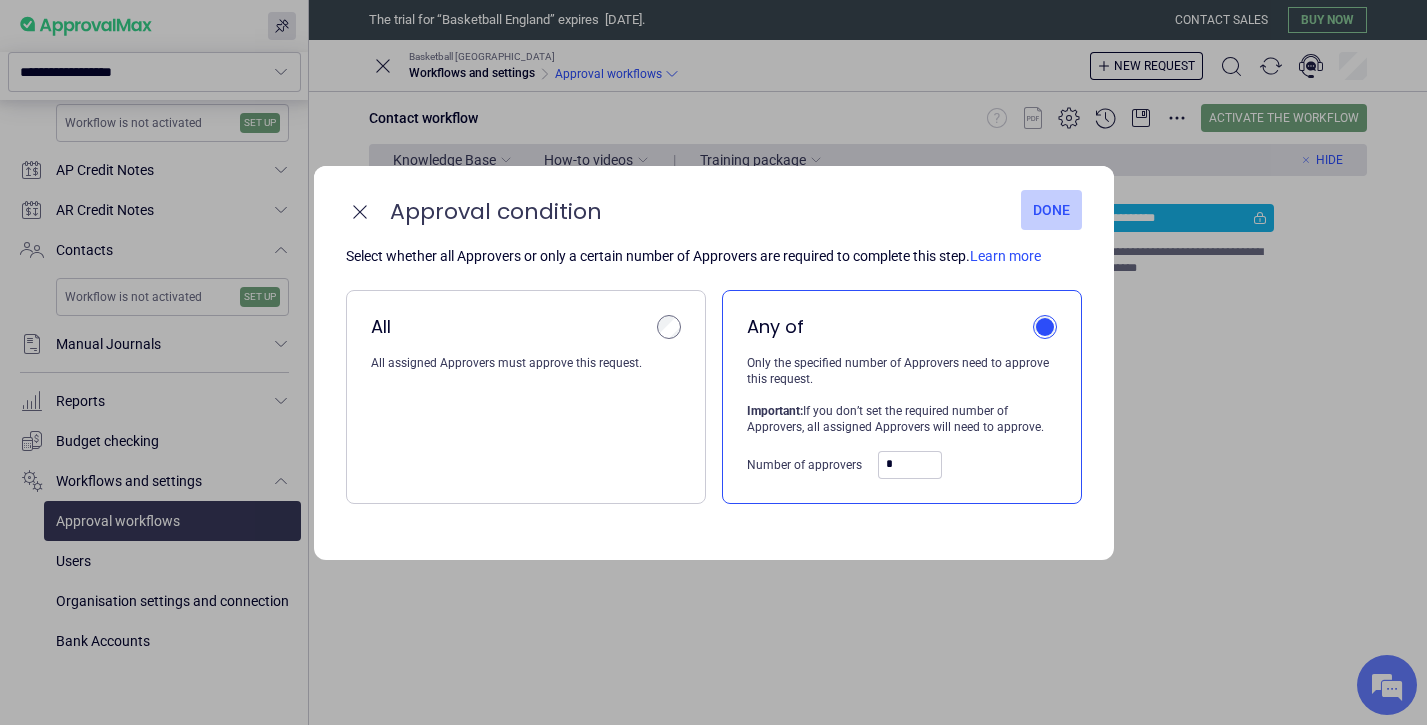 click on "Done" at bounding box center (1051, 210) 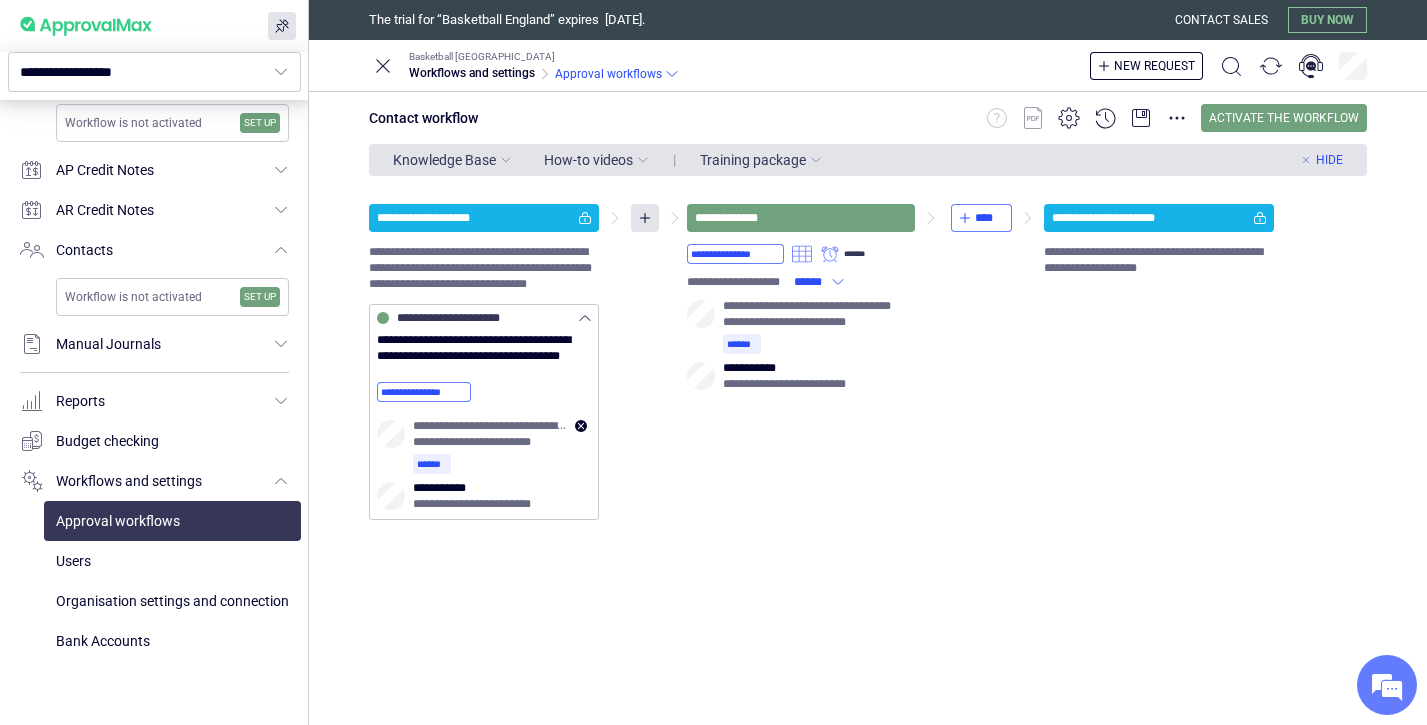 click on "**********" at bounding box center (490, 435) 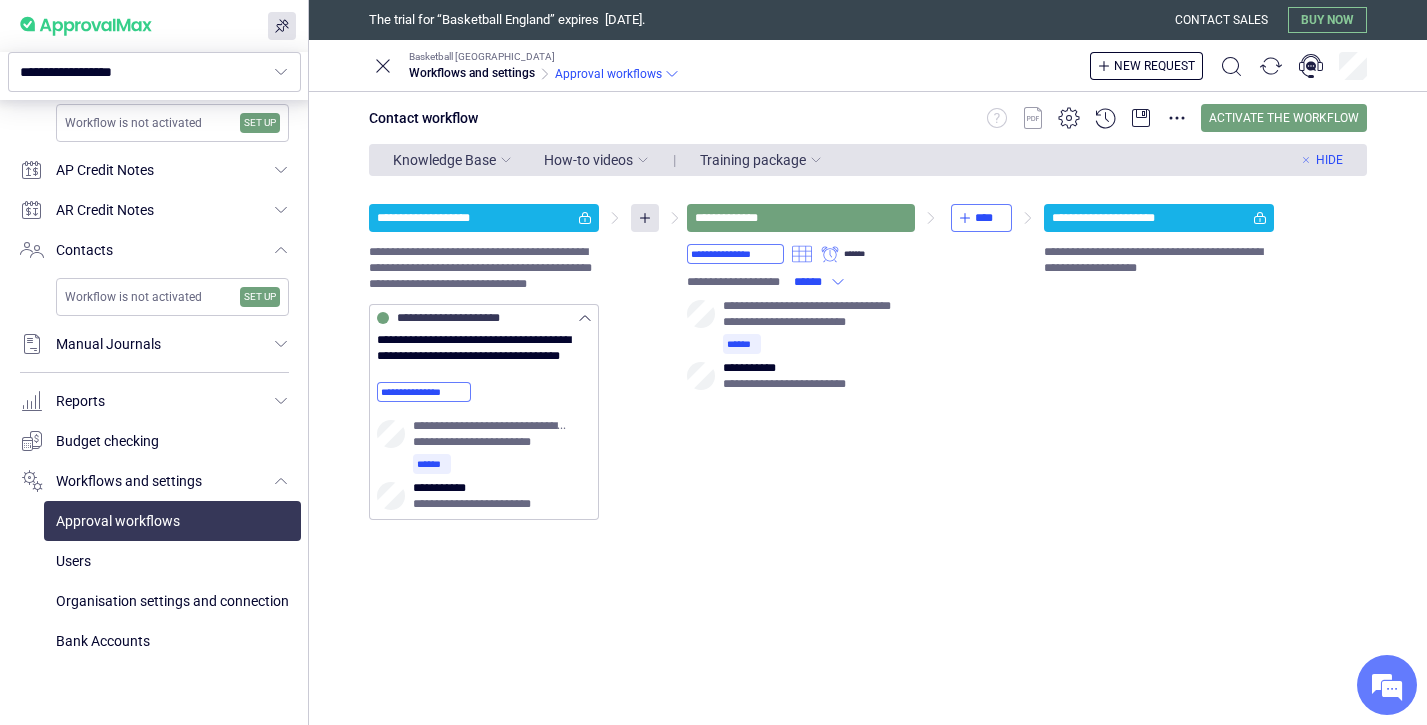 click on "**********" at bounding box center (484, 218) 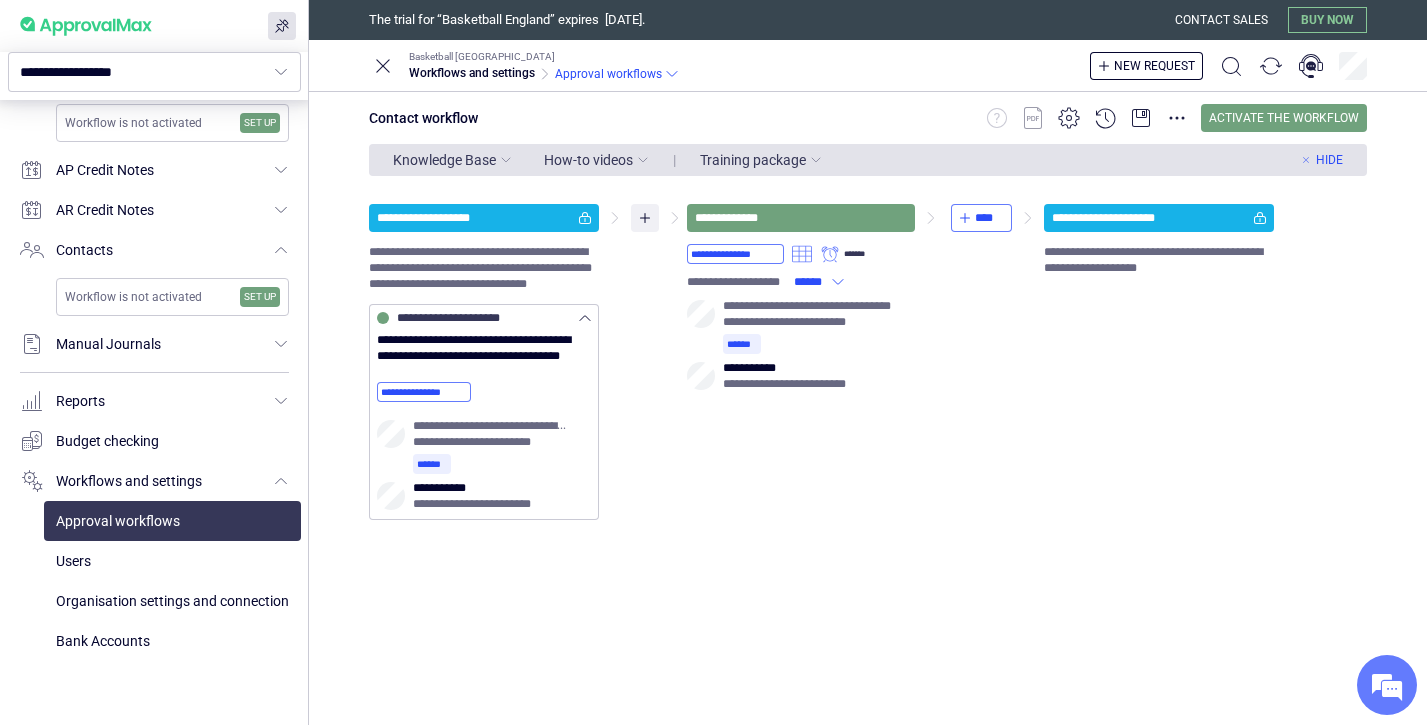 click 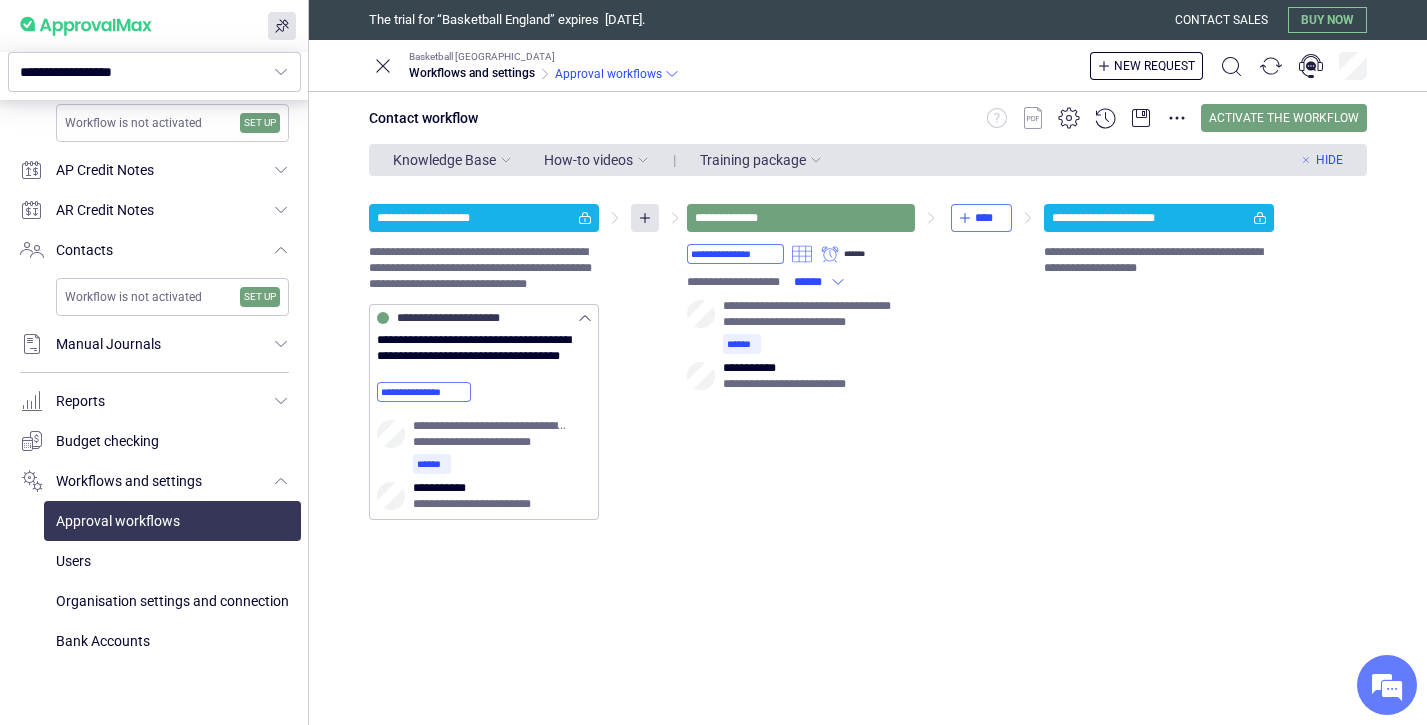 click on "**********" at bounding box center [868, 362] 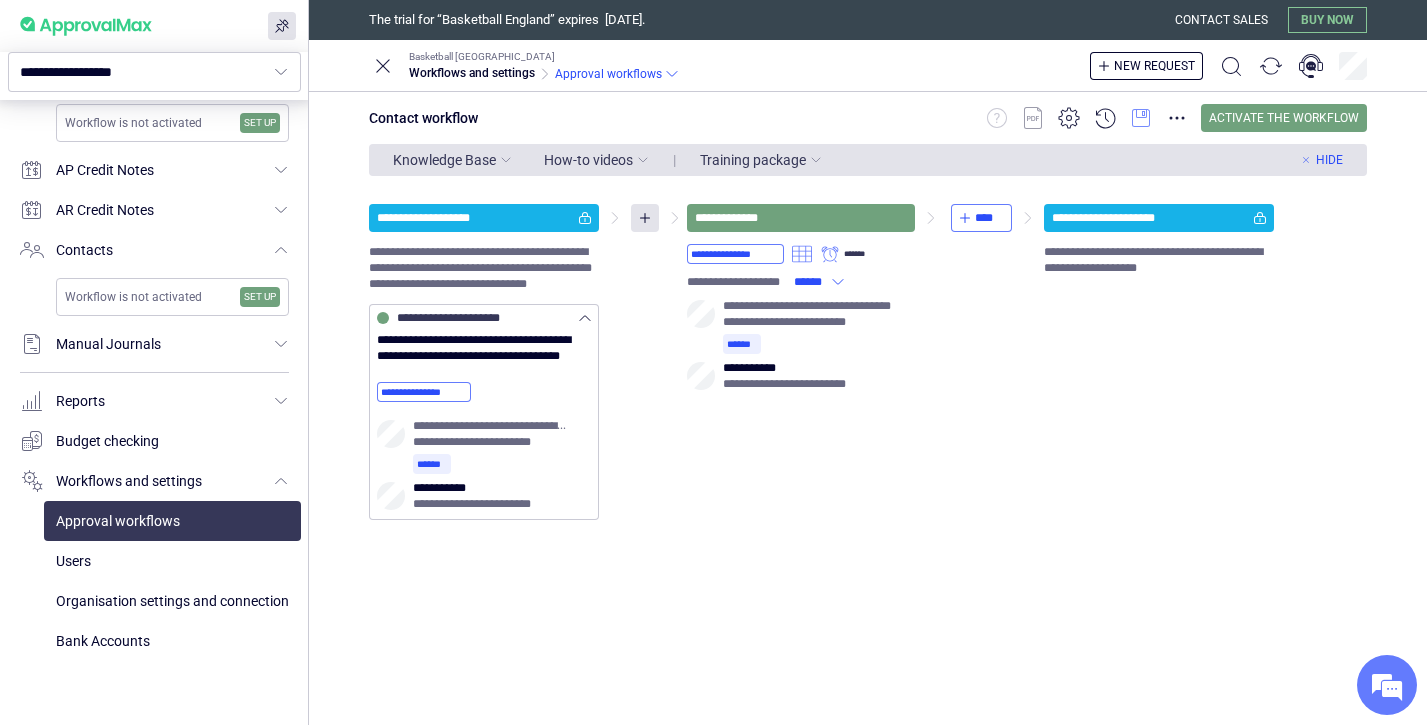 click 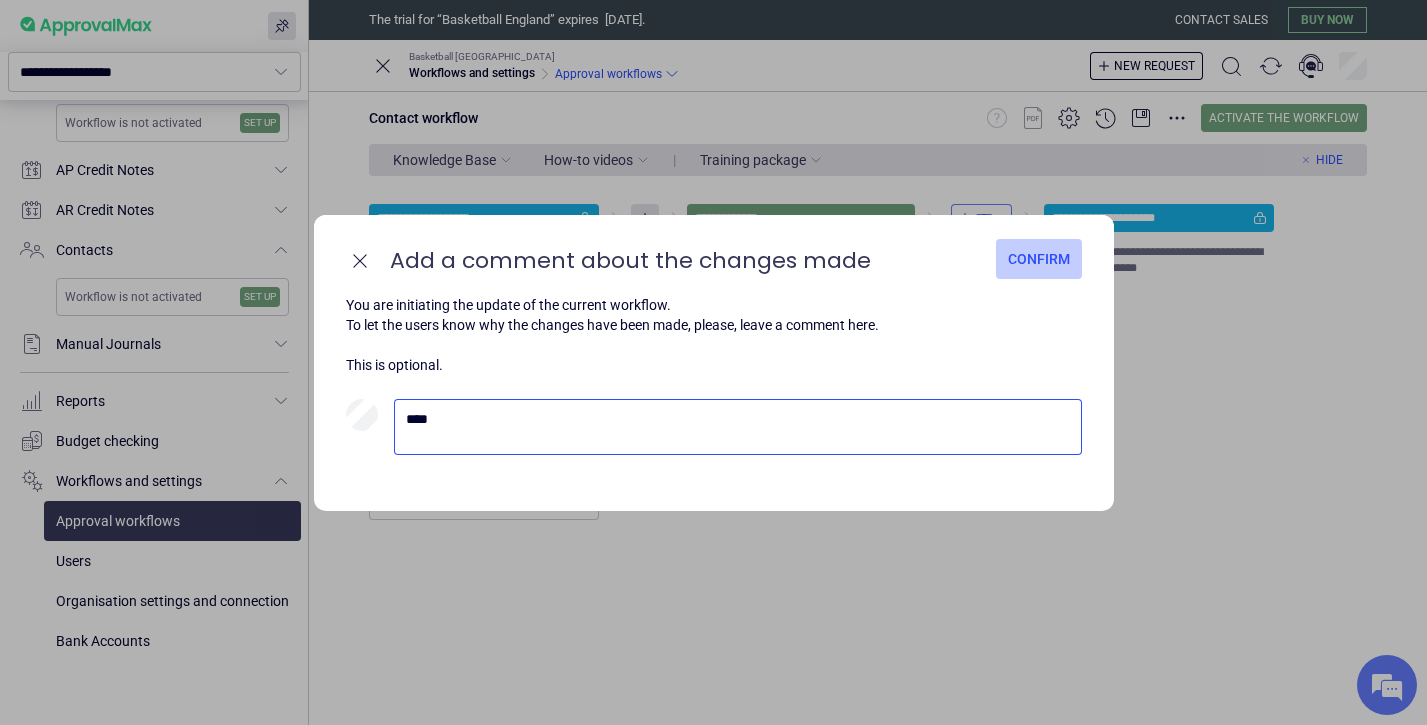 type on "****" 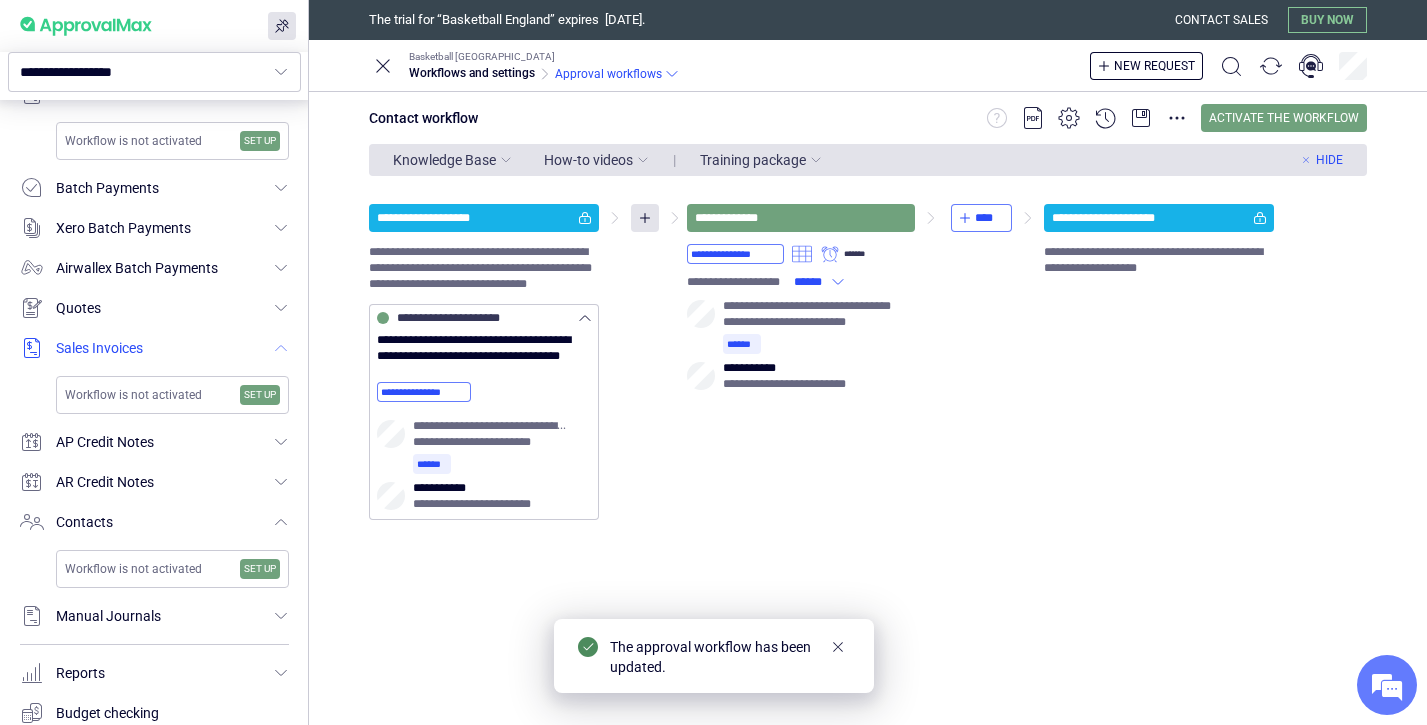 scroll, scrollTop: 500, scrollLeft: 0, axis: vertical 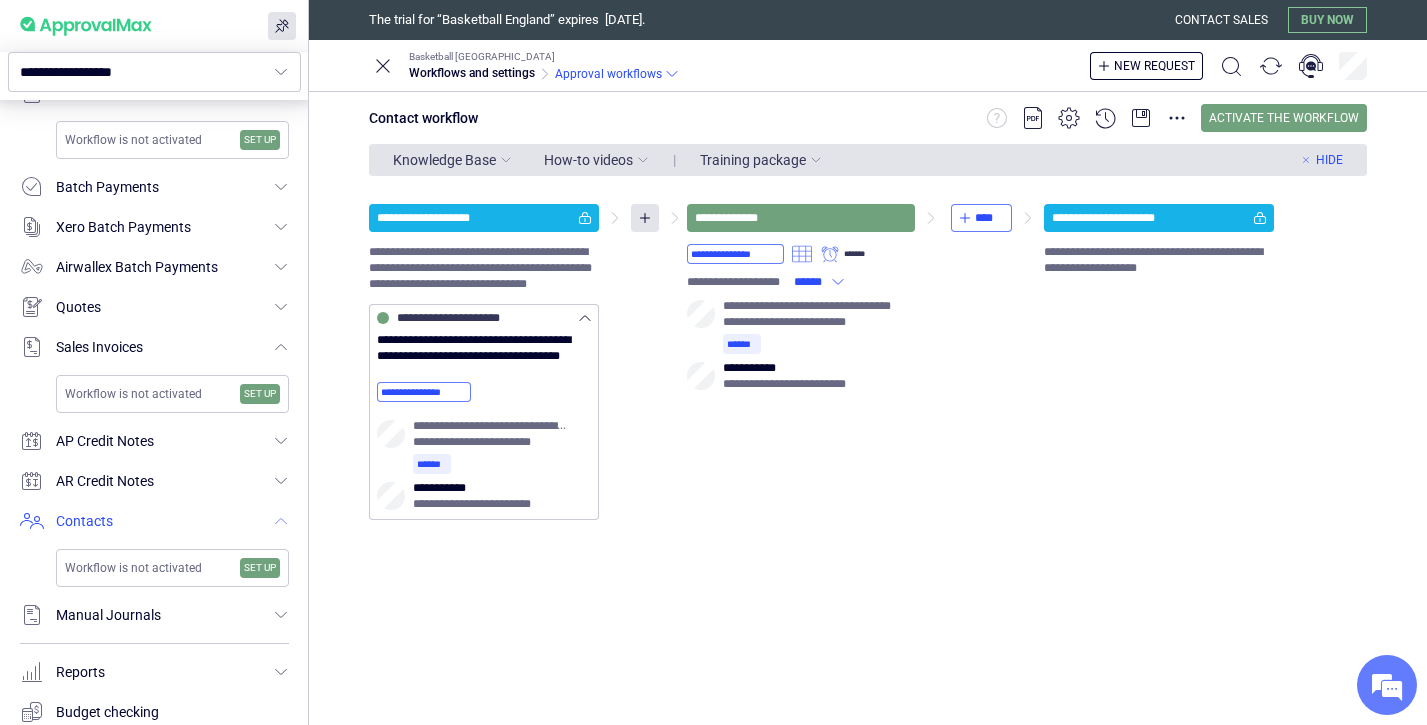 click at bounding box center (154, 521) 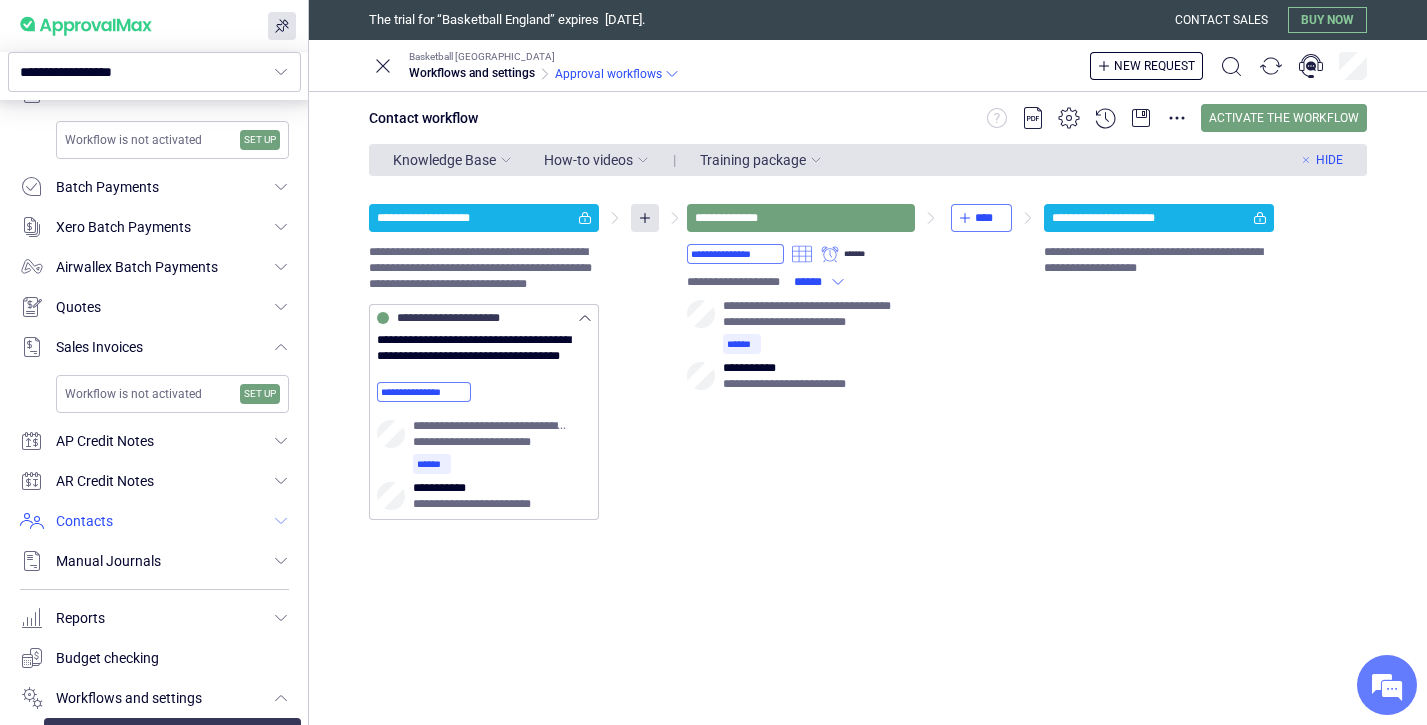 click at bounding box center [154, 521] 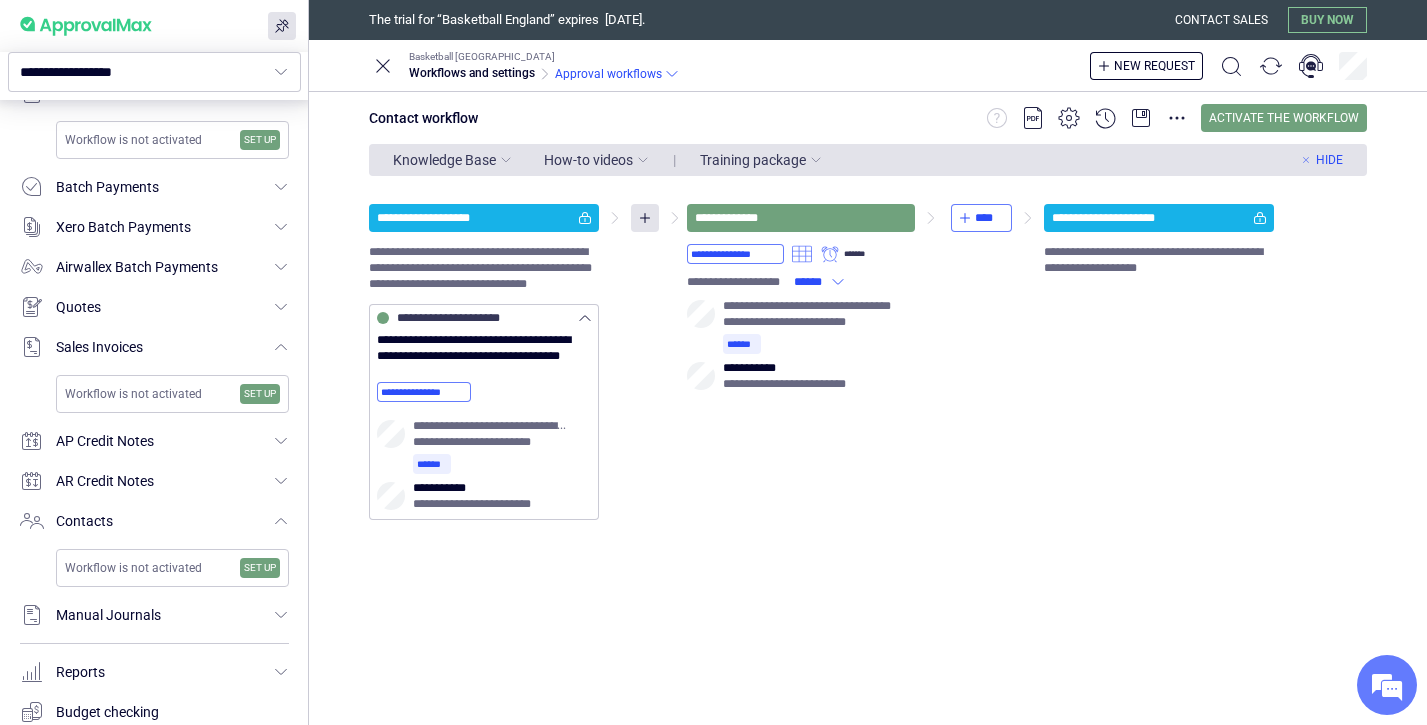 click on "Workflow is not activated" at bounding box center [133, 568] 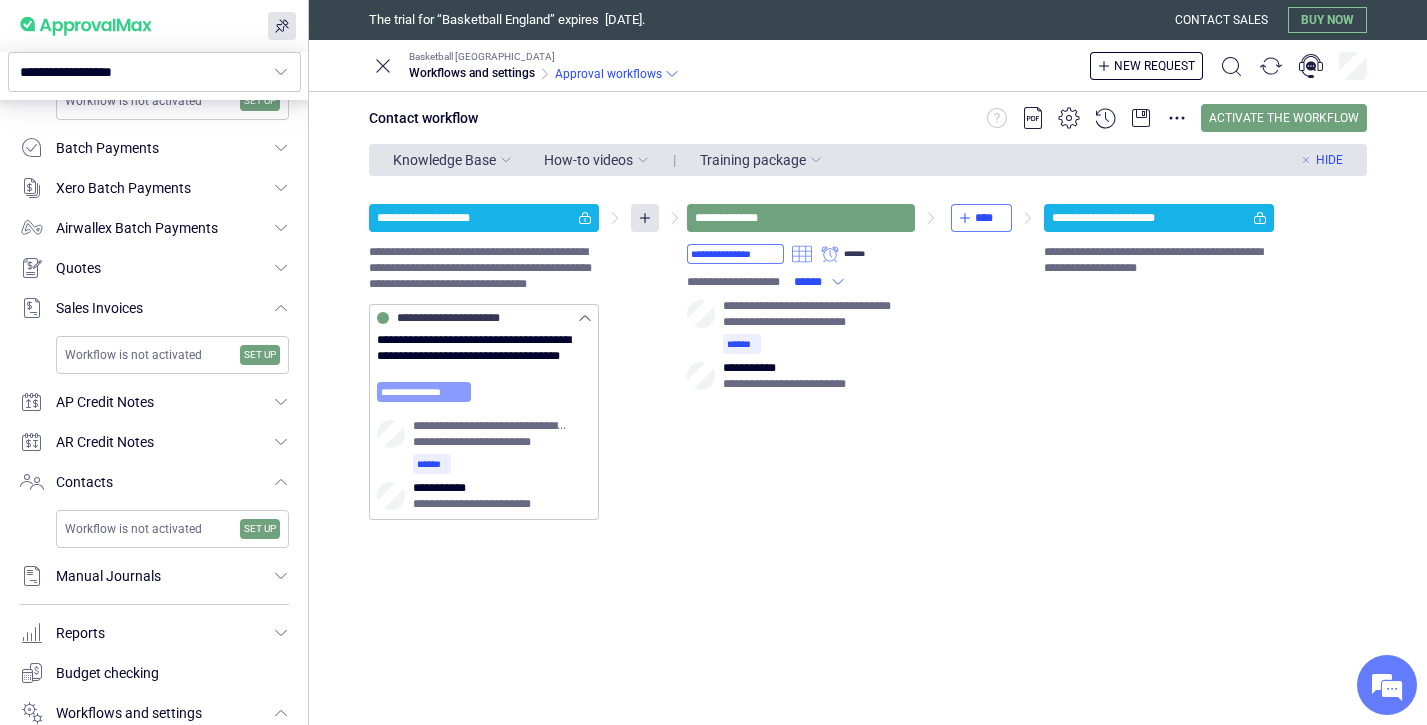 click on "**********" at bounding box center (424, 392) 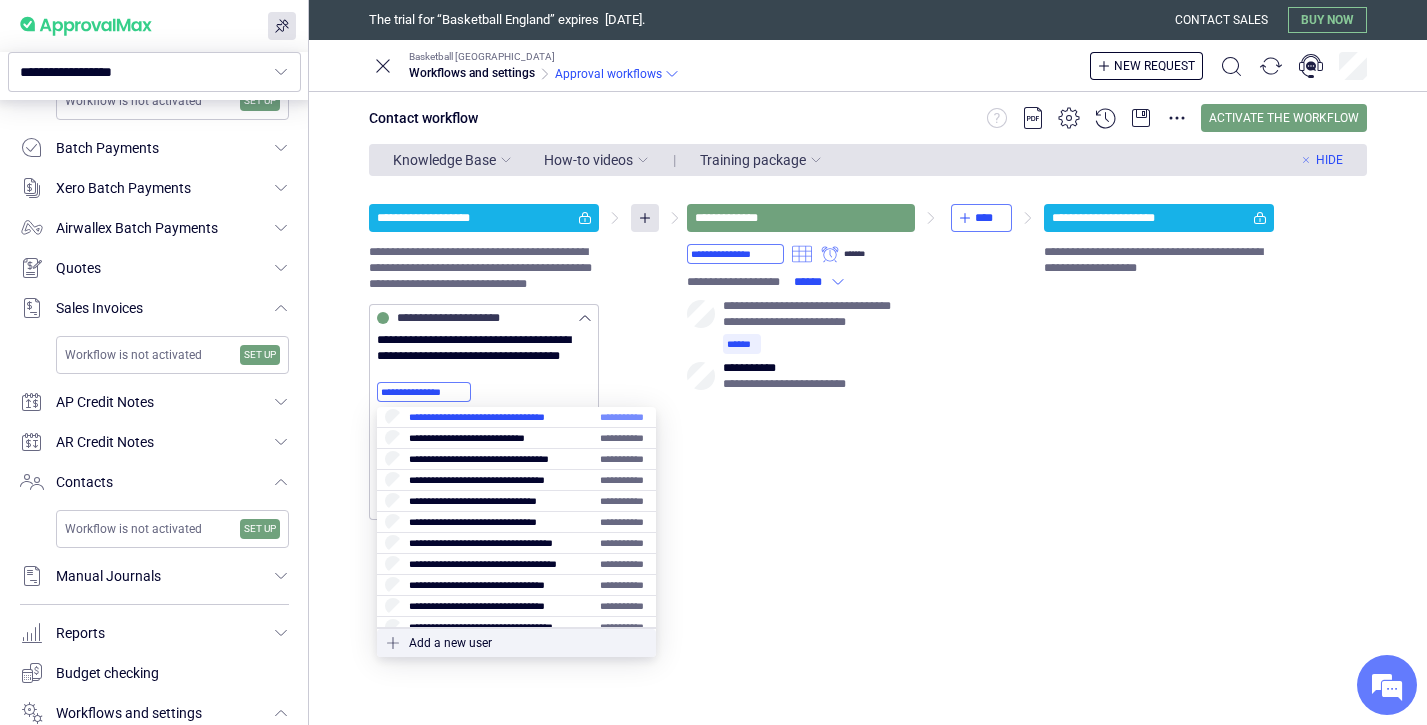 click at bounding box center [516, 417] 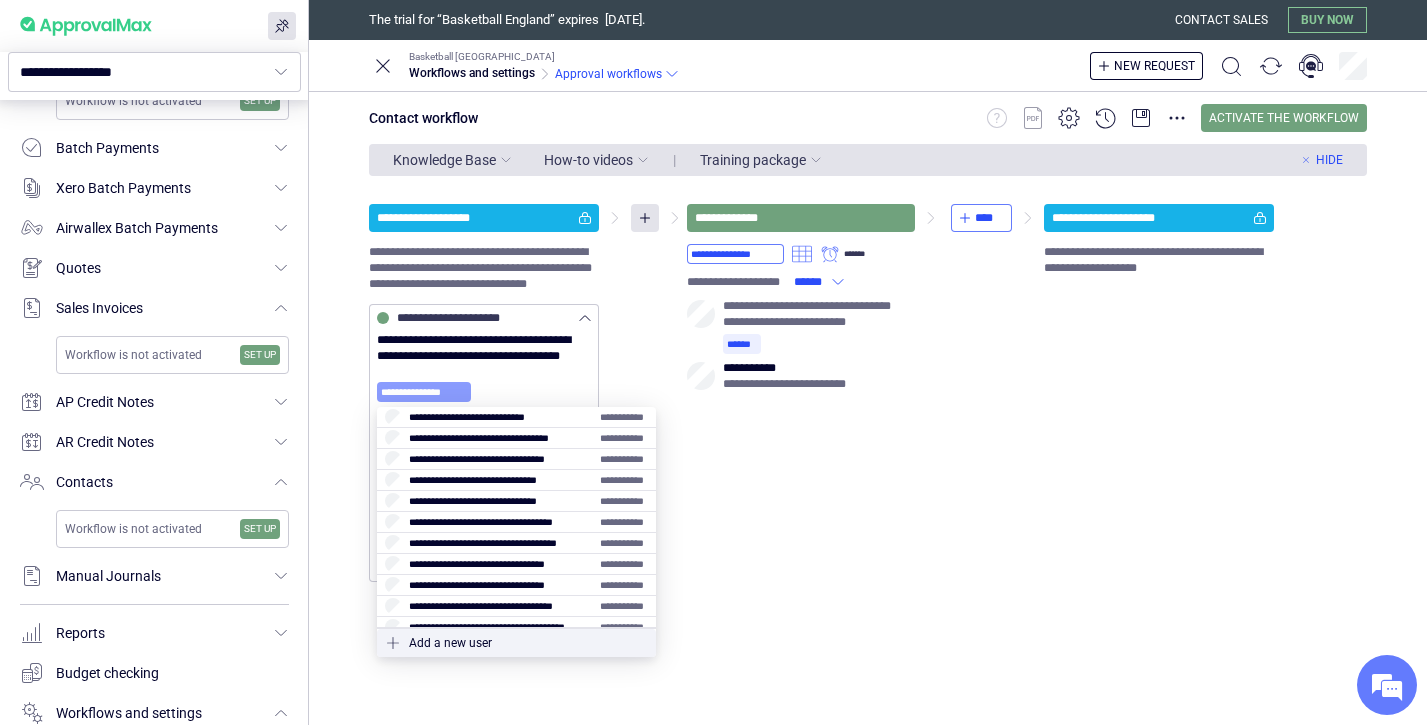 click on "**********" at bounding box center (424, 392) 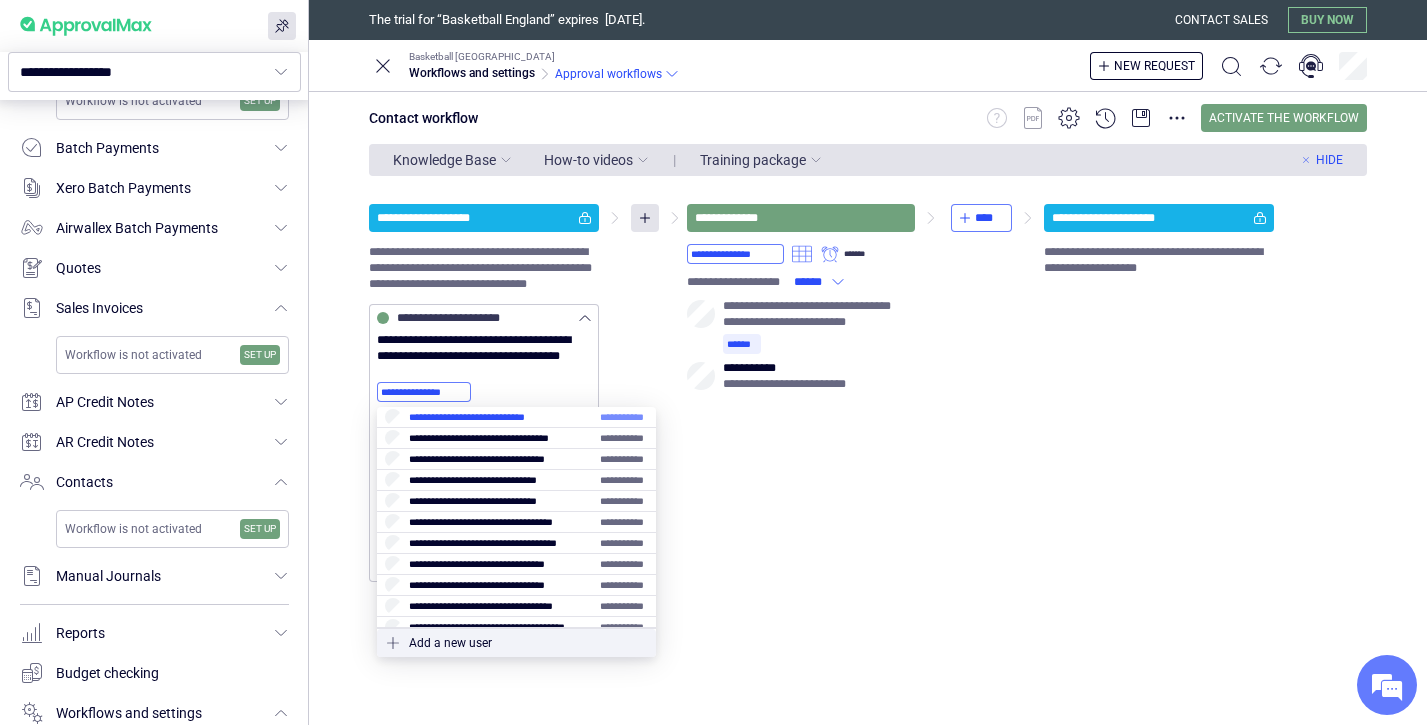 click at bounding box center [516, 417] 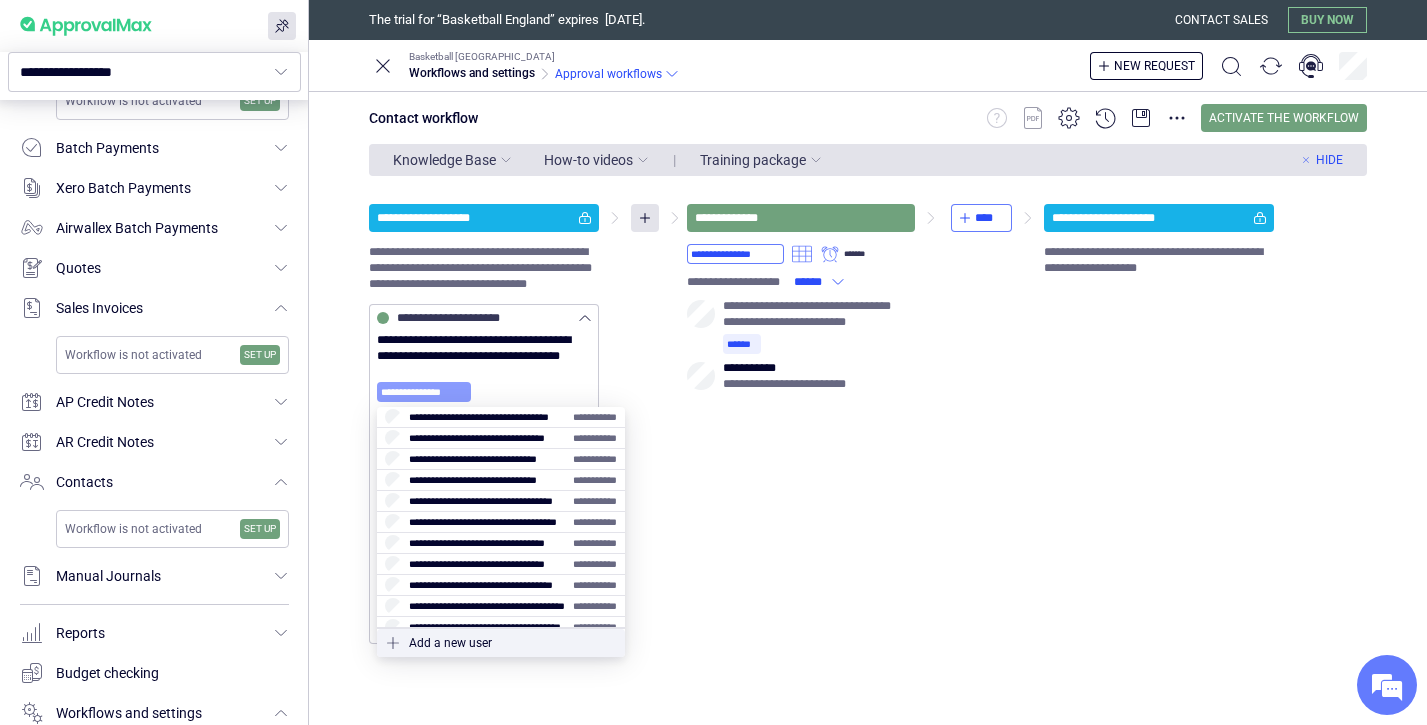 click on "**********" at bounding box center [424, 392] 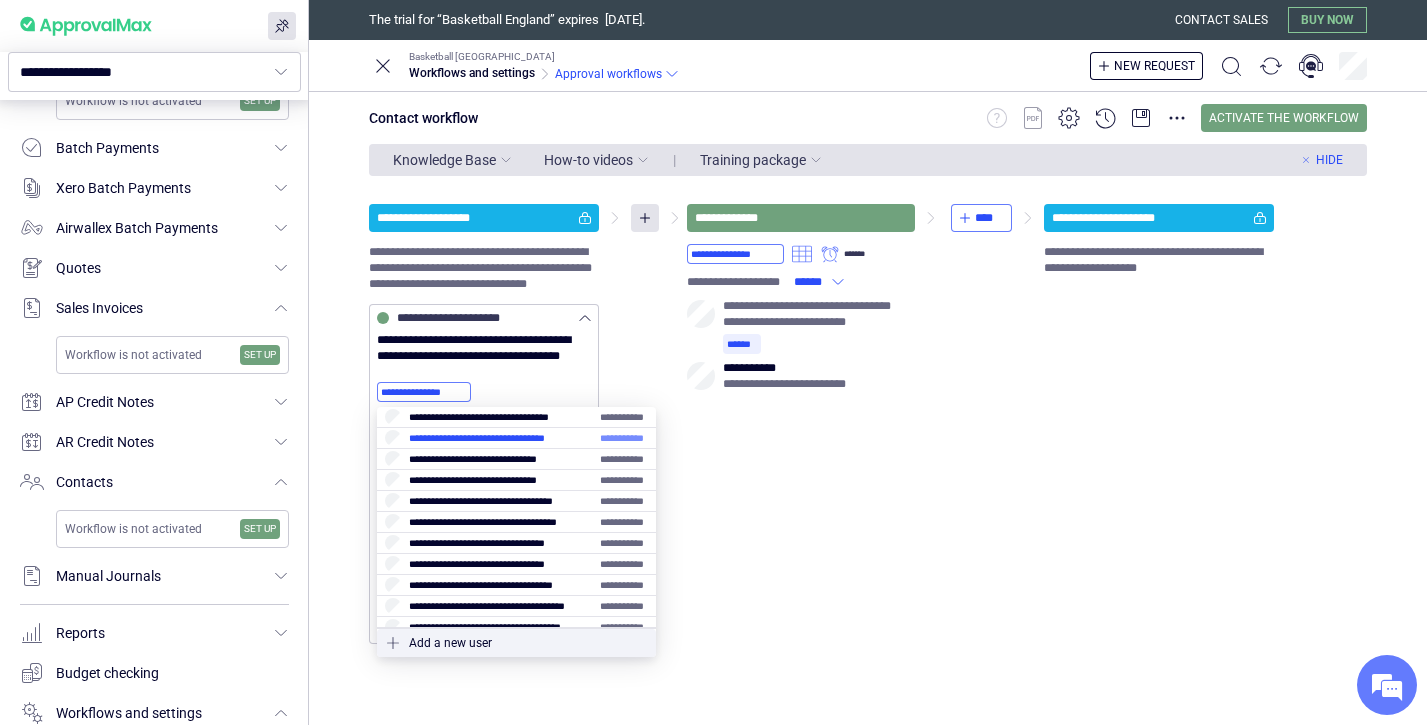 click at bounding box center (516, 438) 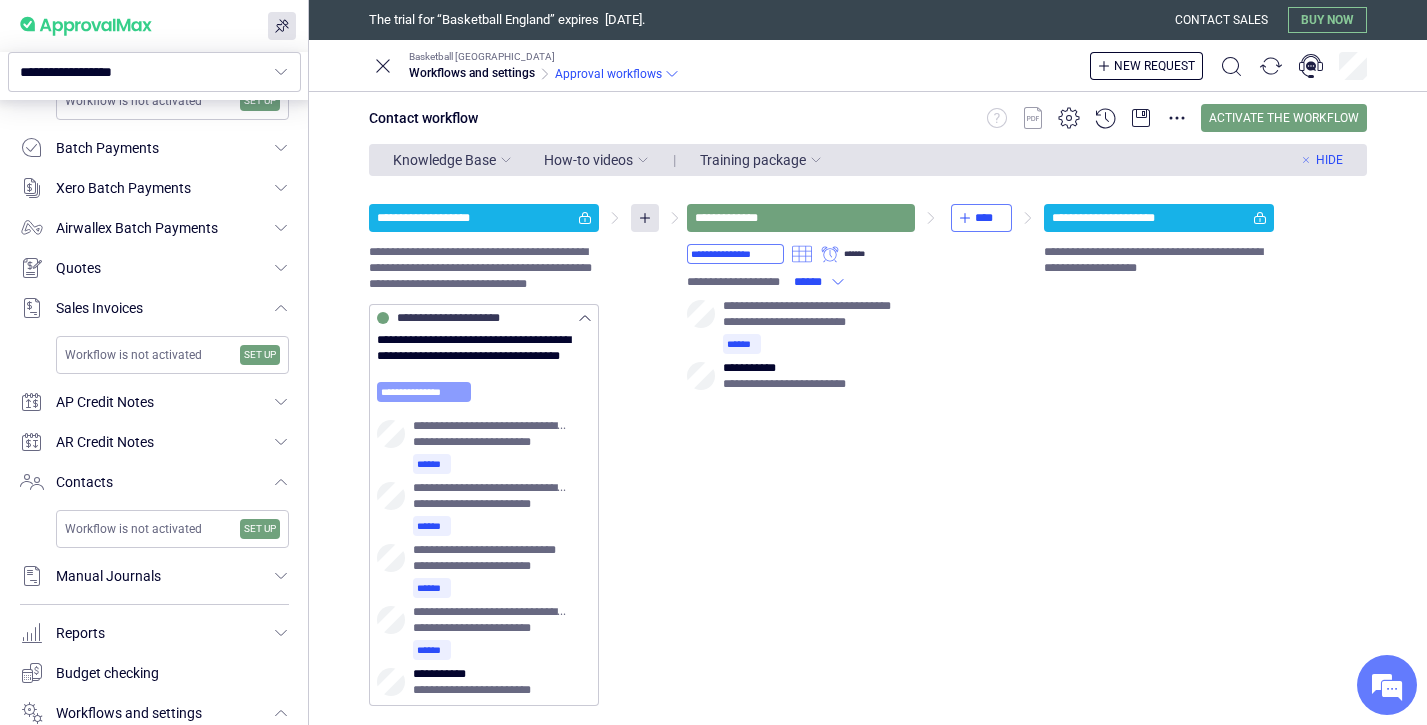 click on "**********" at bounding box center (424, 392) 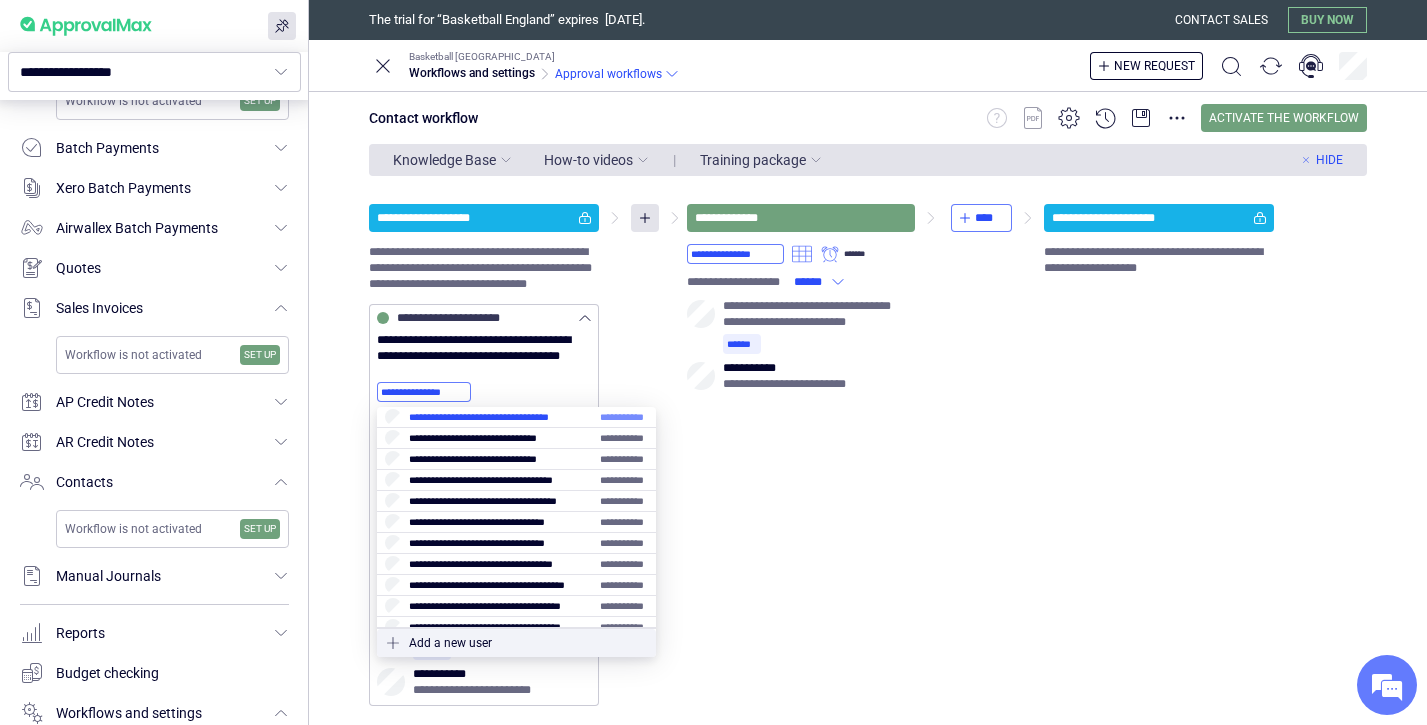 click at bounding box center (516, 417) 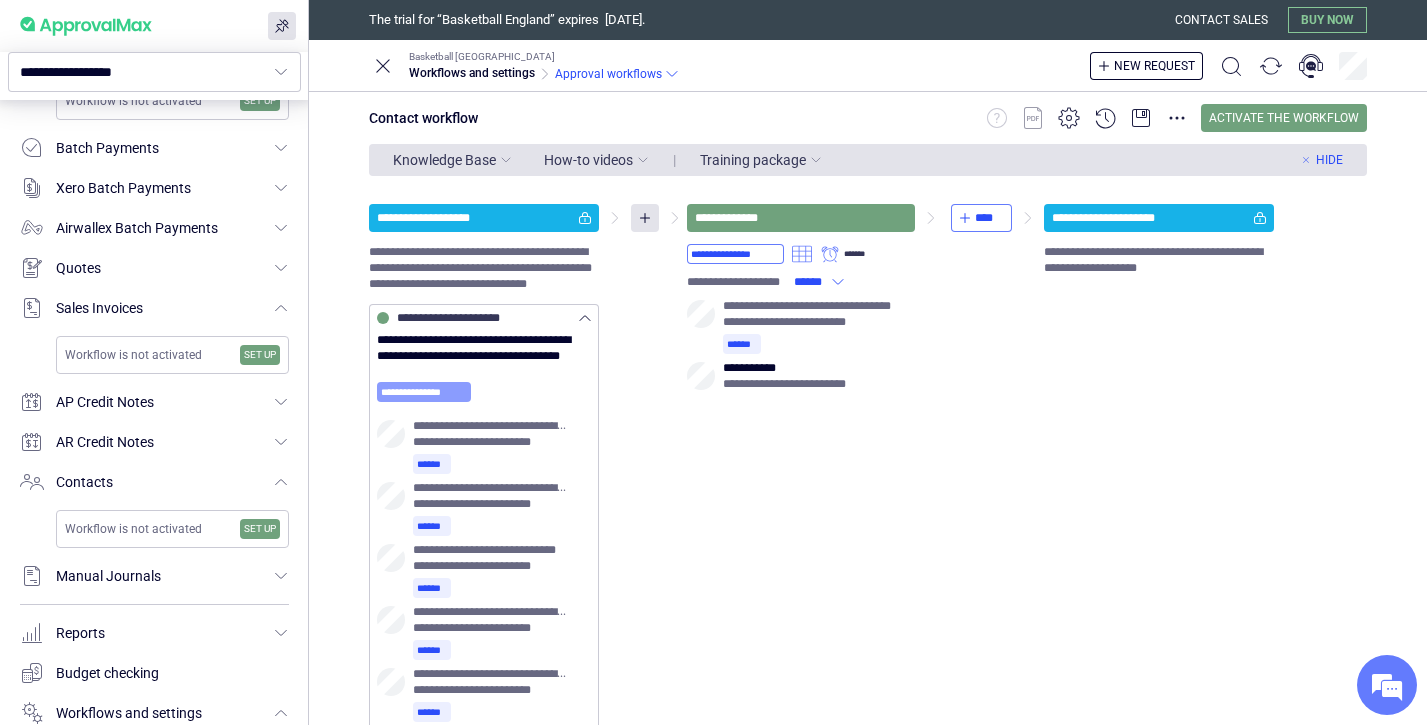 click on "**********" at bounding box center [424, 392] 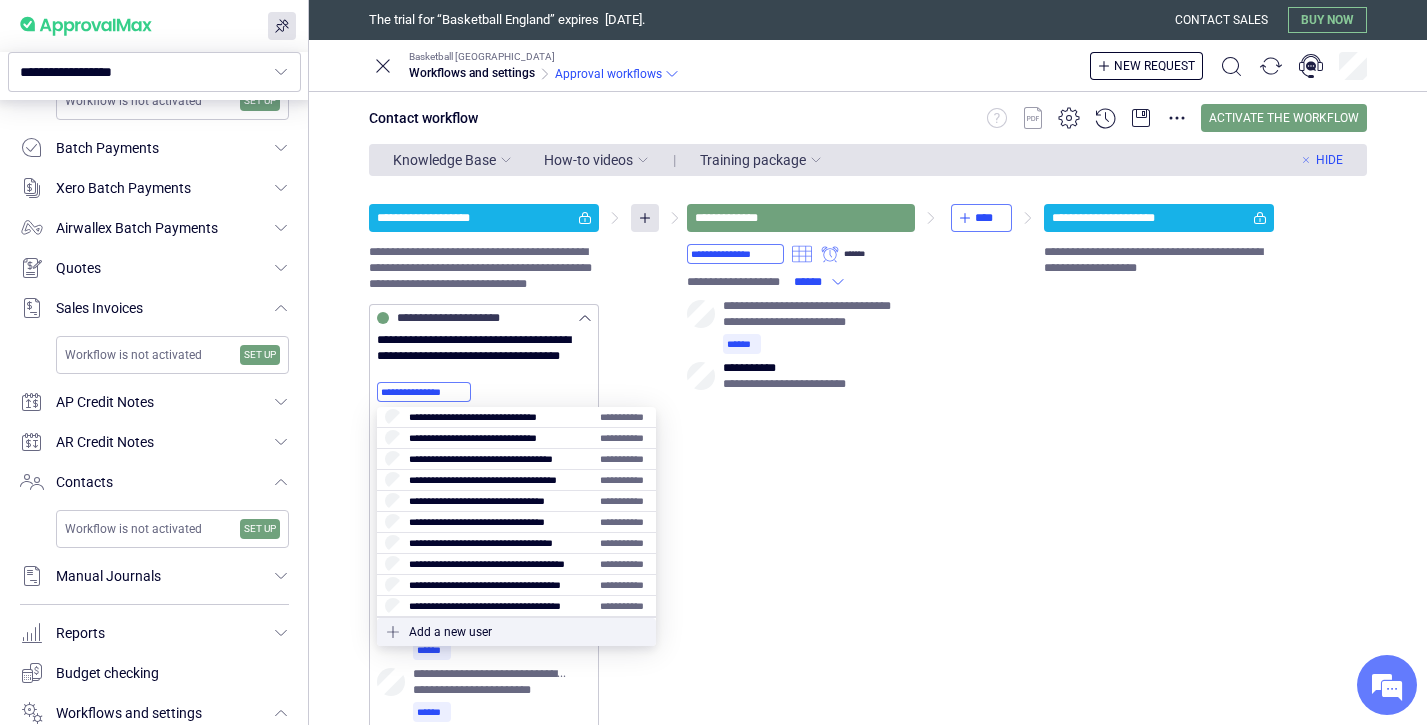 click at bounding box center (516, 438) 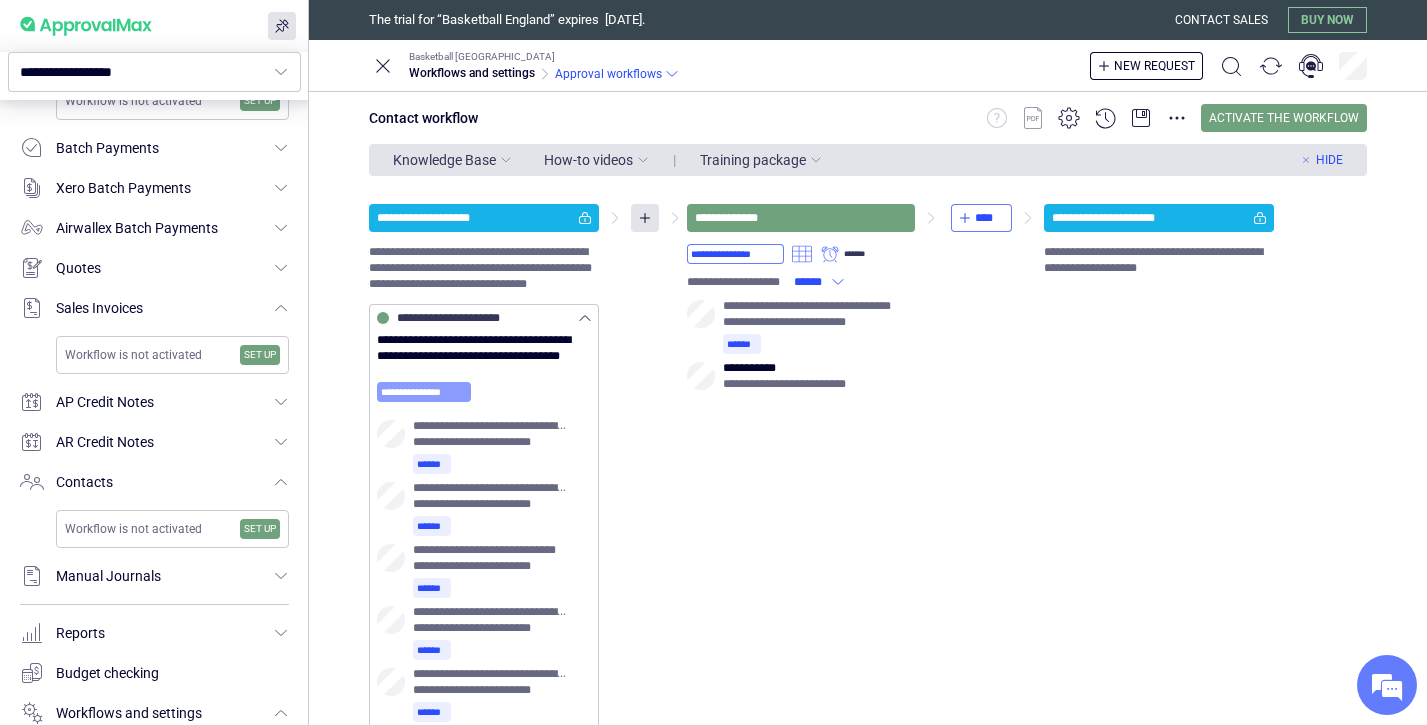 click on "**********" at bounding box center [424, 392] 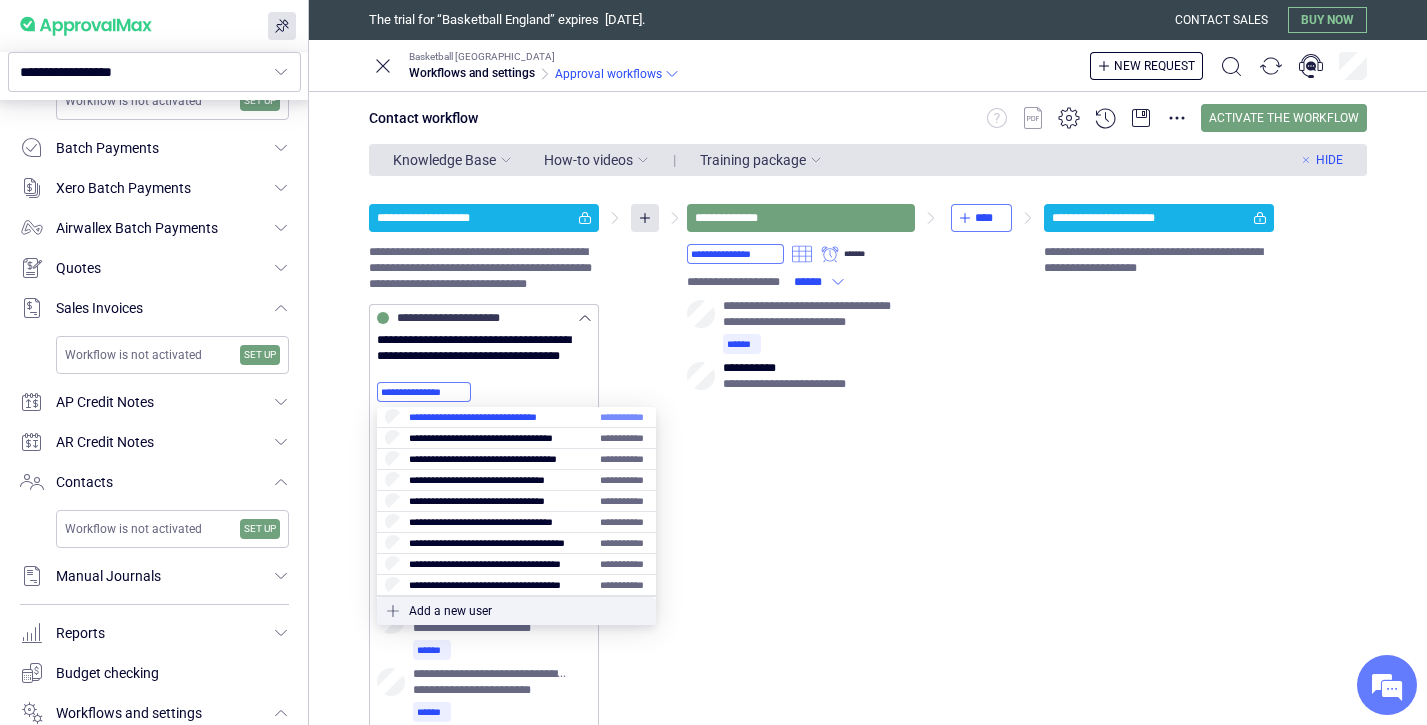 click at bounding box center [516, 417] 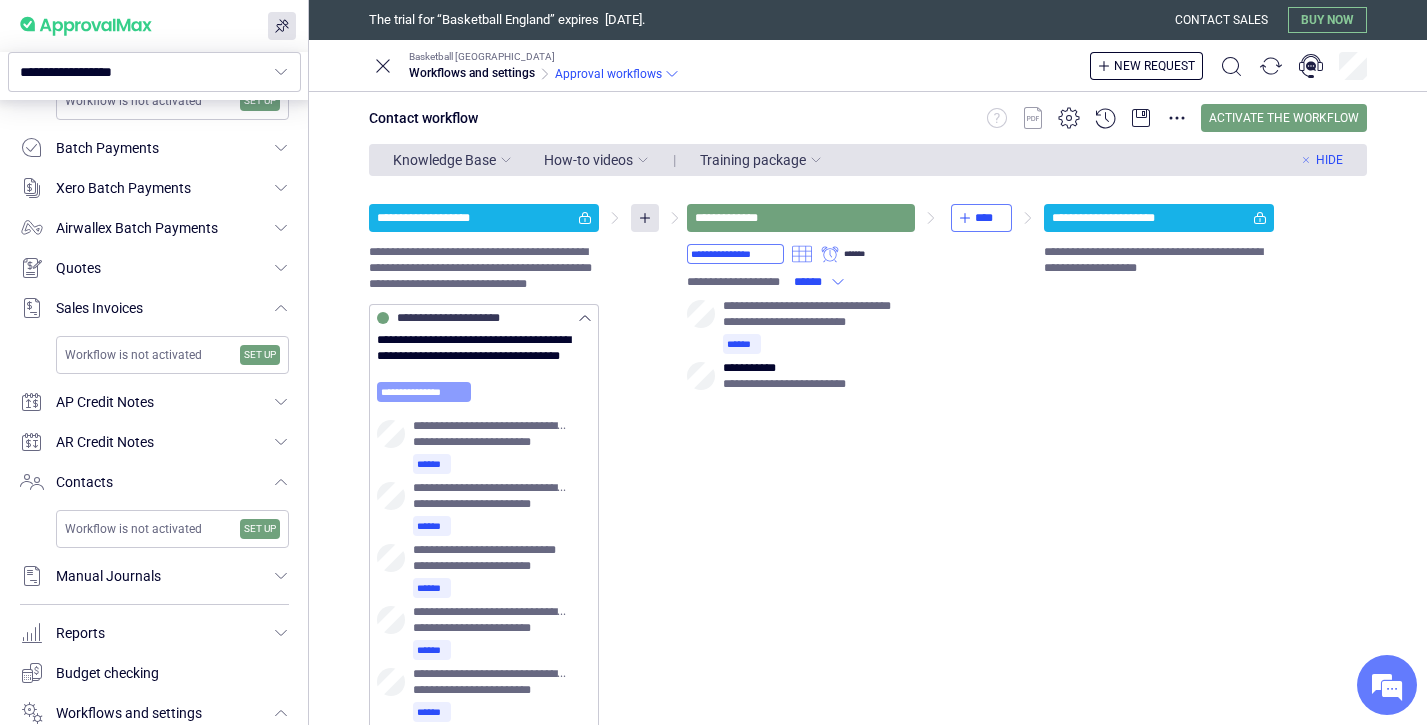 click on "**********" at bounding box center (424, 392) 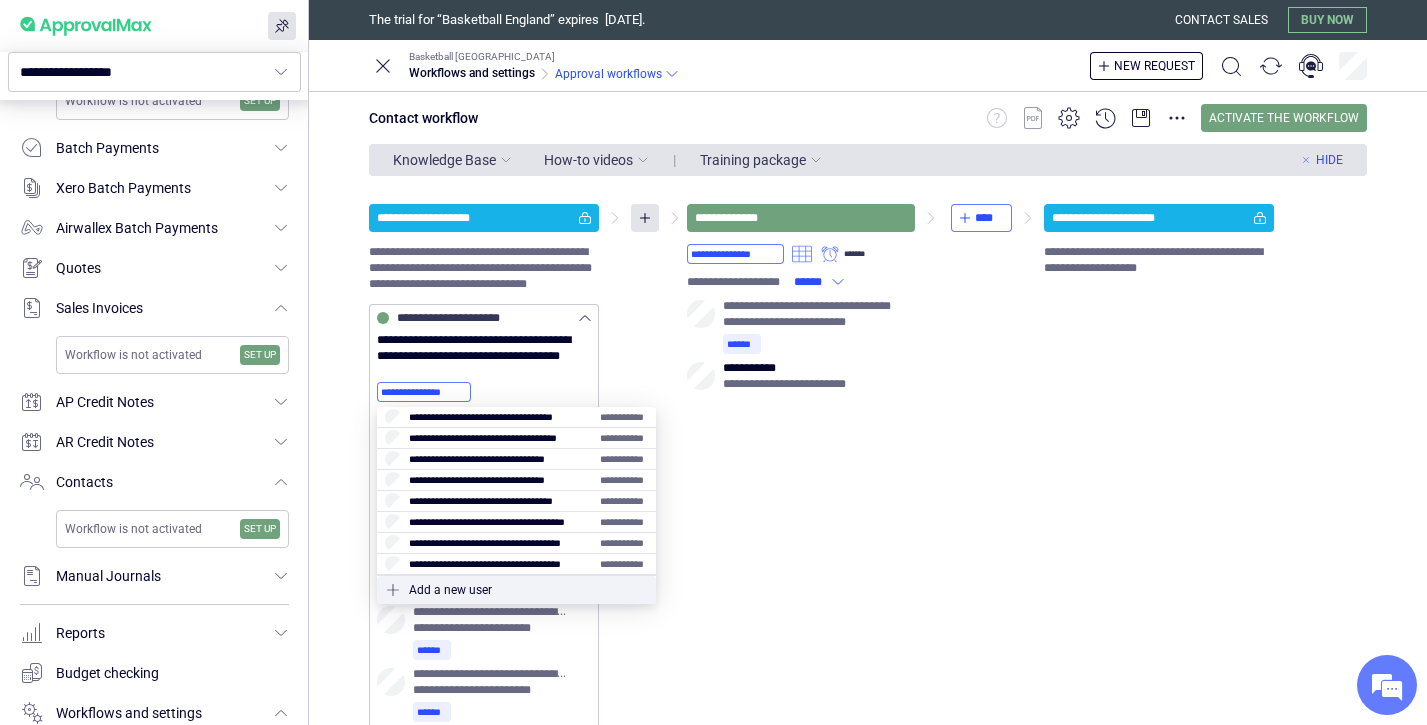 click at bounding box center [516, 438] 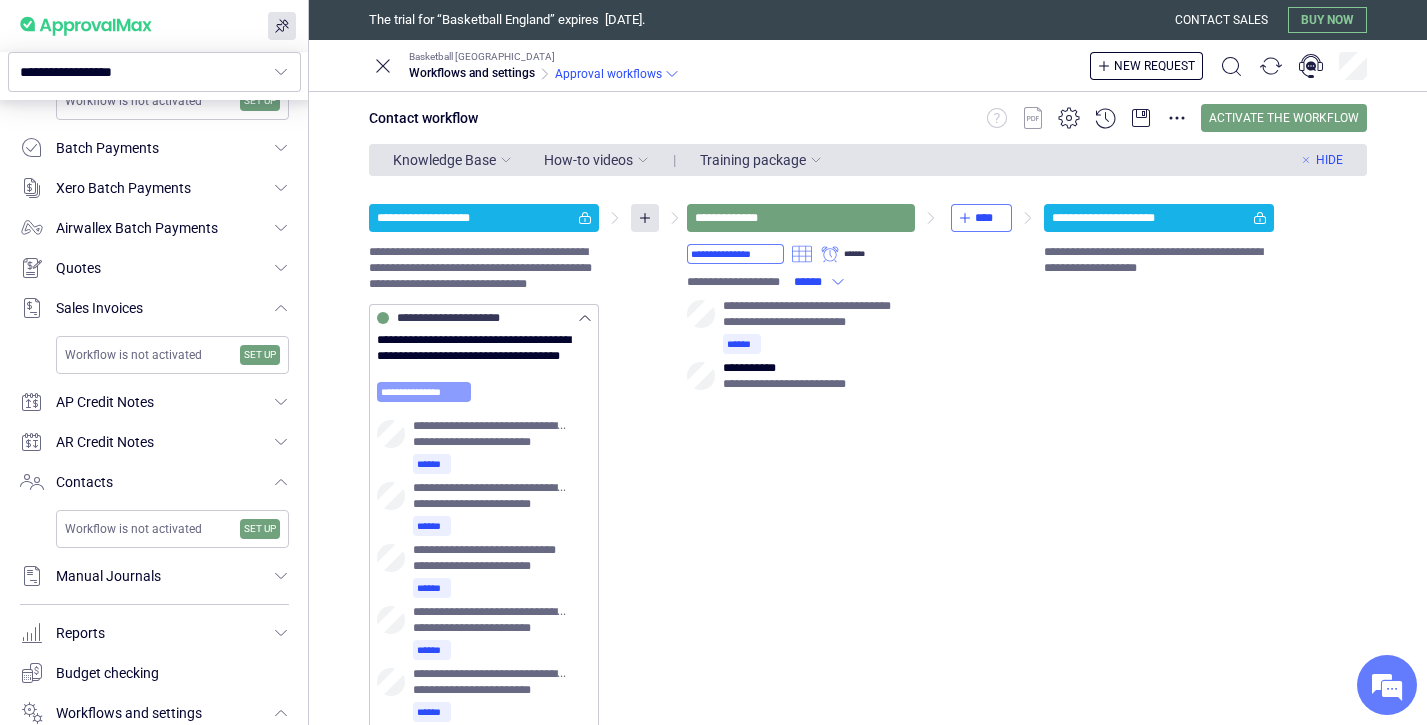 click on "**********" at bounding box center [424, 392] 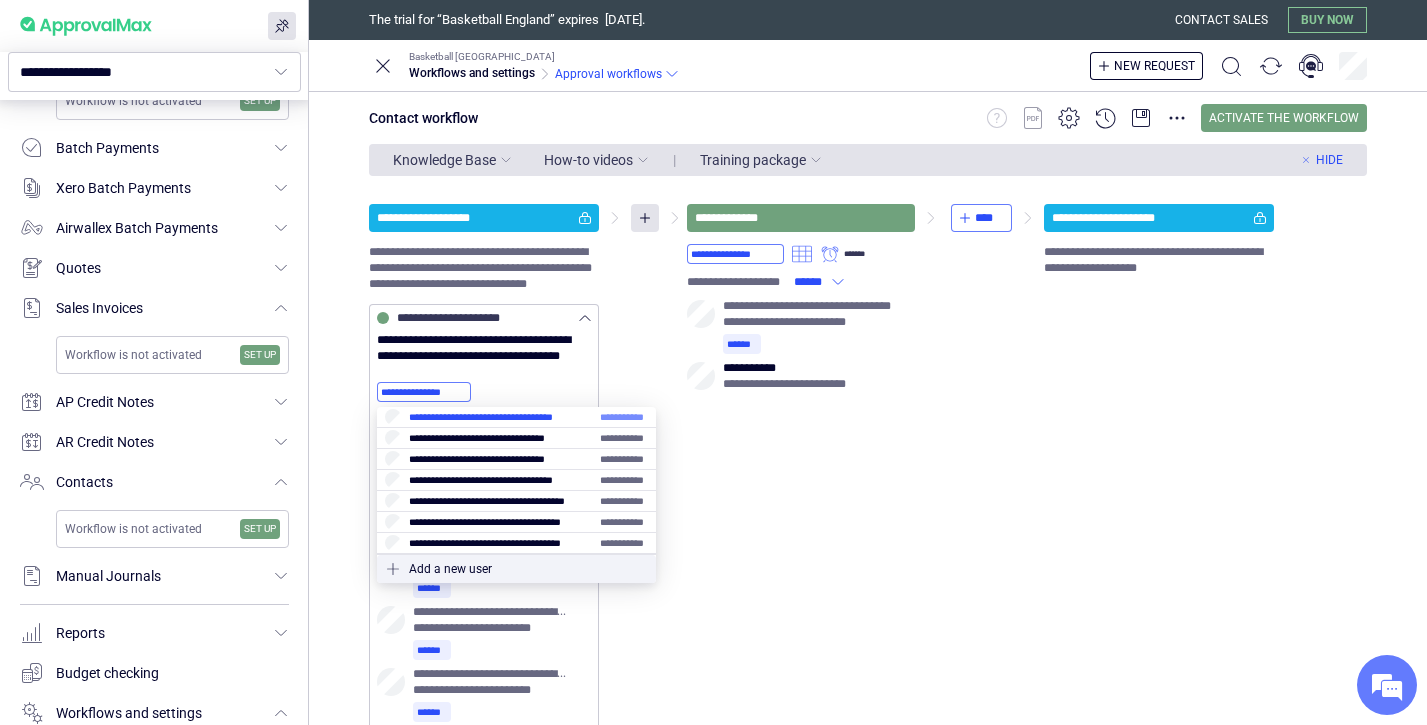 click at bounding box center [516, 417] 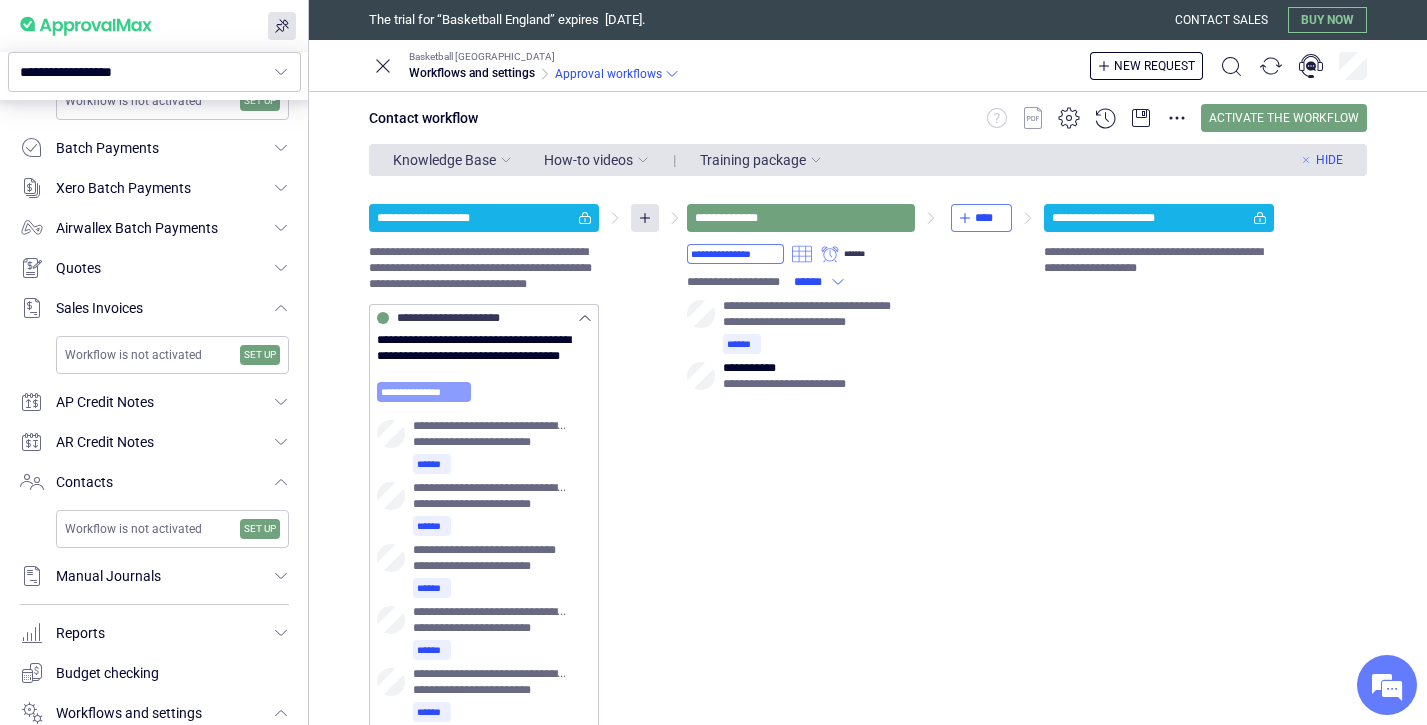 click on "**********" at bounding box center [424, 392] 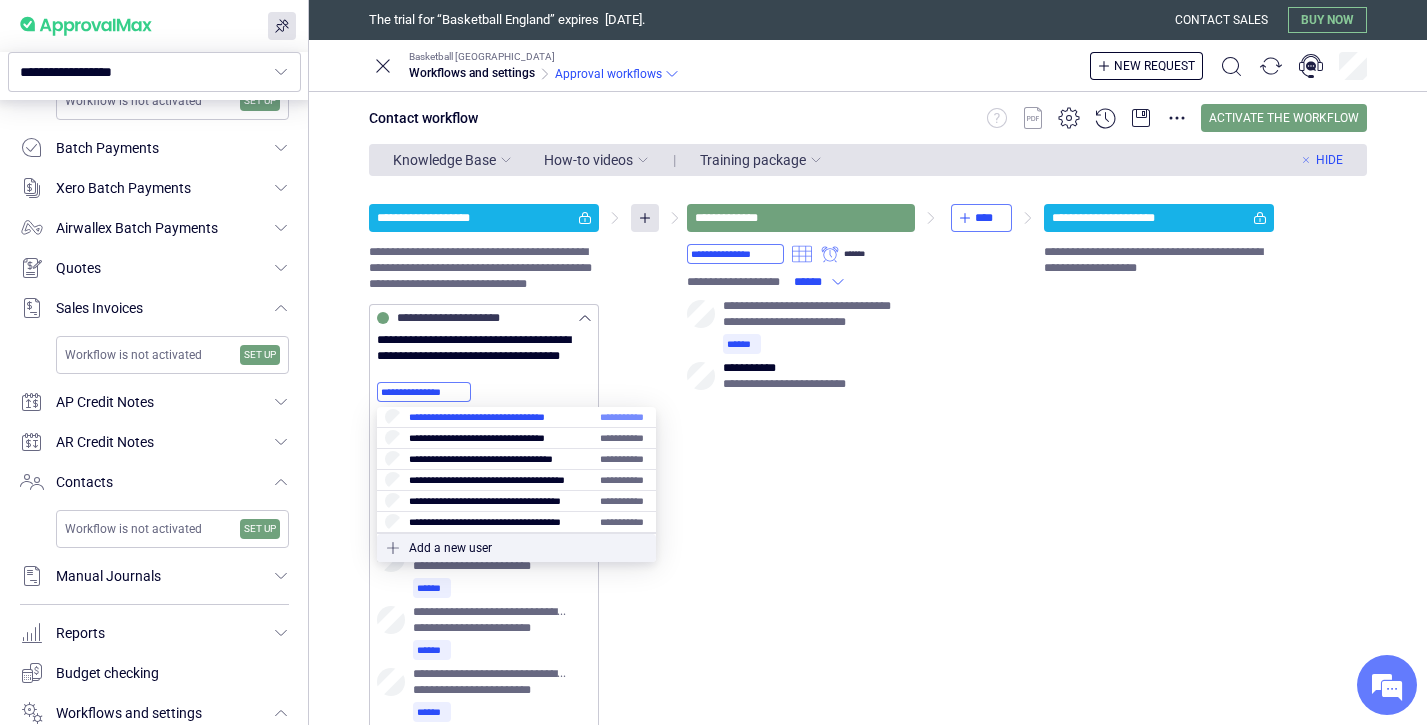 click at bounding box center (516, 417) 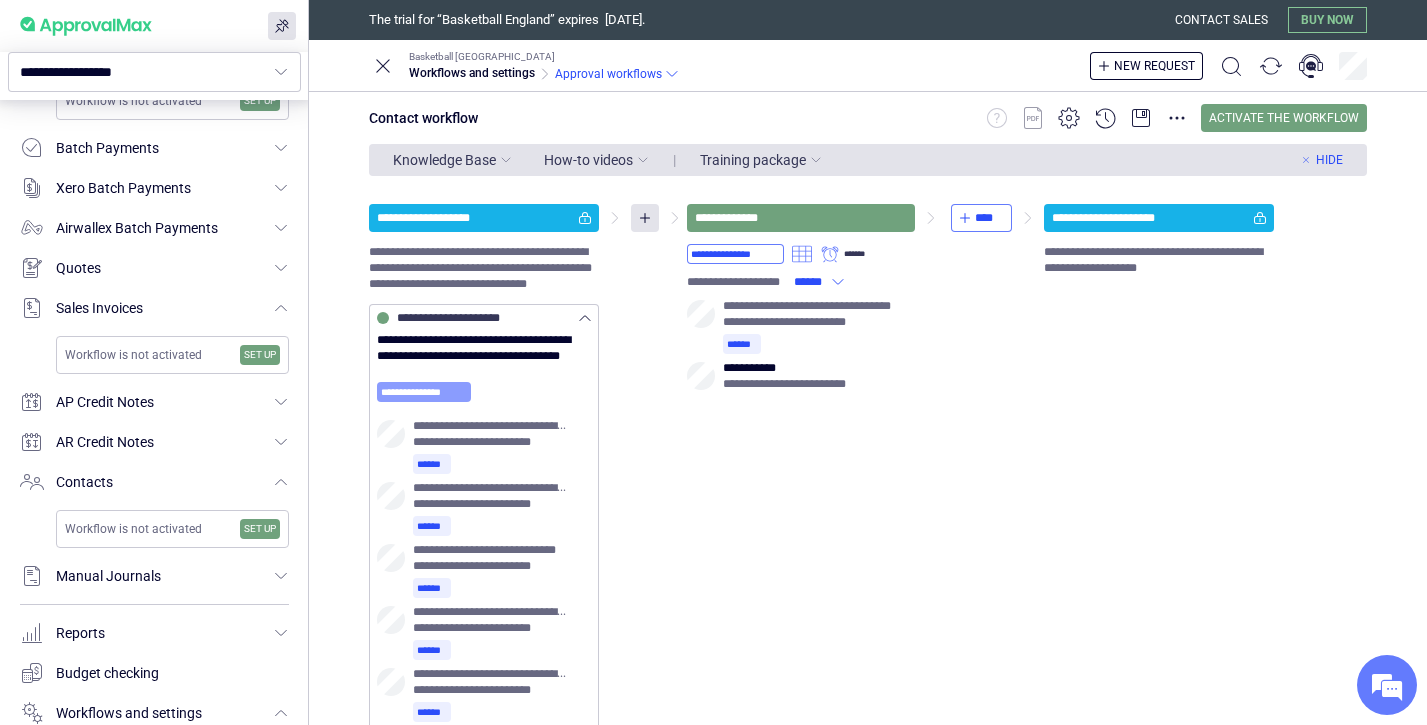 click on "**********" at bounding box center (424, 392) 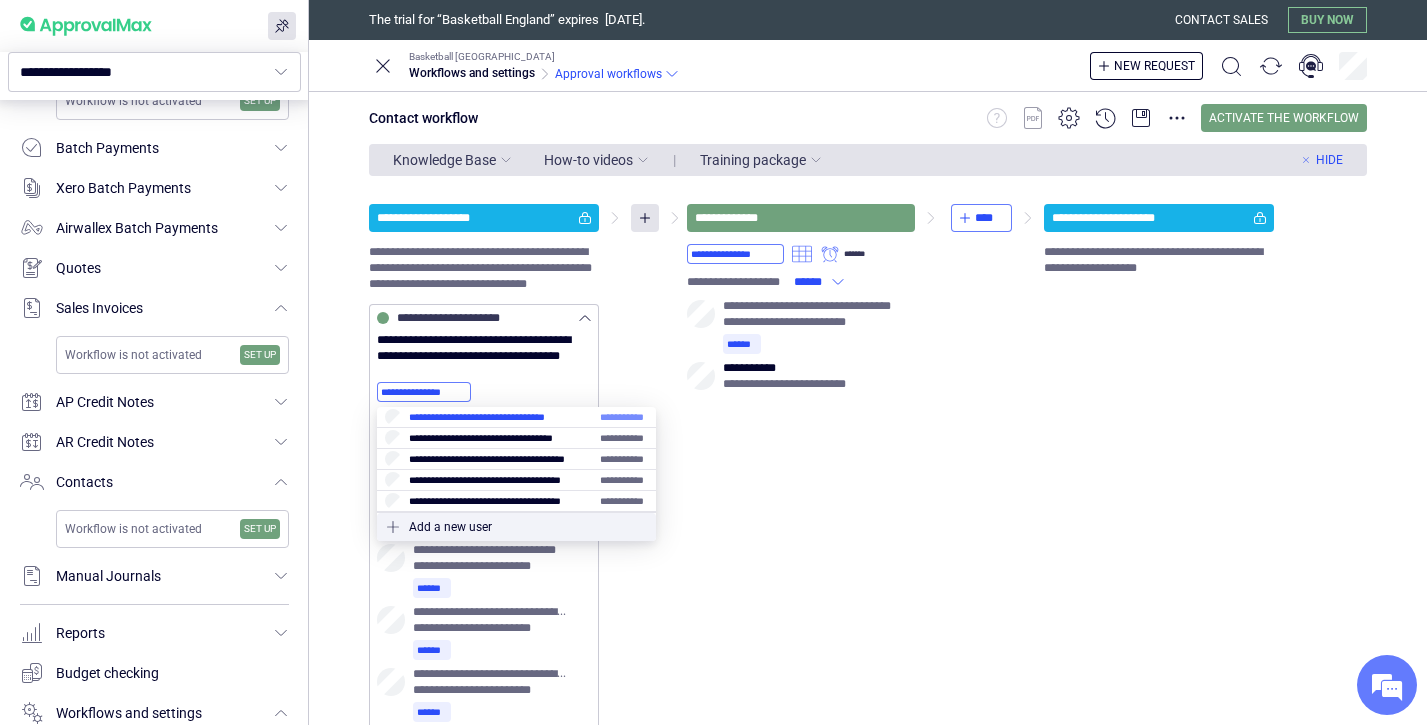 click at bounding box center [516, 417] 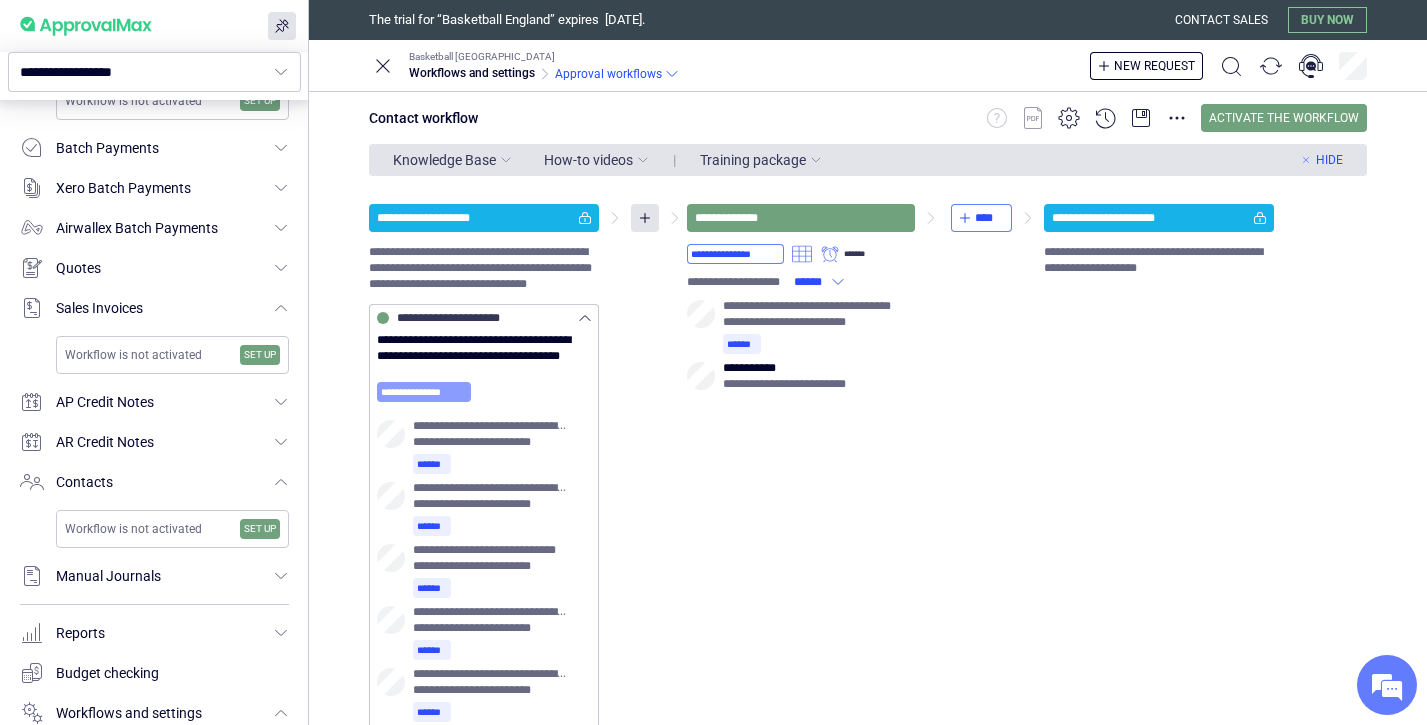 click on "**********" at bounding box center (424, 392) 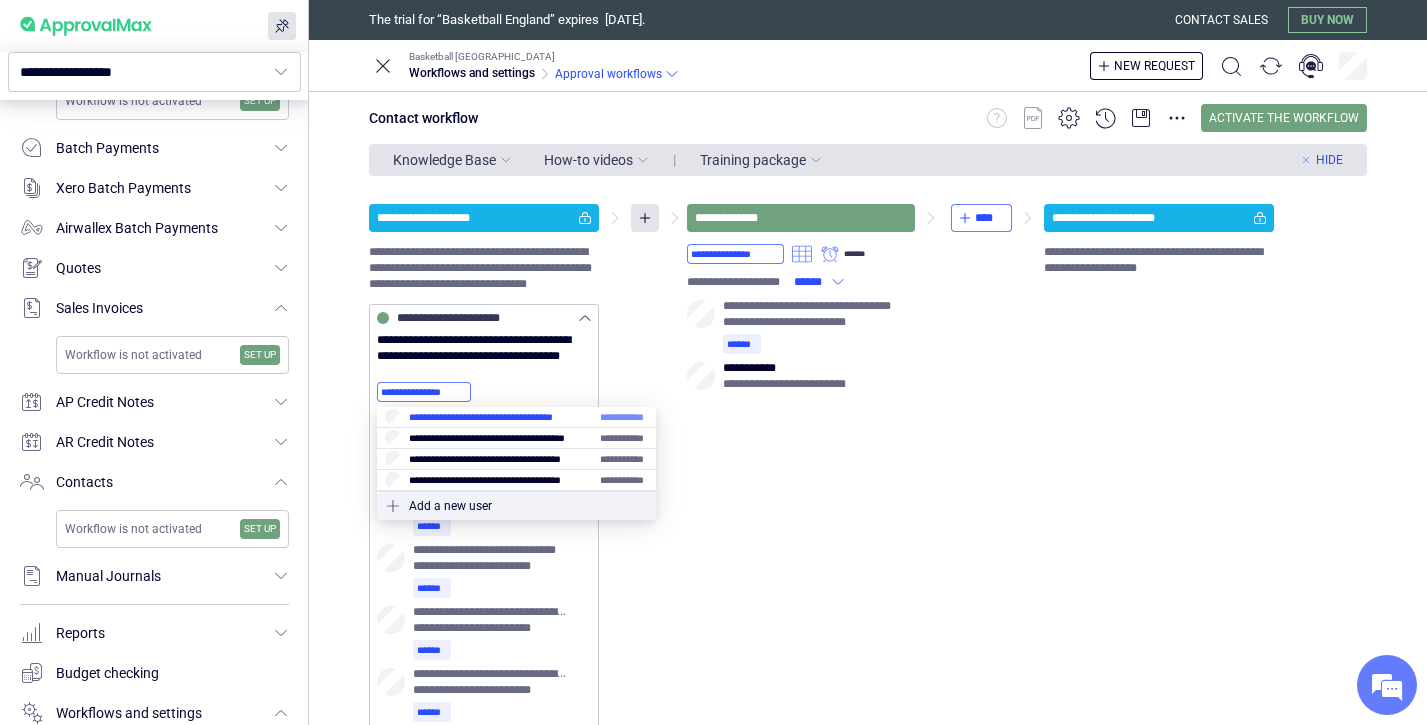 click at bounding box center (516, 417) 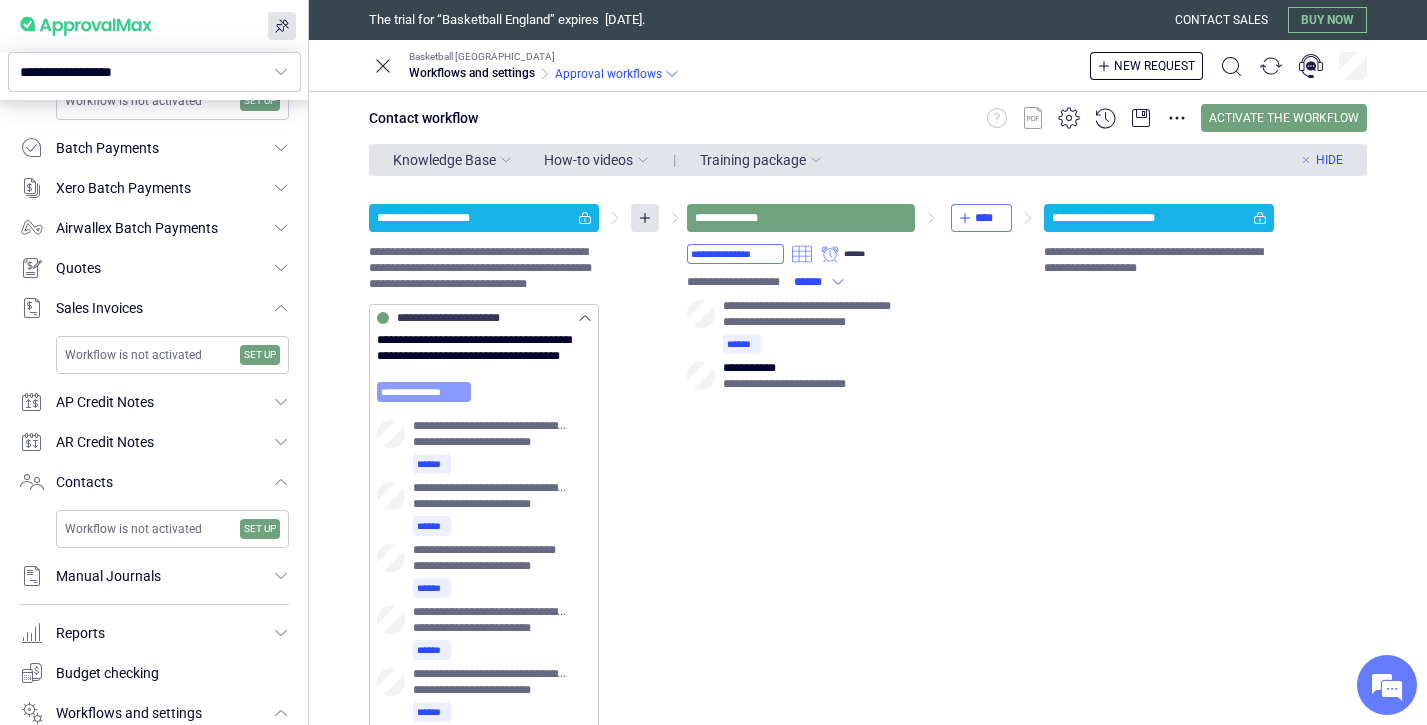 click on "**********" at bounding box center [424, 392] 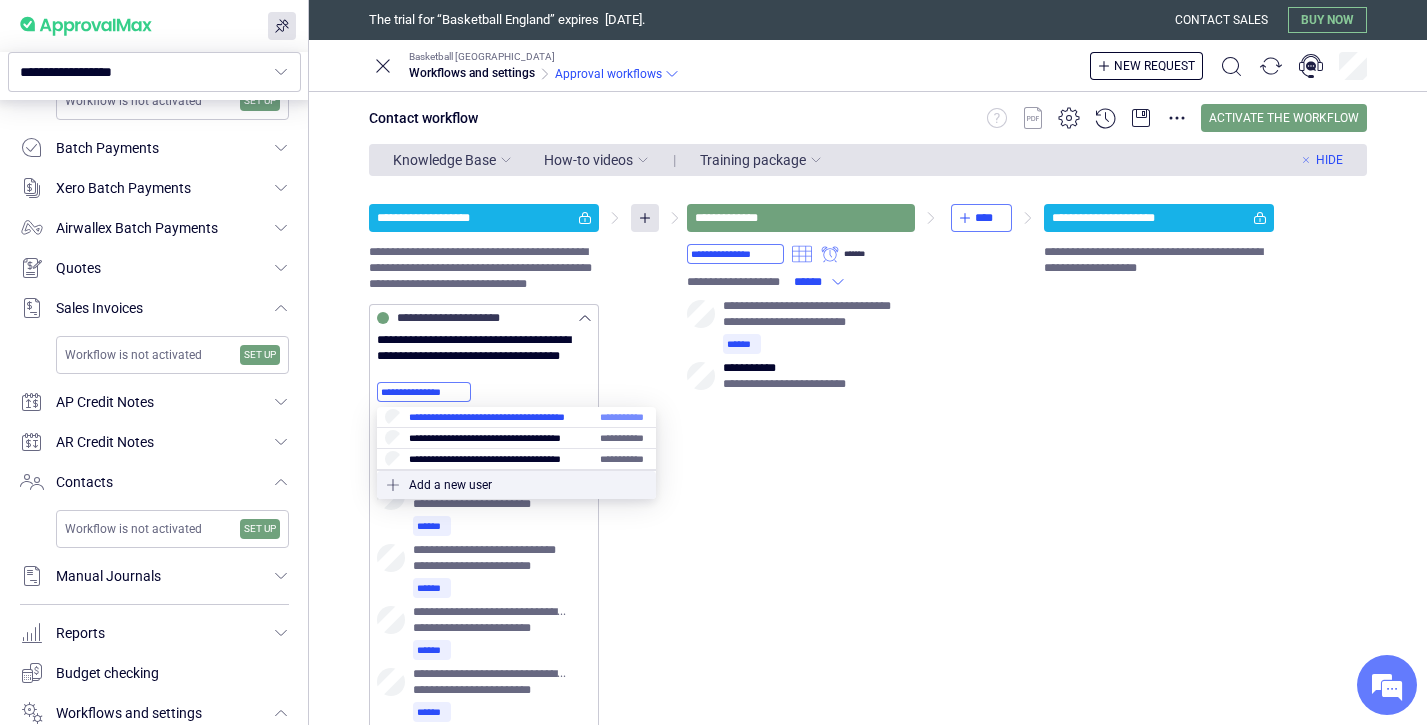 click at bounding box center (516, 417) 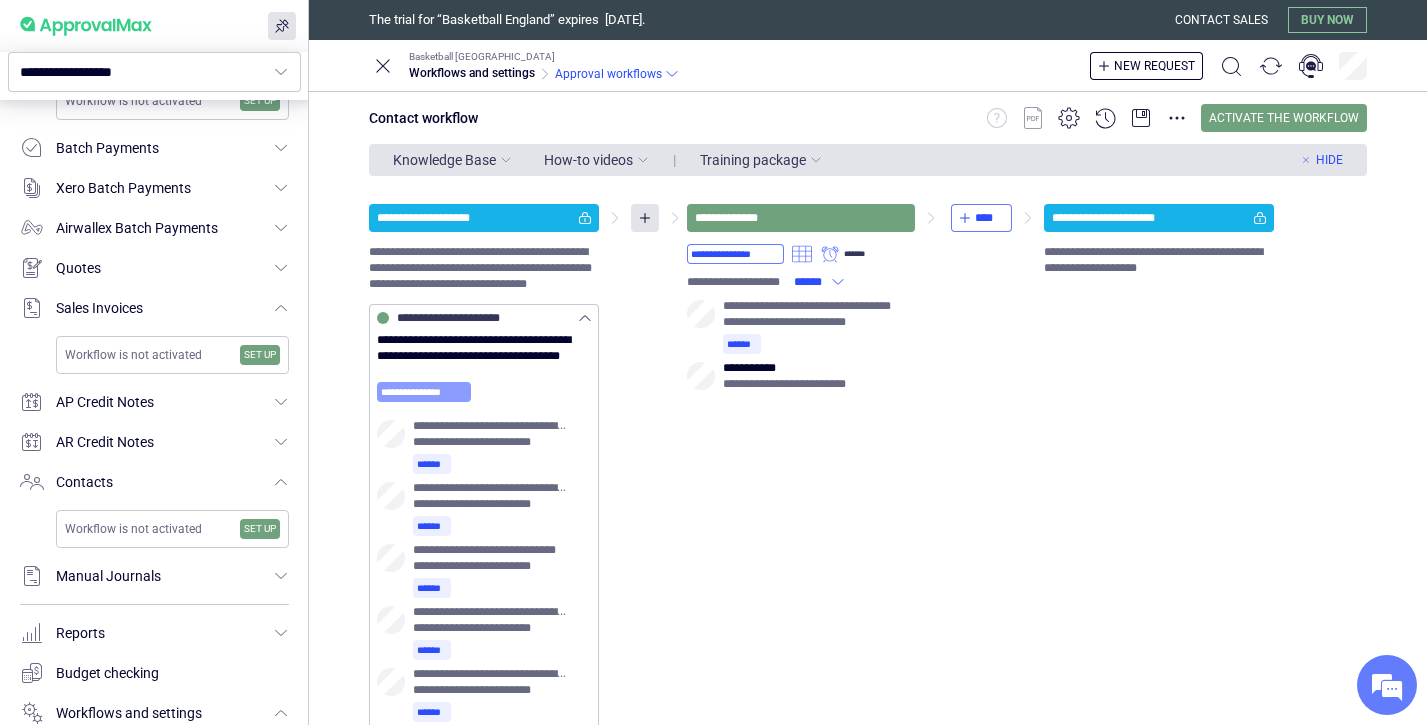 click on "**********" at bounding box center (424, 392) 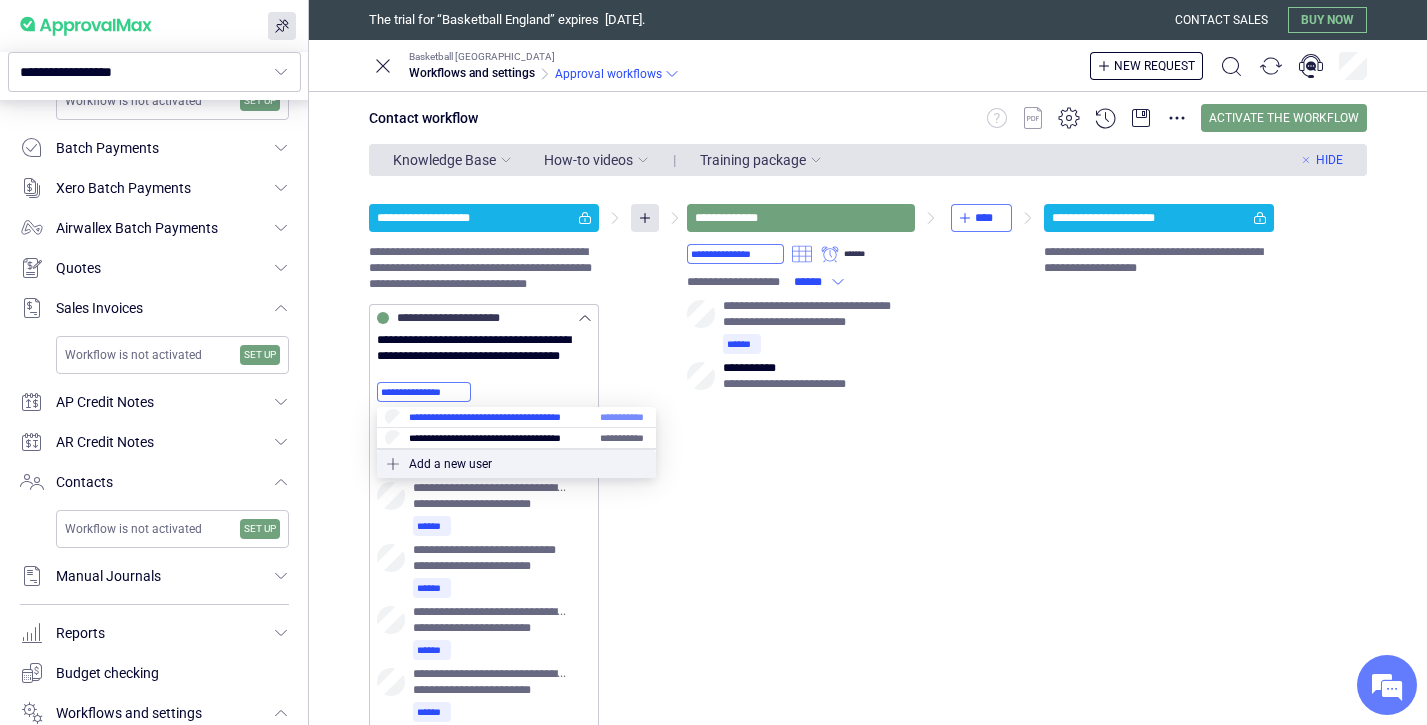 click at bounding box center (516, 417) 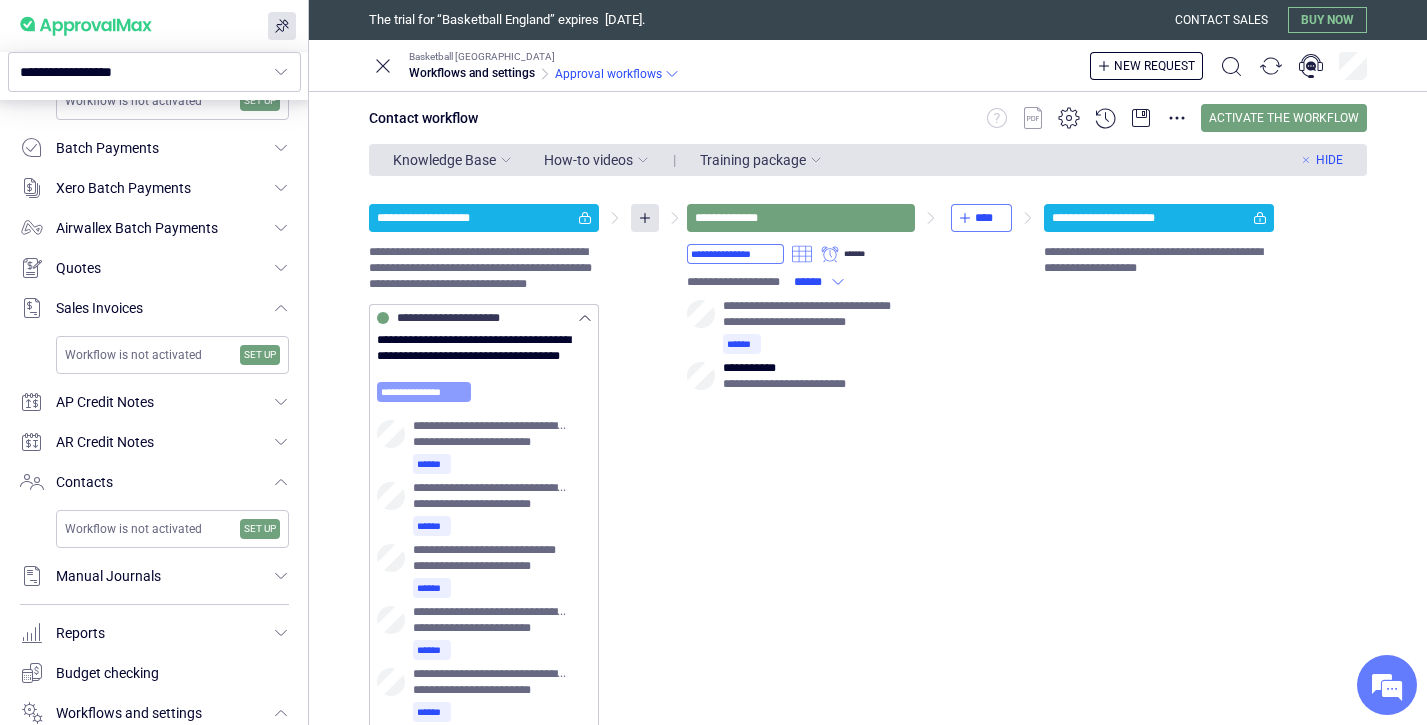 click on "**********" at bounding box center [424, 392] 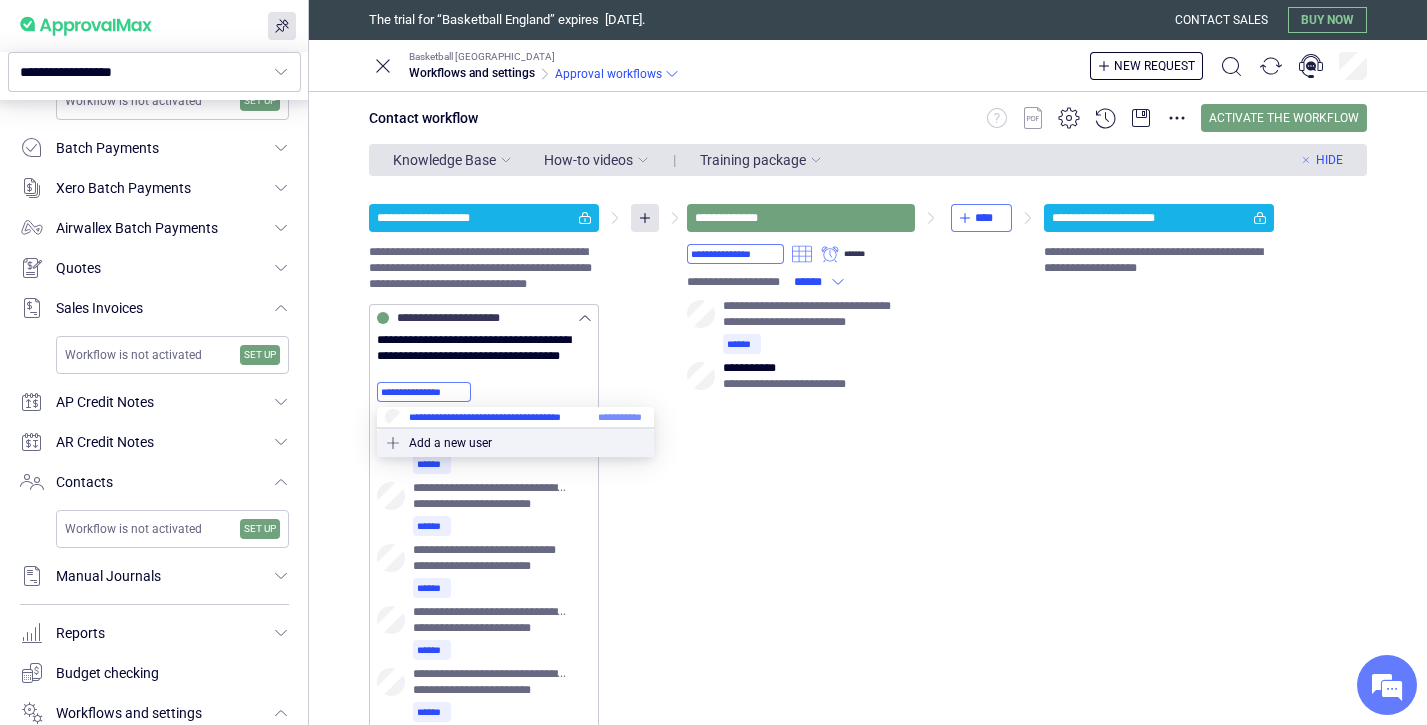 click at bounding box center [515, 417] 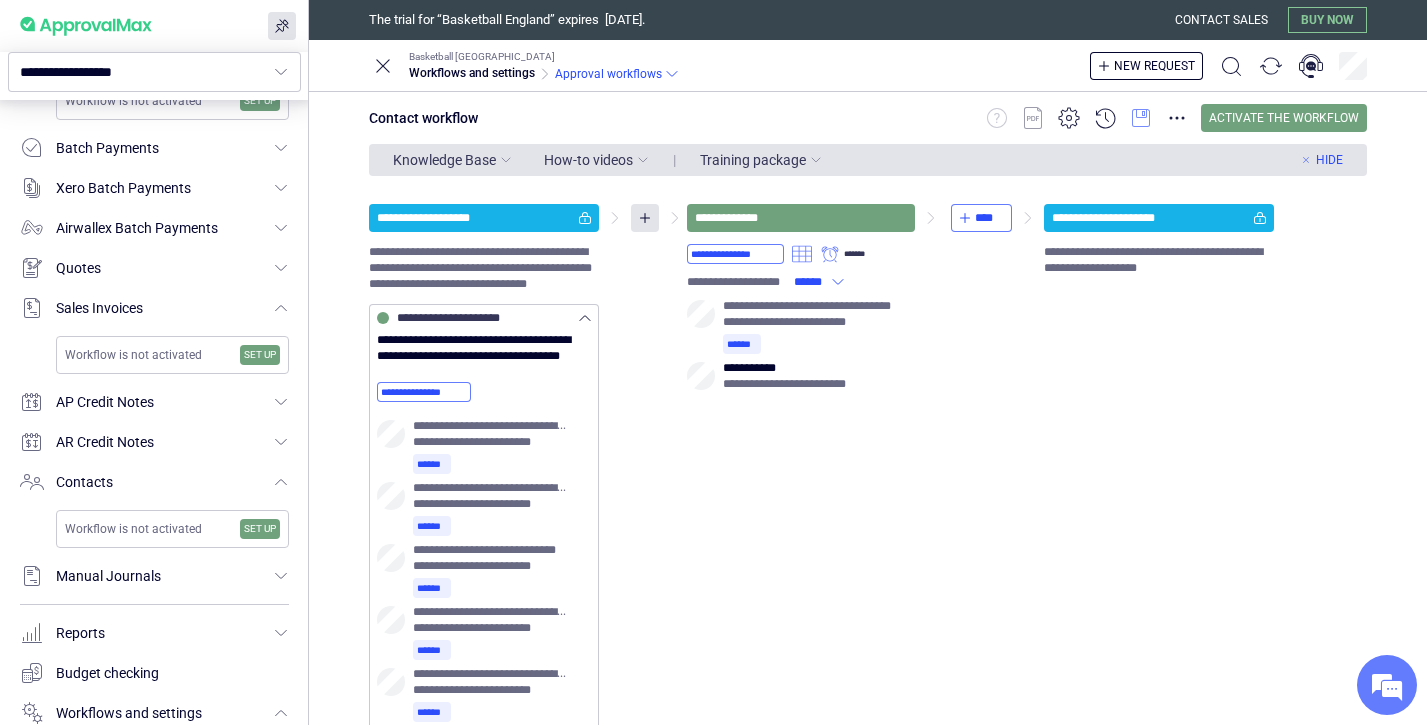 click 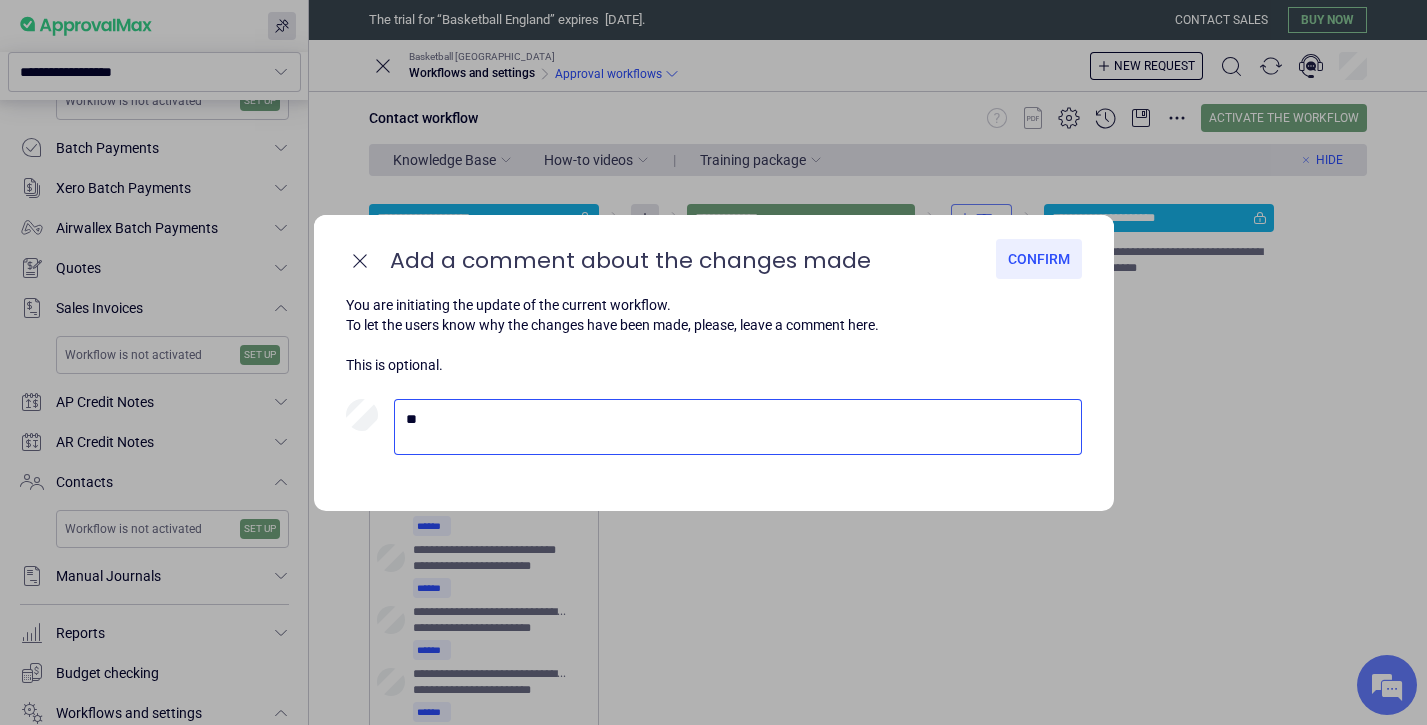 type on "*" 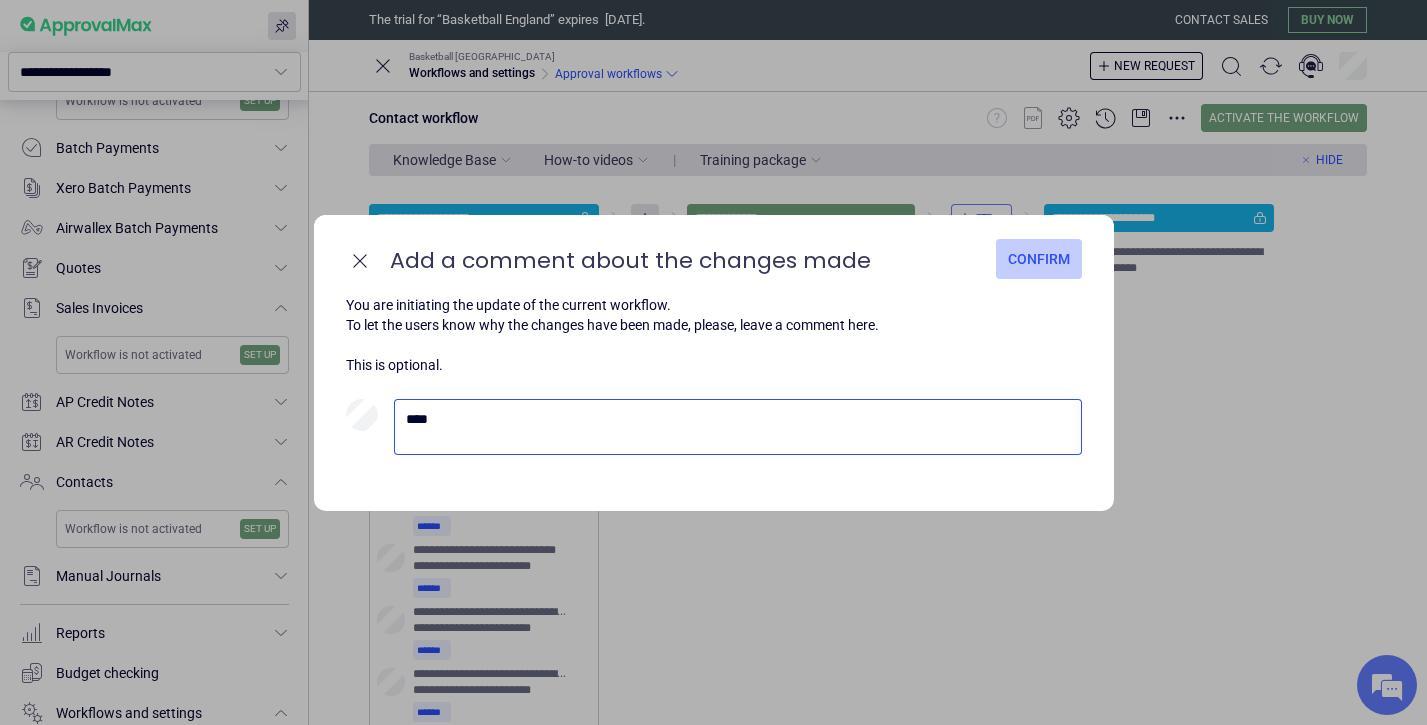 type on "****" 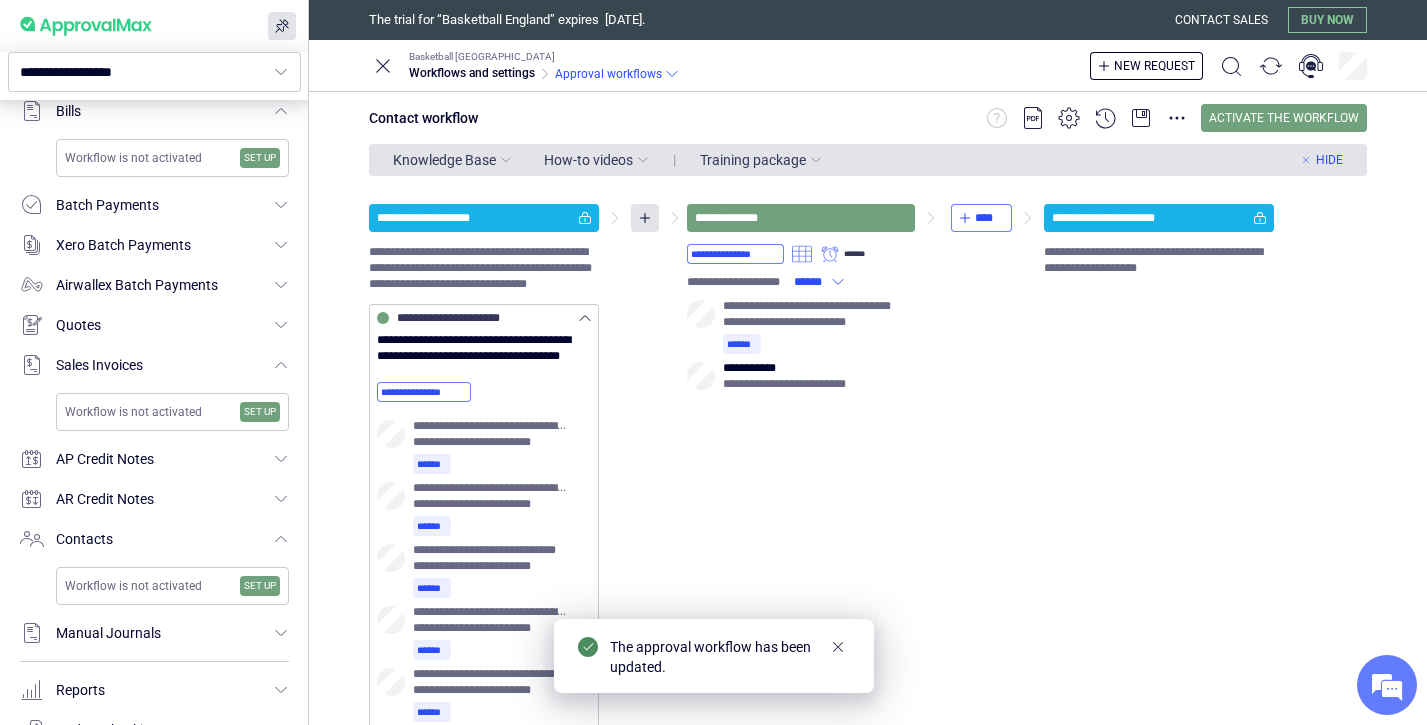 scroll, scrollTop: 771, scrollLeft: 0, axis: vertical 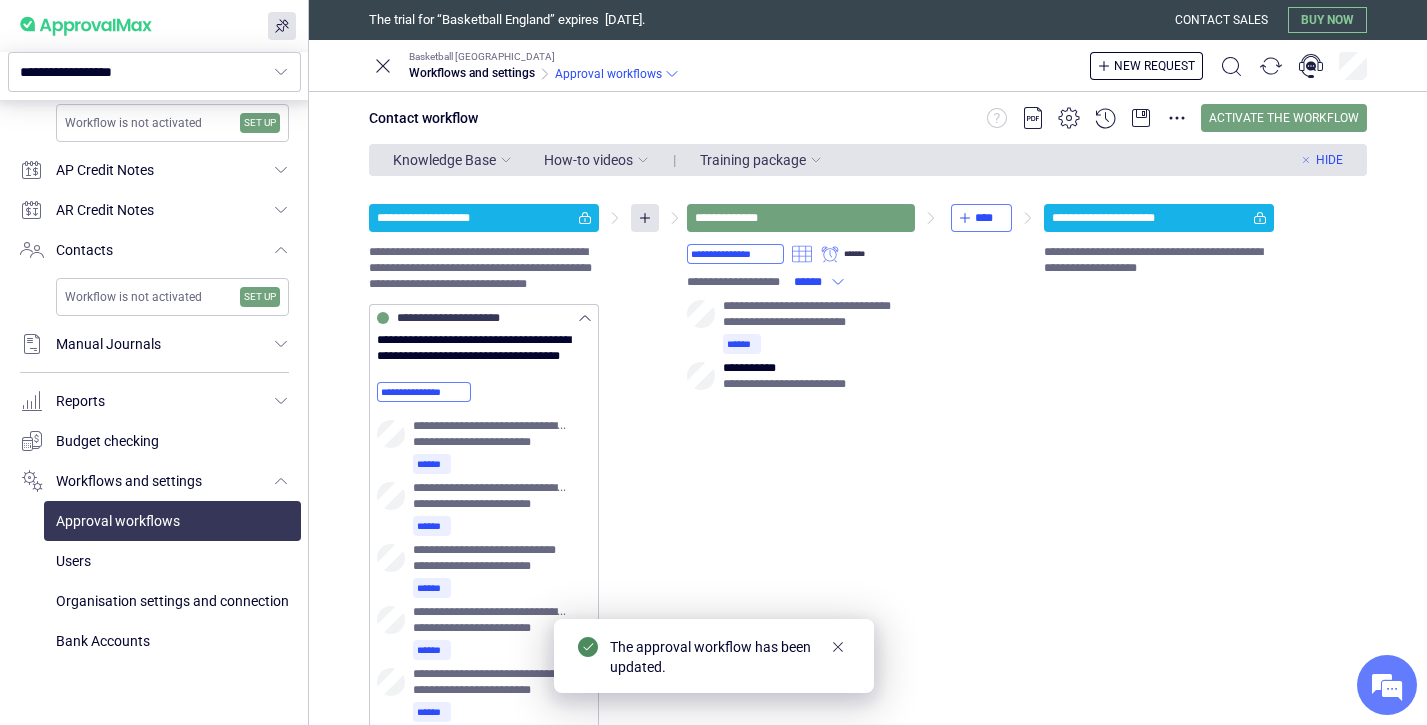 click at bounding box center [172, 521] 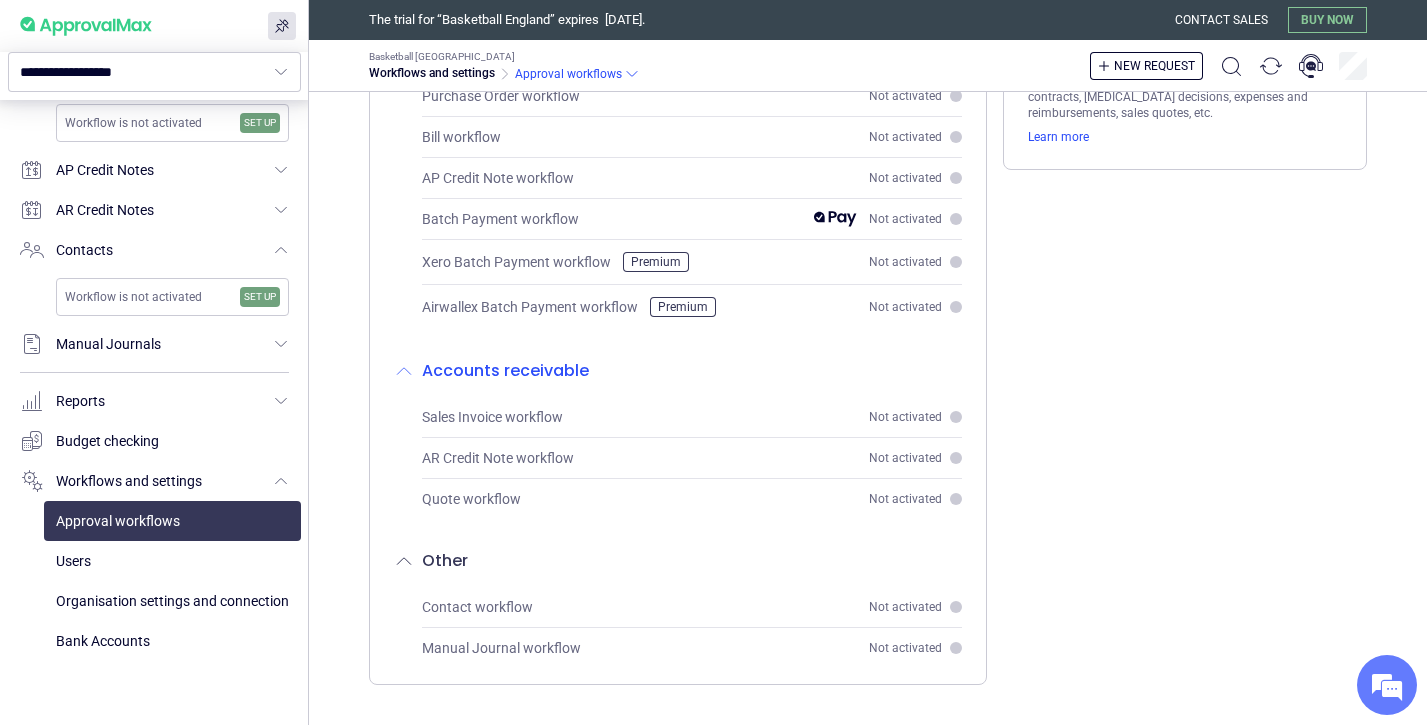 scroll, scrollTop: 0, scrollLeft: 0, axis: both 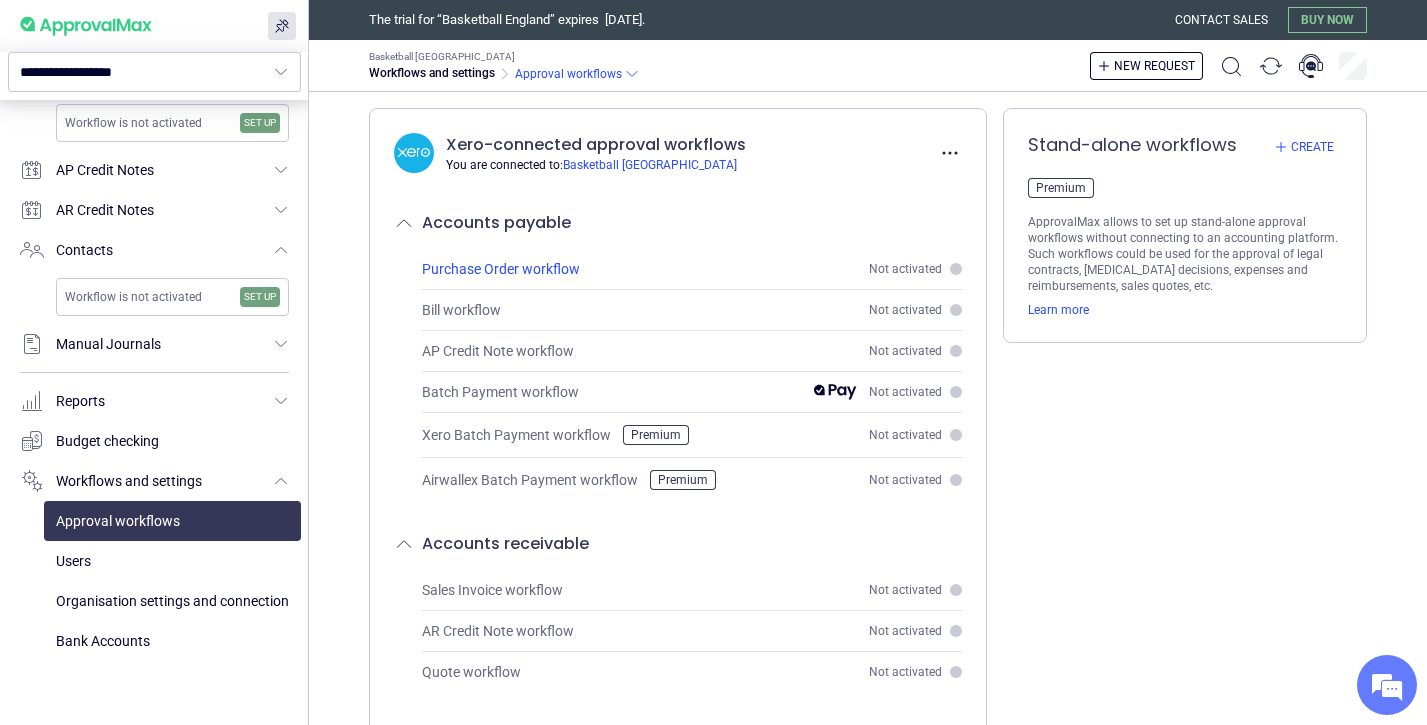 click on "Purchase Order workflow" at bounding box center [501, 269] 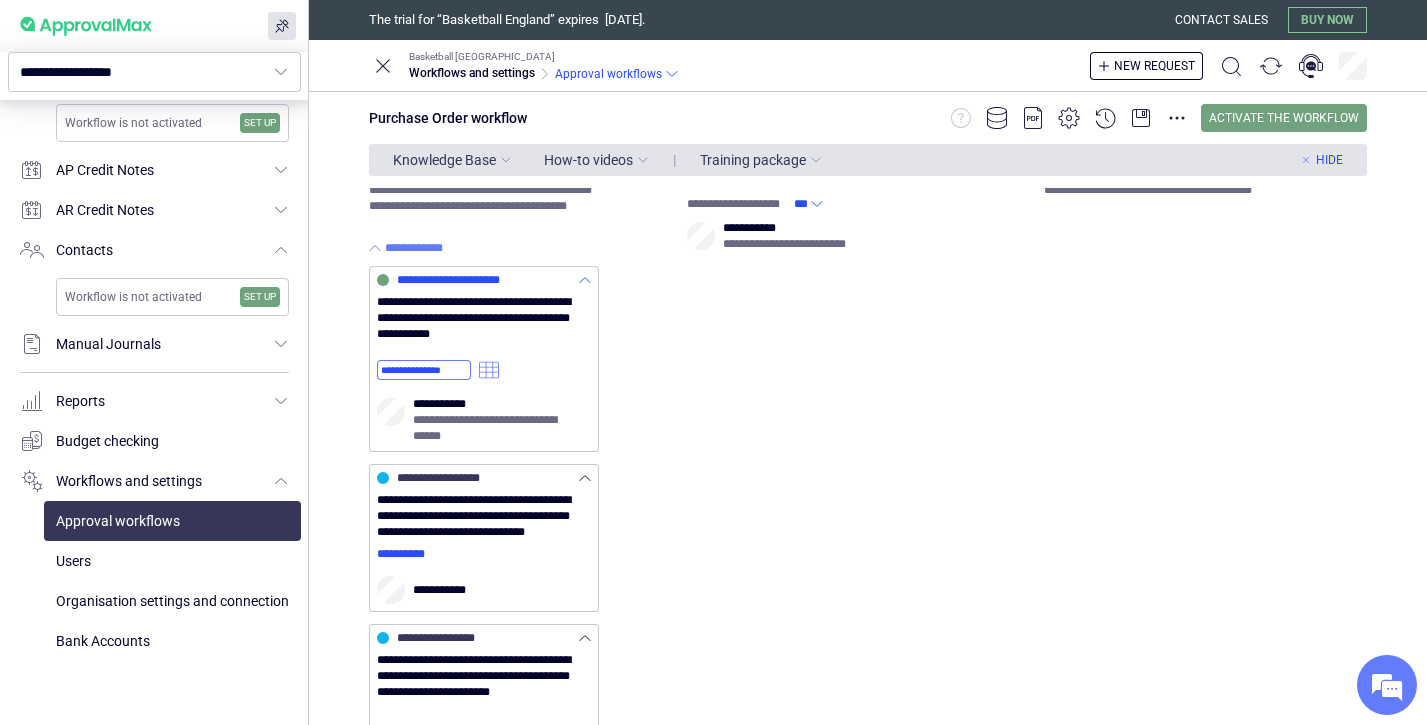 scroll, scrollTop: 82, scrollLeft: 0, axis: vertical 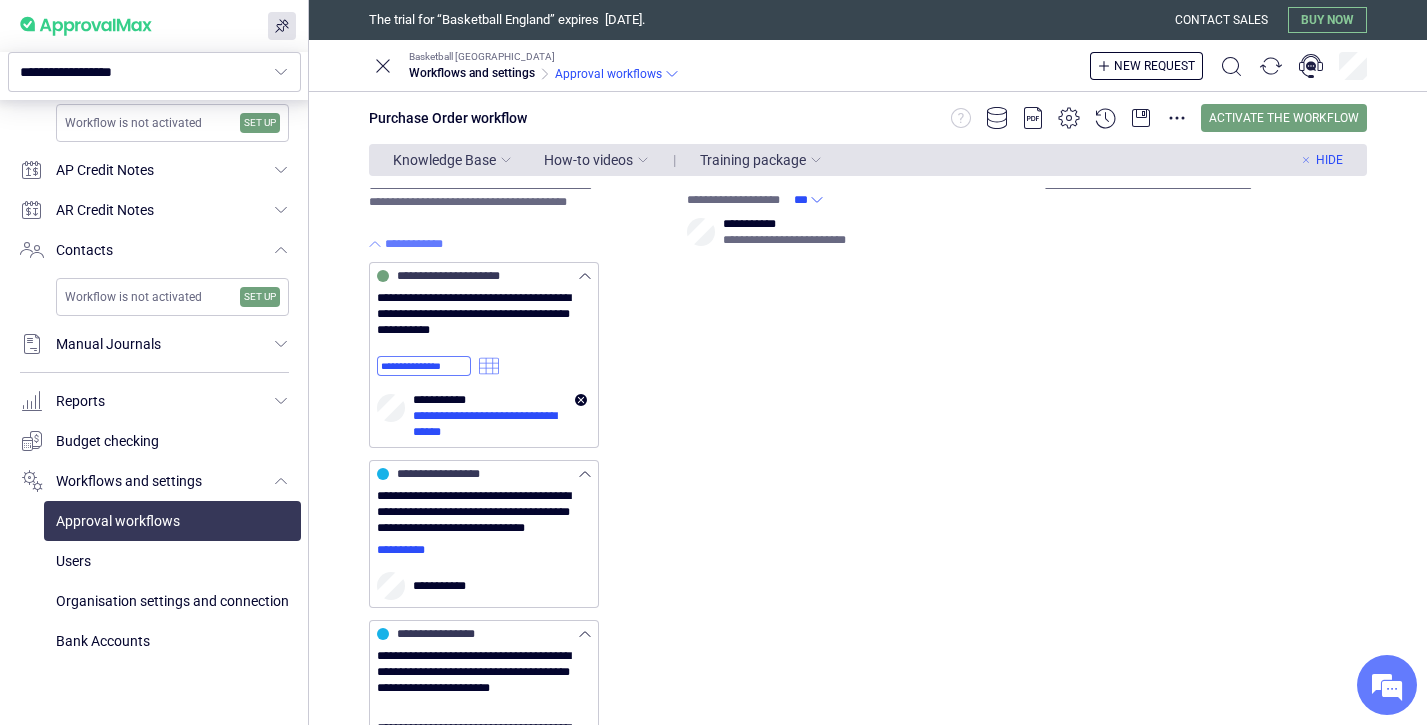 click on "**********" at bounding box center [490, 424] 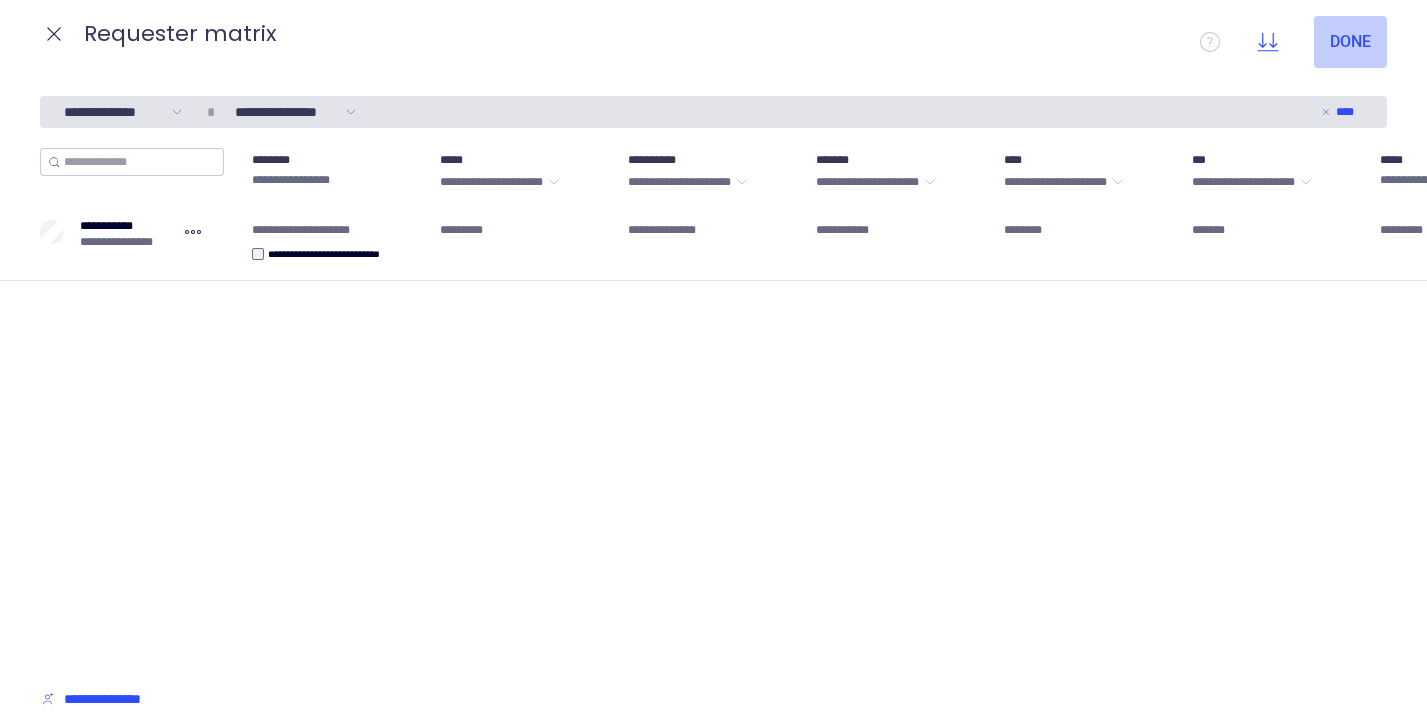 click on "Done" at bounding box center (1350, 42) 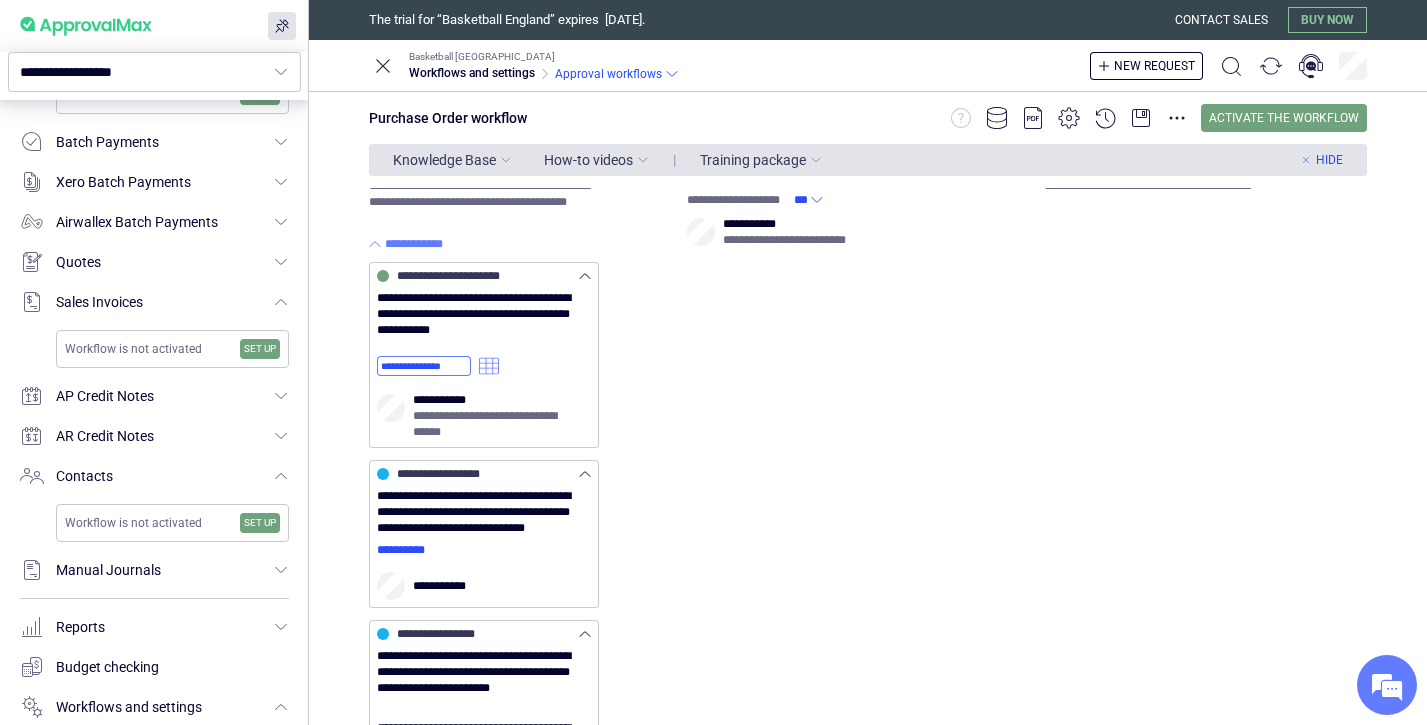 scroll, scrollTop: 518, scrollLeft: 0, axis: vertical 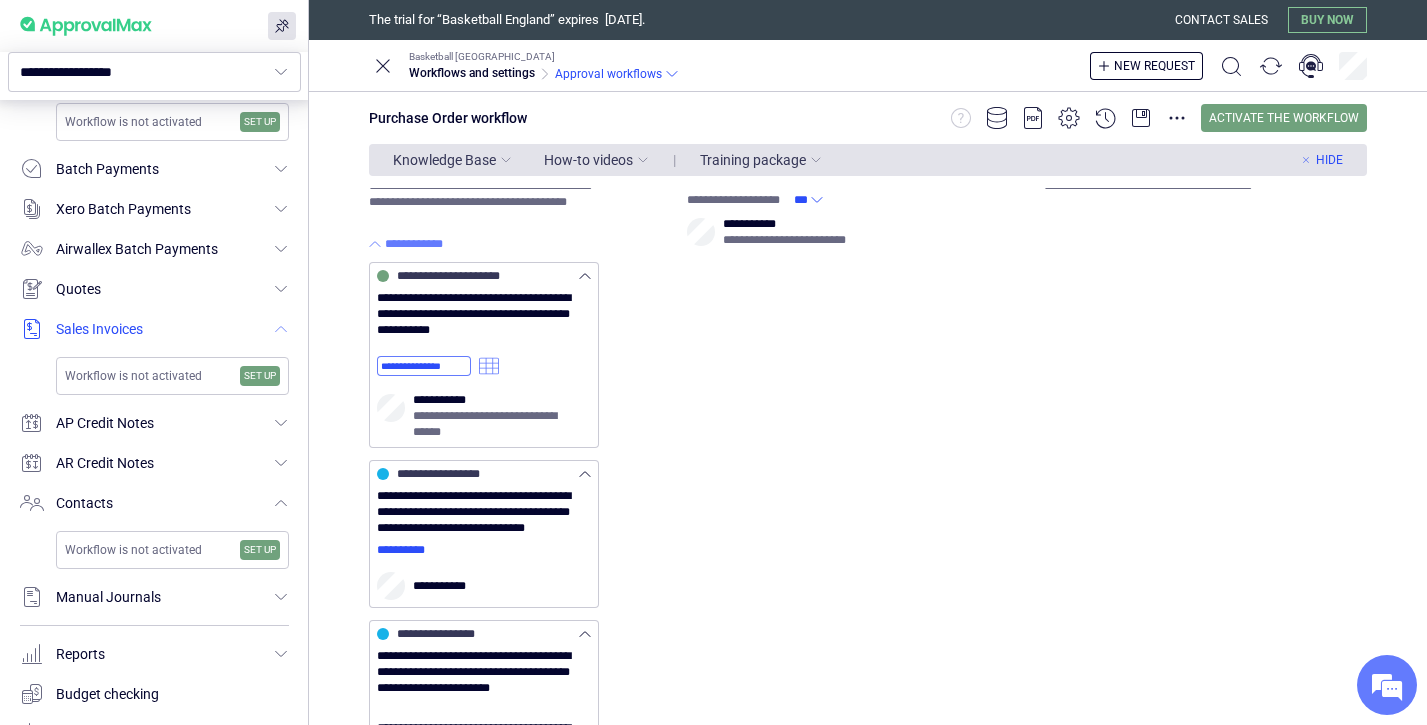 click at bounding box center [154, 329] 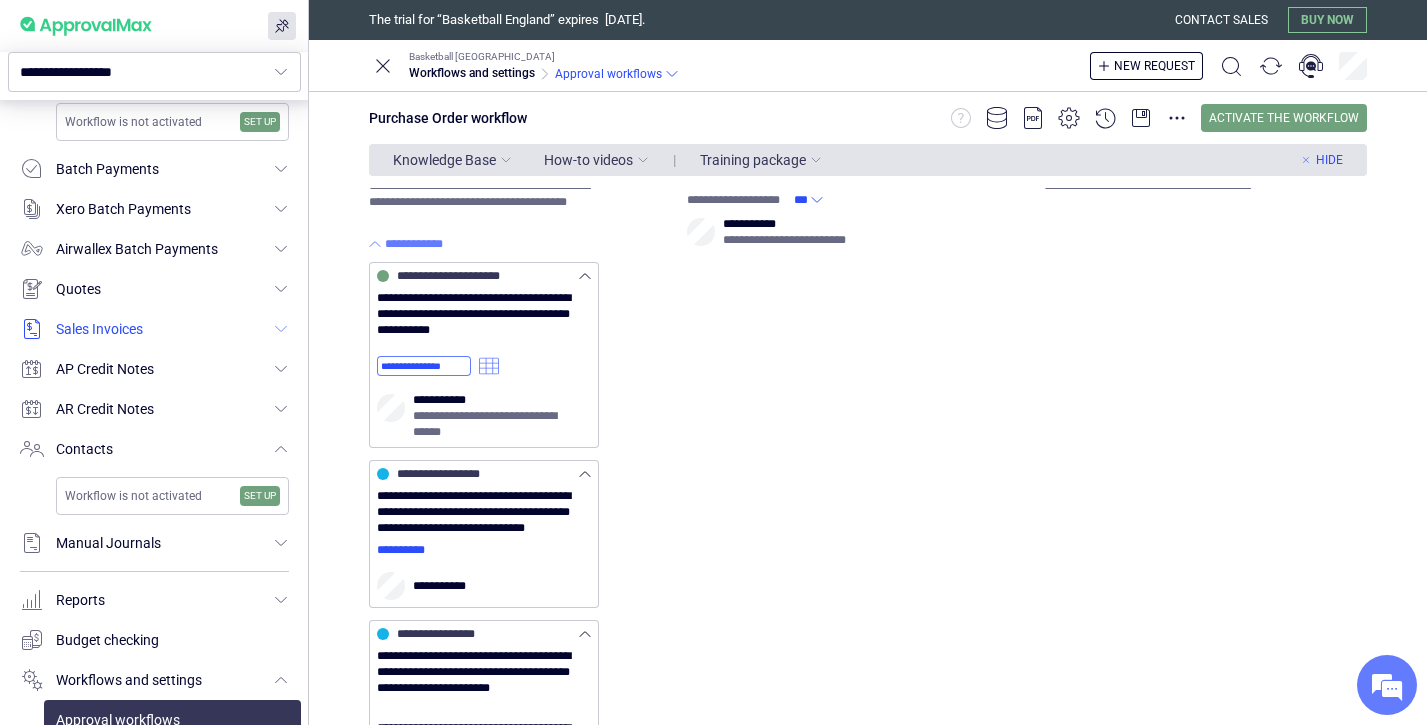 click at bounding box center [154, 329] 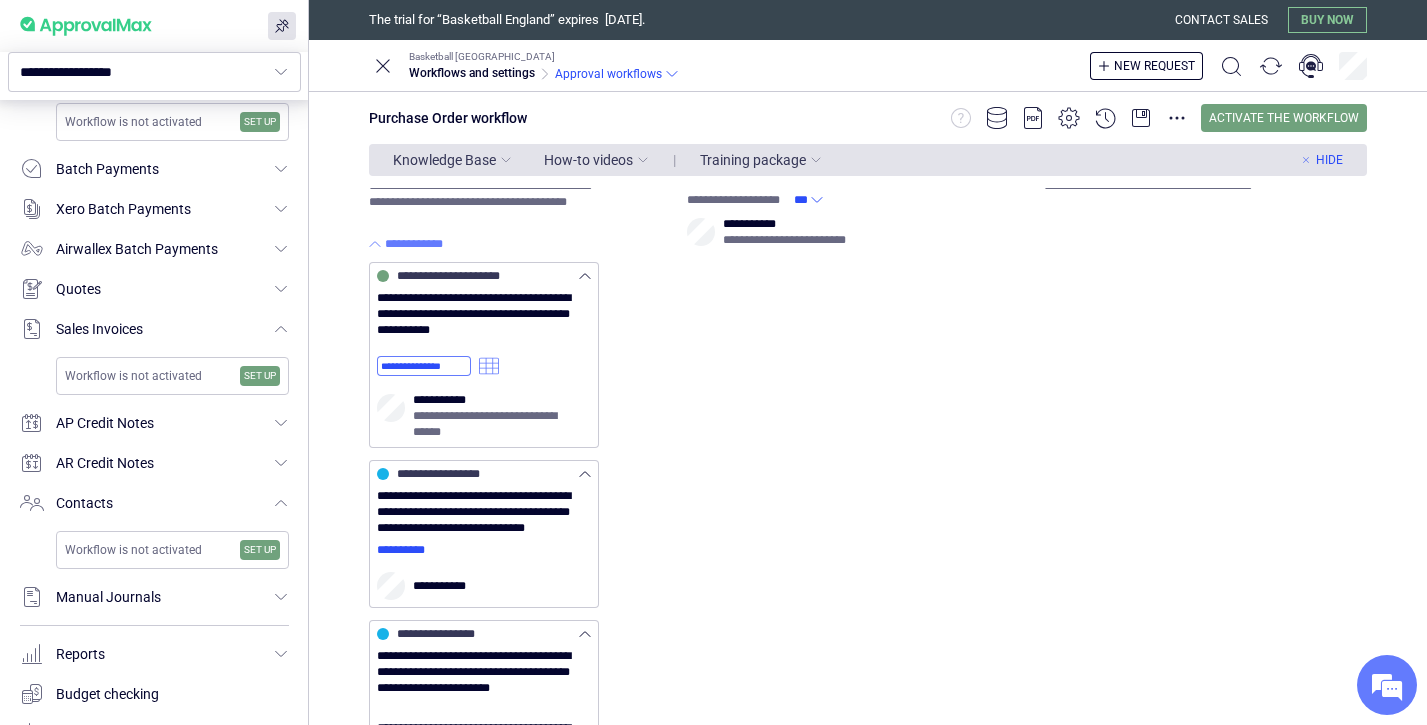 scroll, scrollTop: 771, scrollLeft: 0, axis: vertical 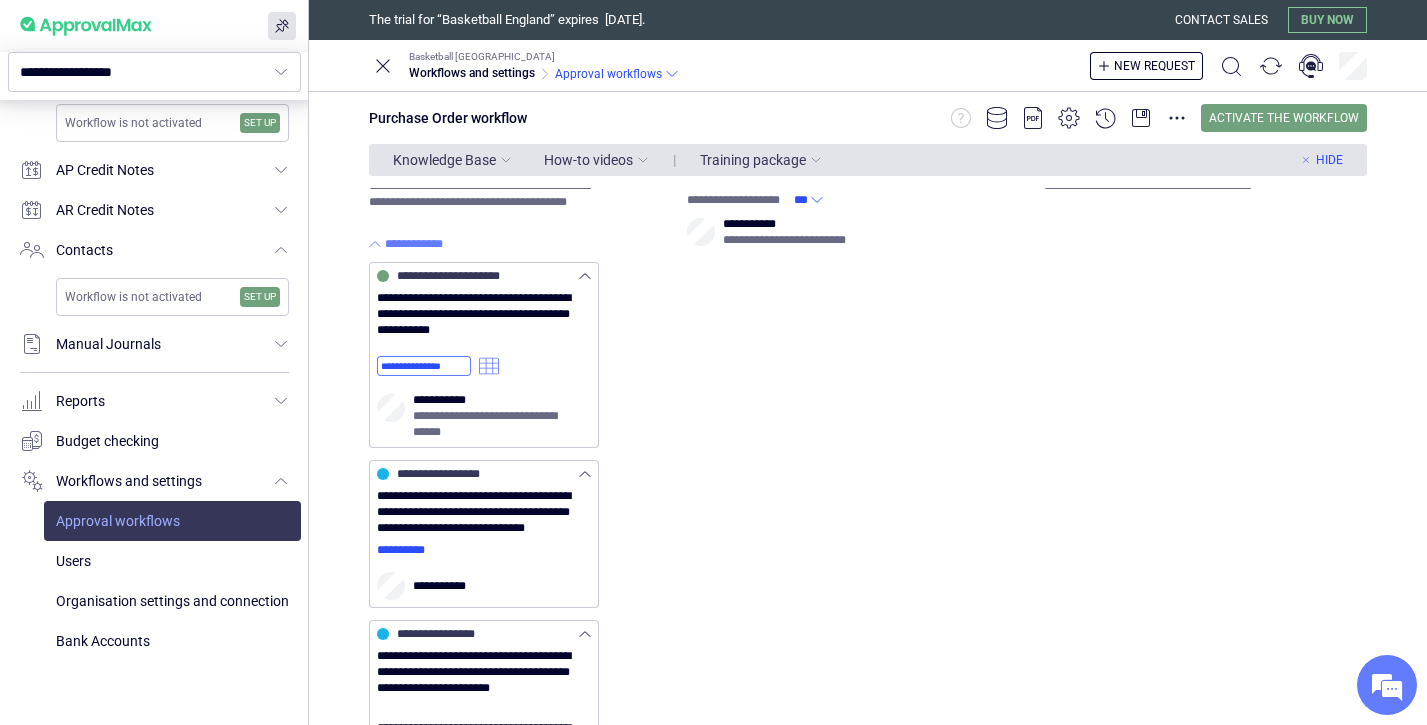 click at bounding box center (172, 521) 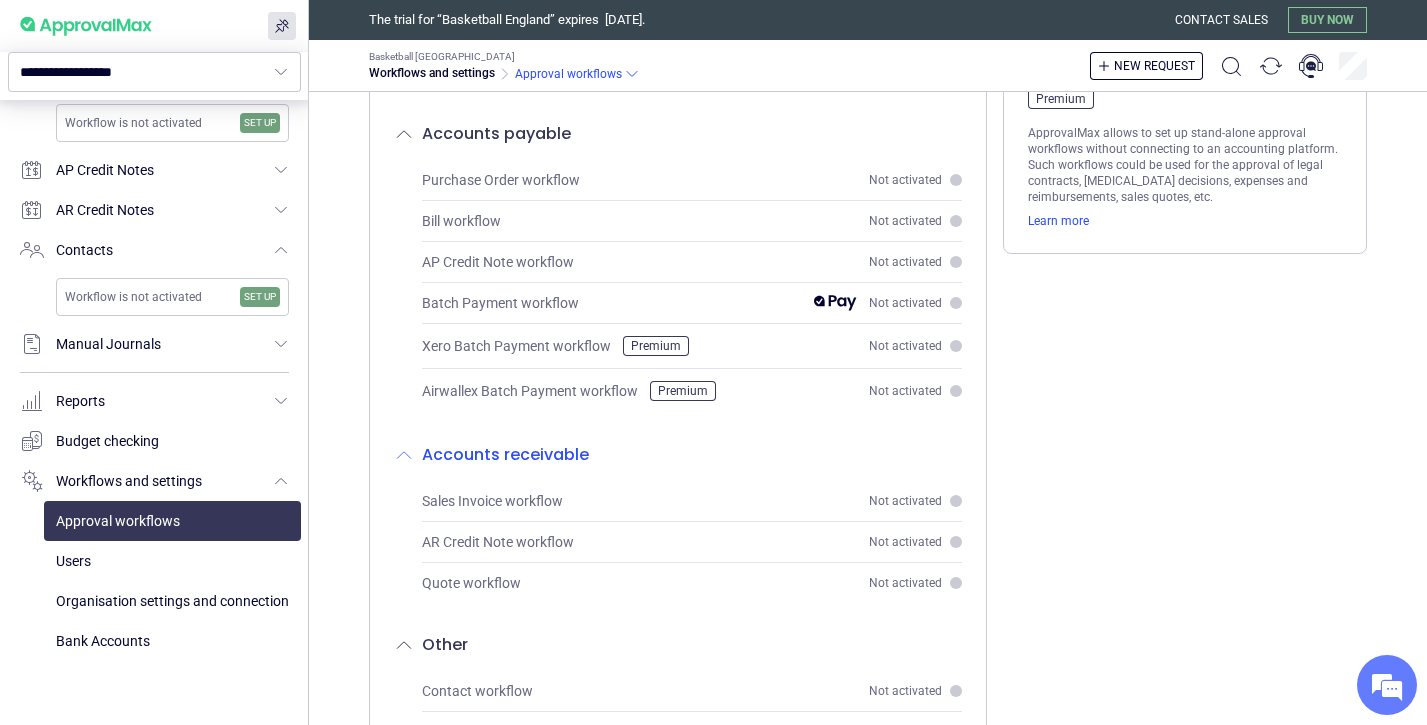scroll, scrollTop: 101, scrollLeft: 0, axis: vertical 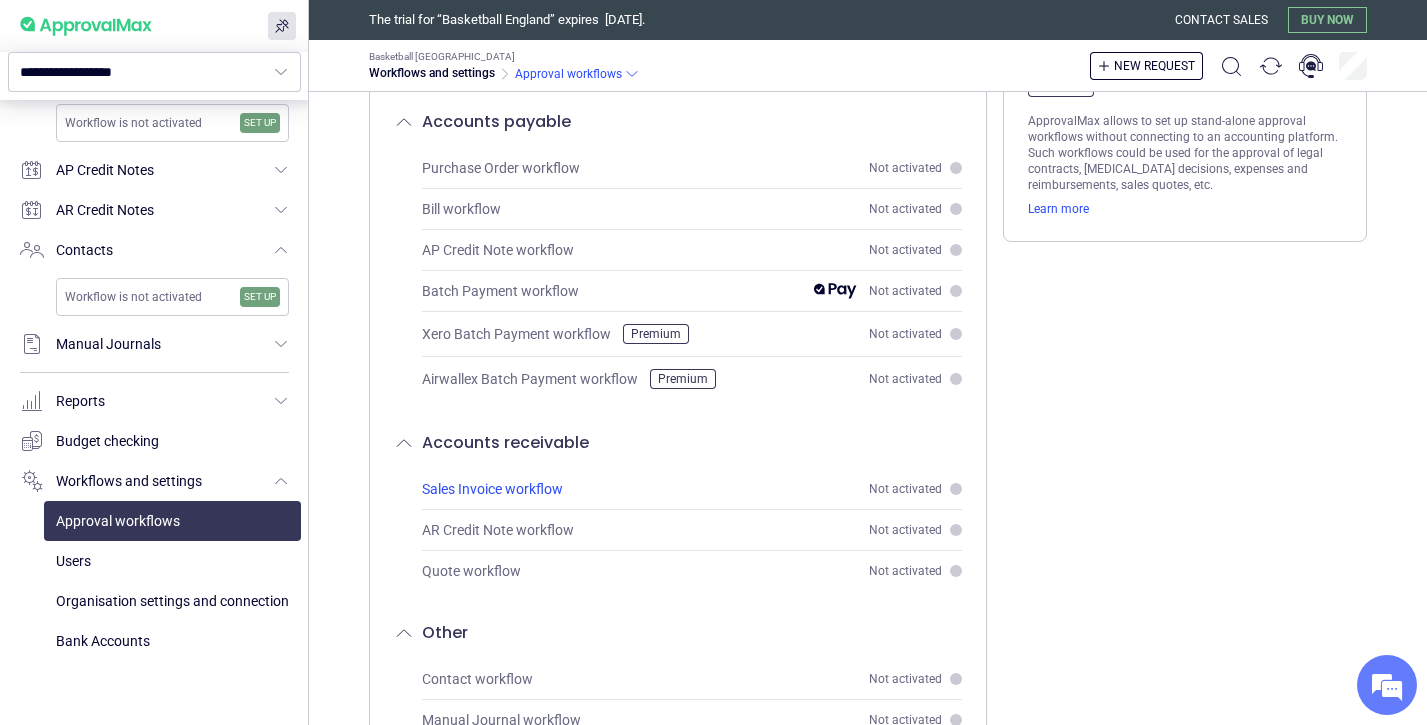 click on "Not activated" at bounding box center [905, 489] 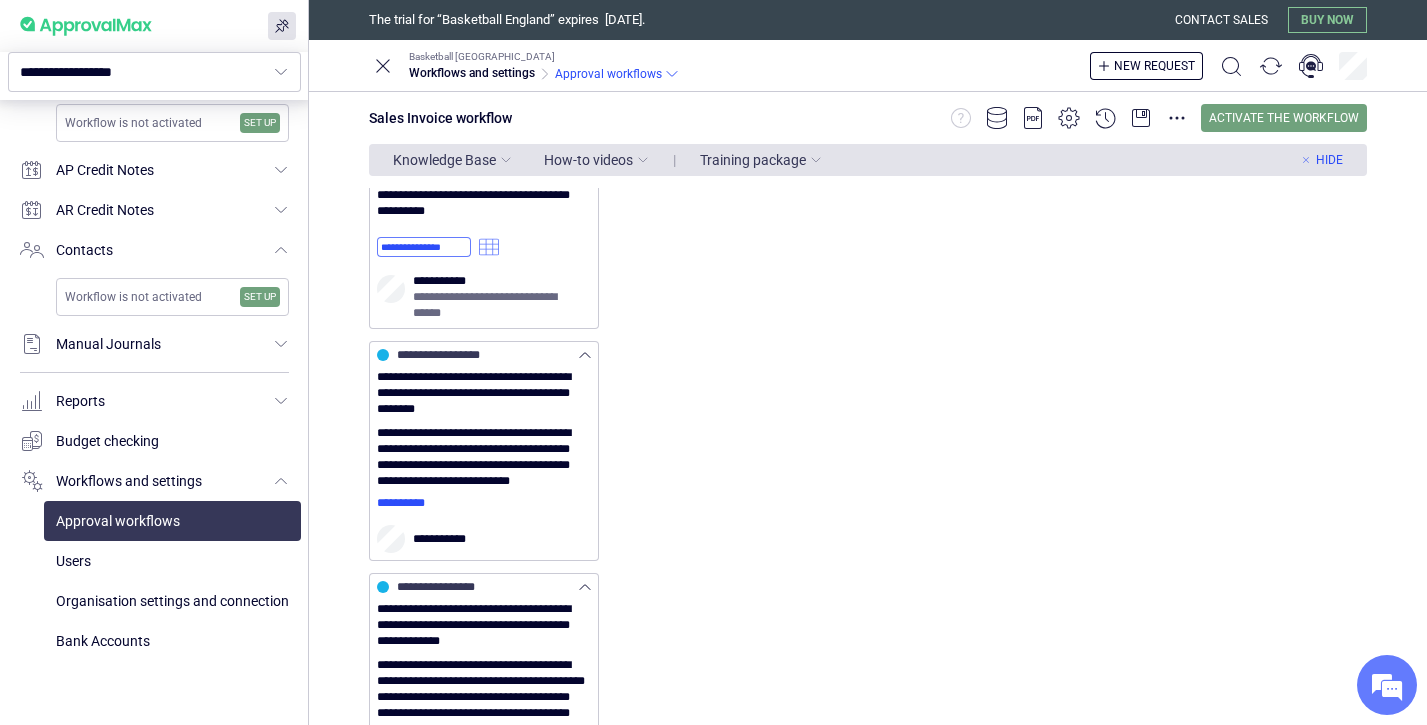scroll, scrollTop: 0, scrollLeft: 0, axis: both 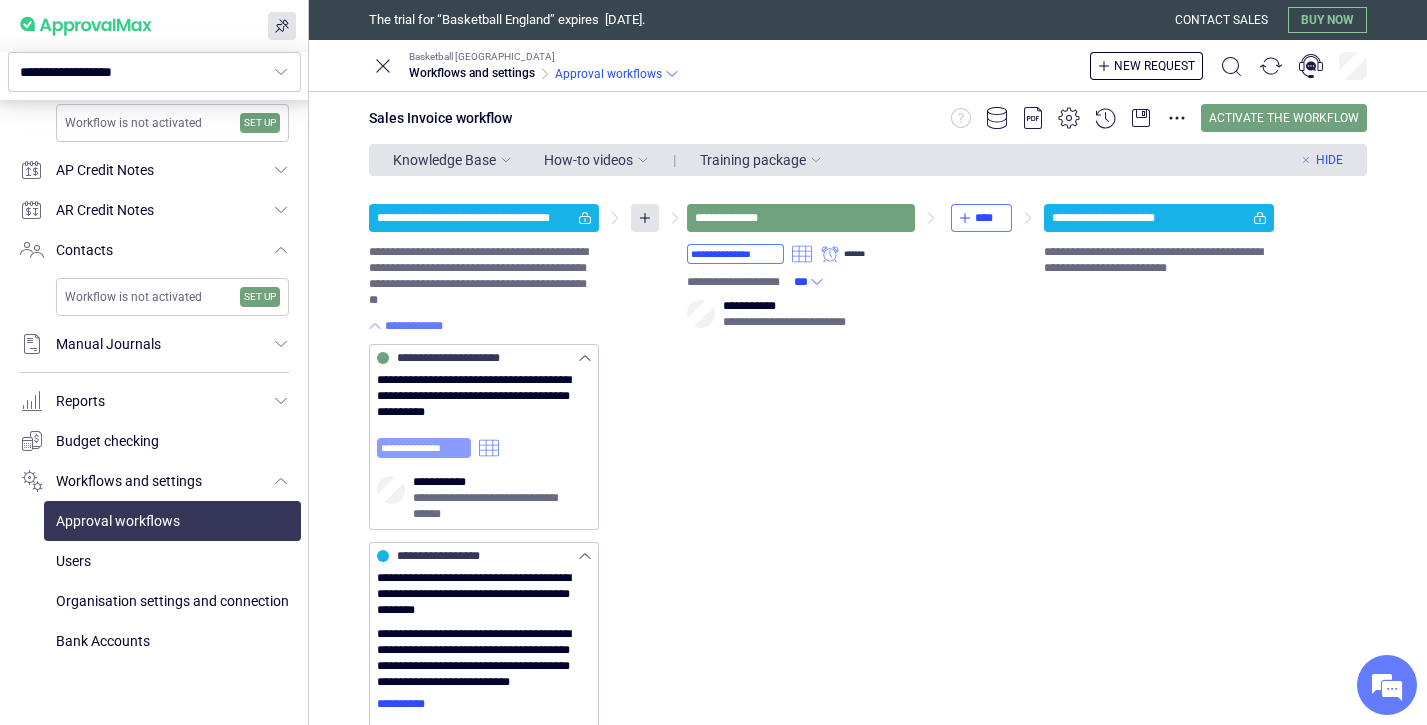 click on "**********" at bounding box center (424, 448) 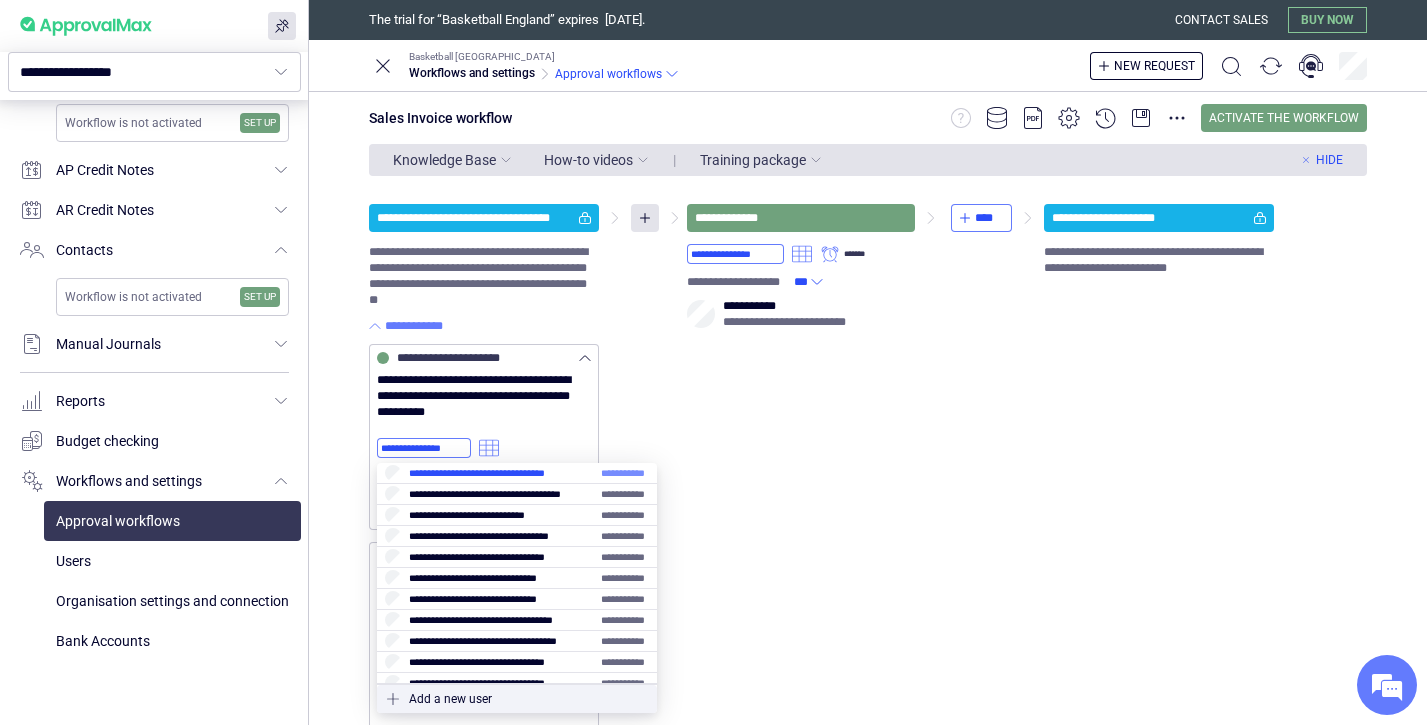 click at bounding box center (517, 473) 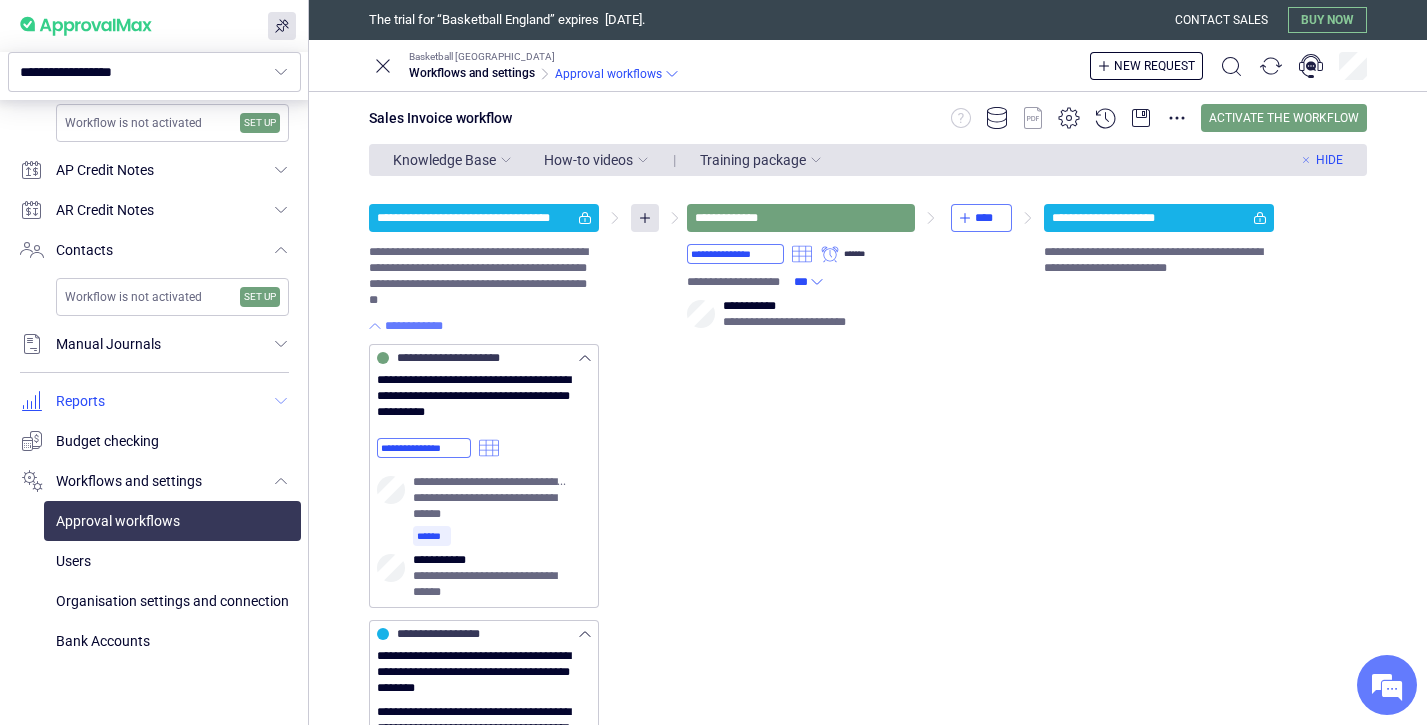 click at bounding box center (154, 401) 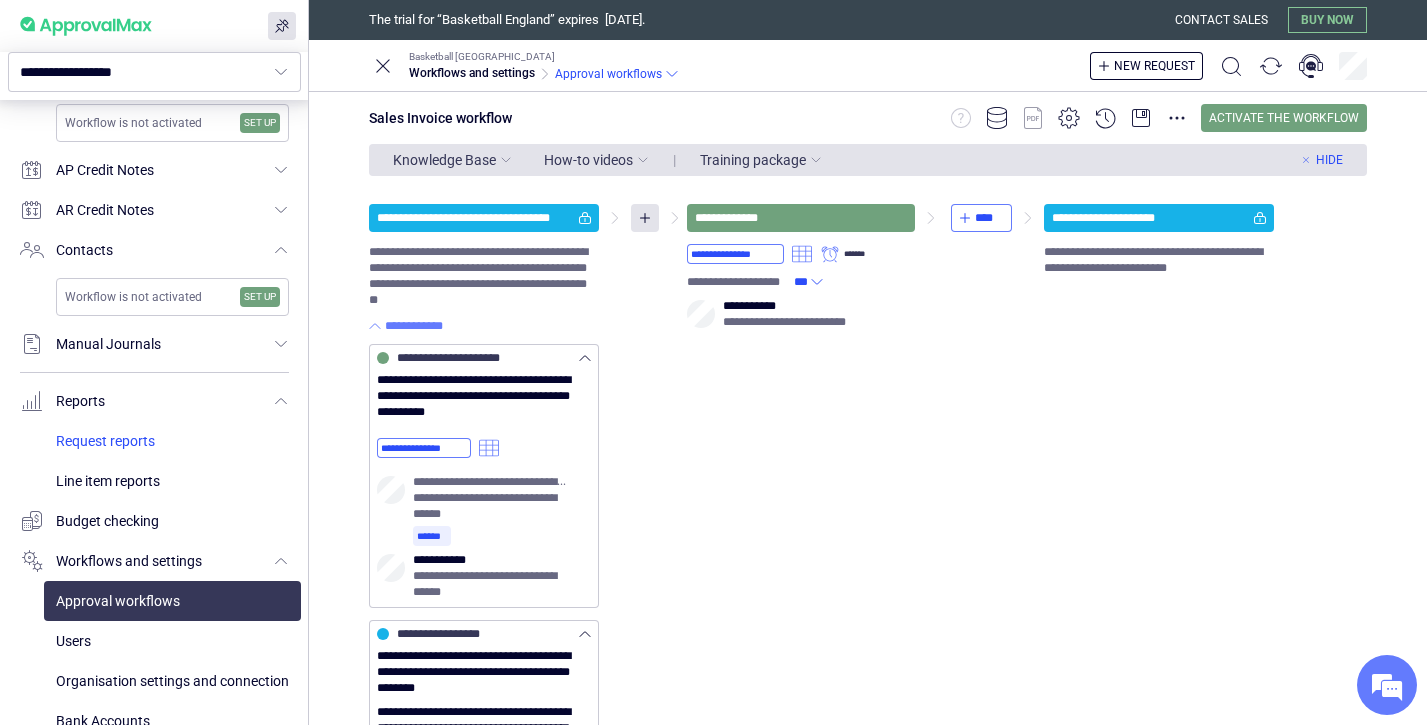 click at bounding box center [172, 441] 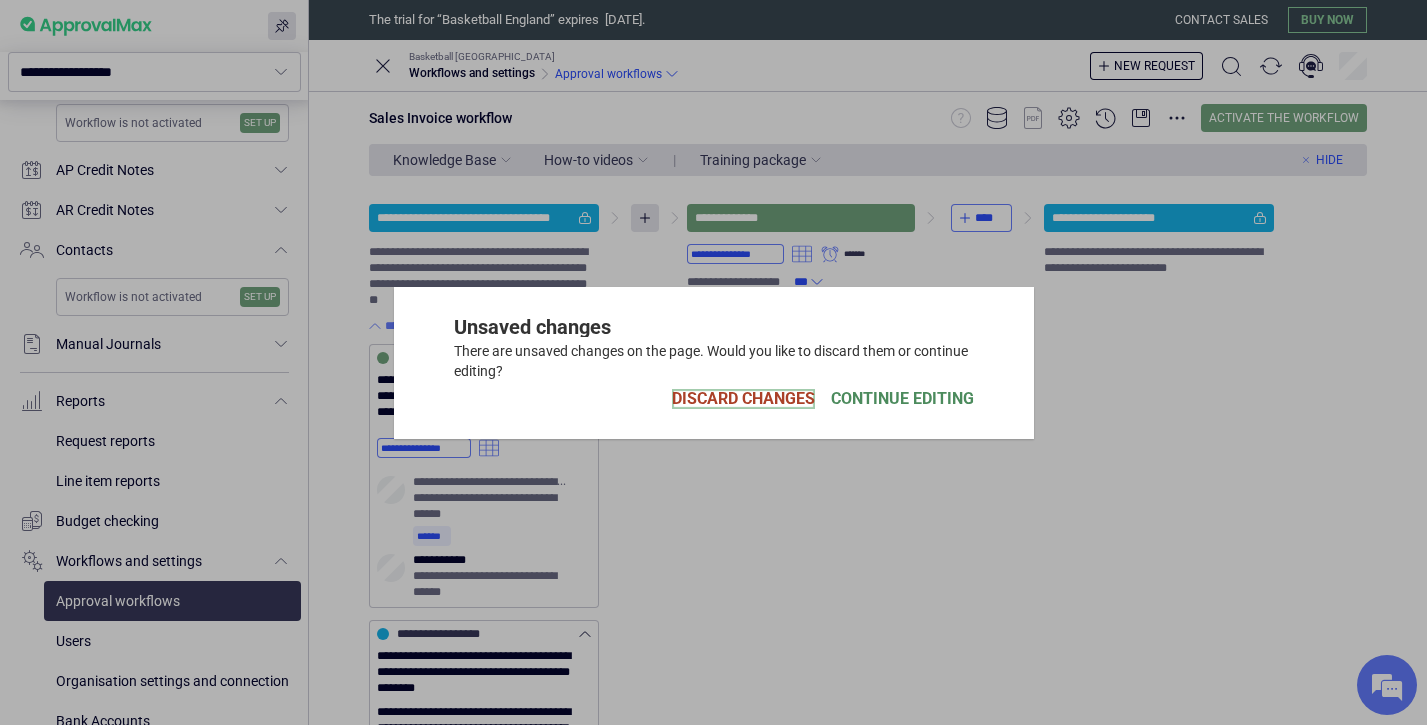 click on "Discard Changes" at bounding box center [743, 399] 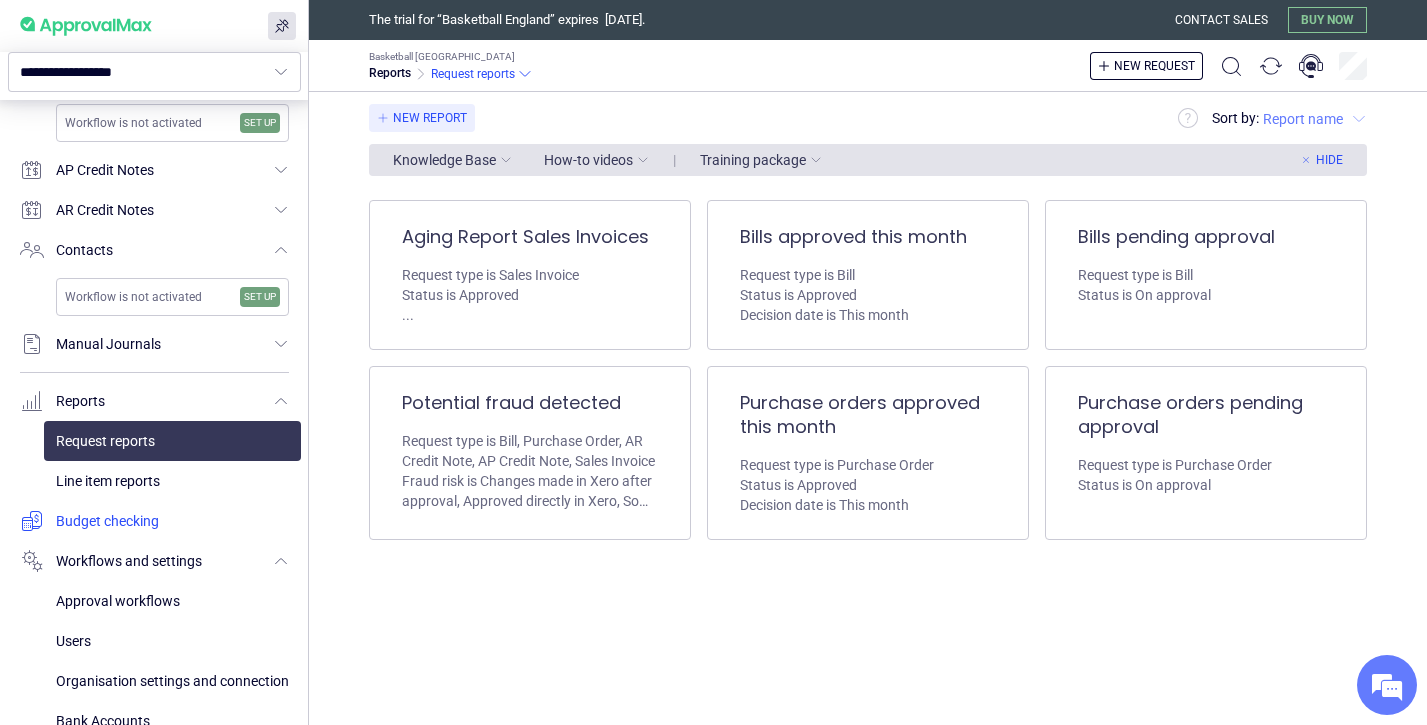click at bounding box center (154, 521) 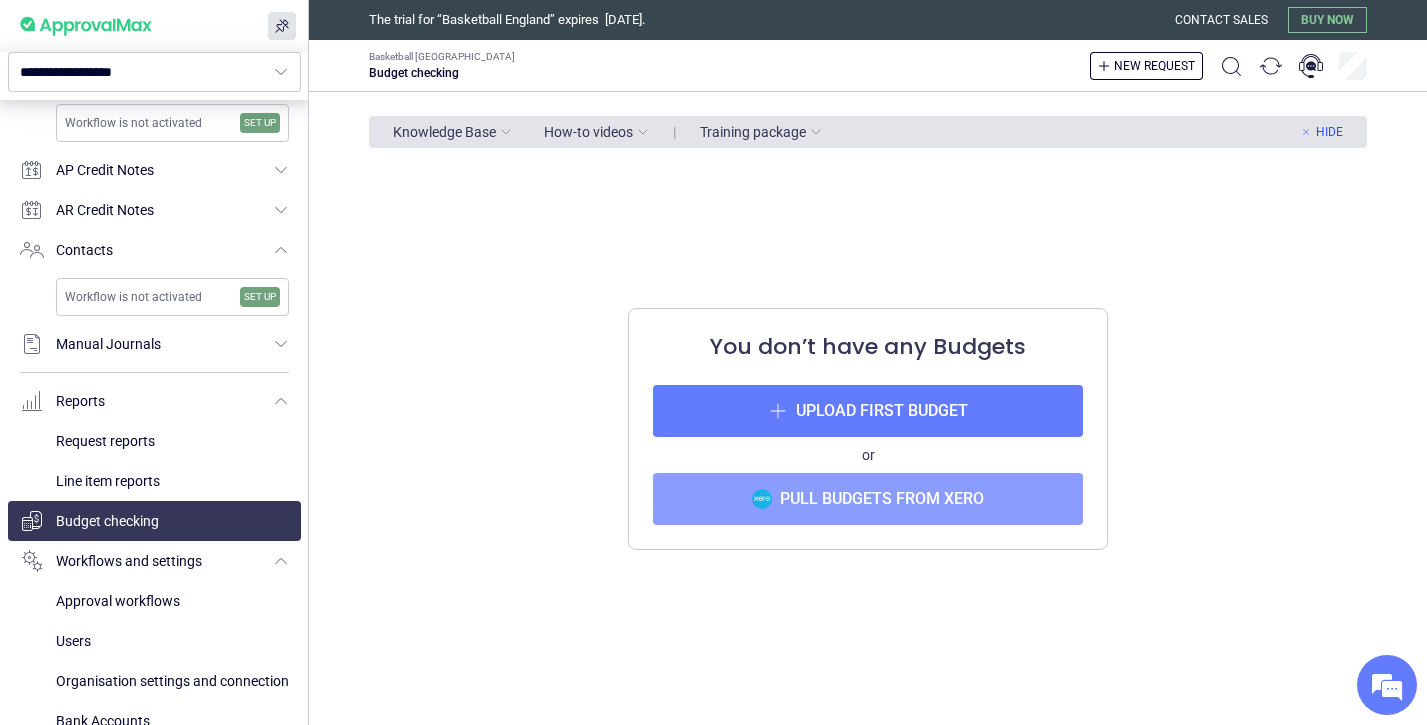 click on "Pull budgets from Xero" at bounding box center (868, 499) 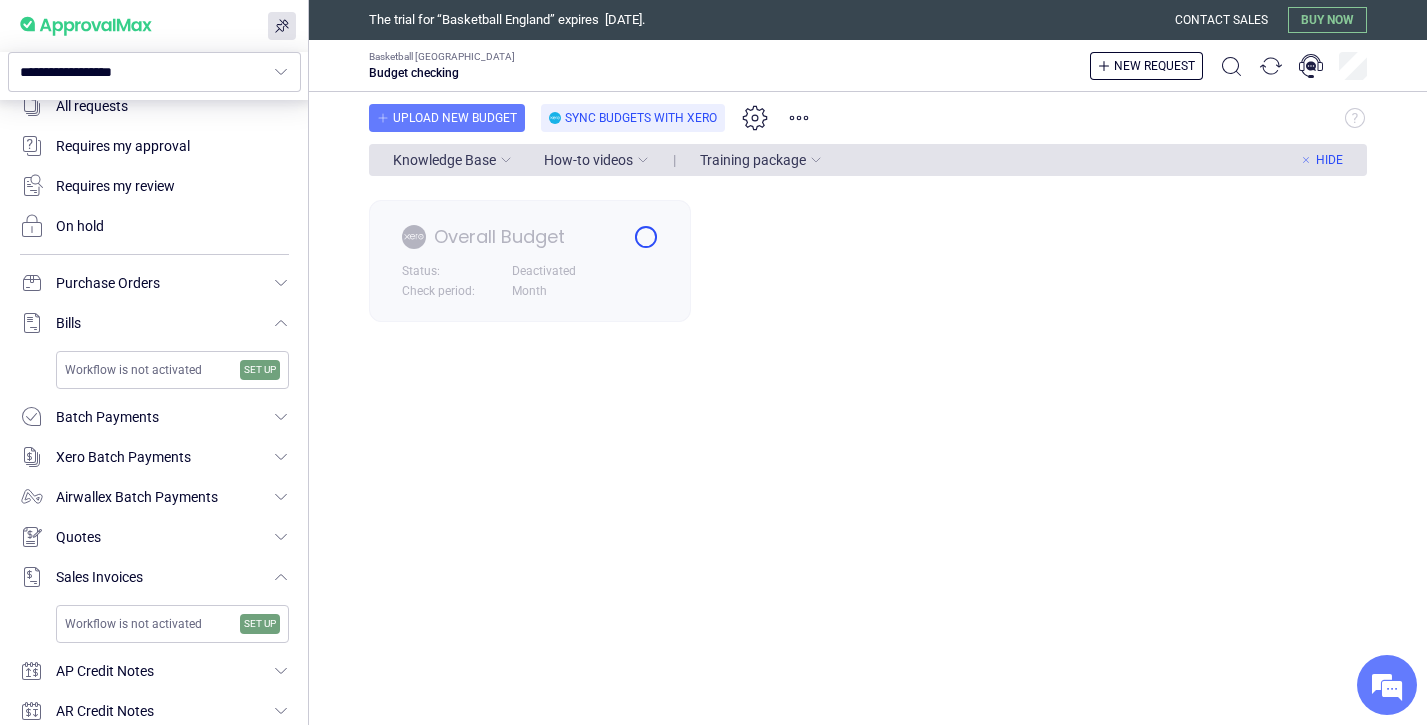 scroll, scrollTop: 270, scrollLeft: 0, axis: vertical 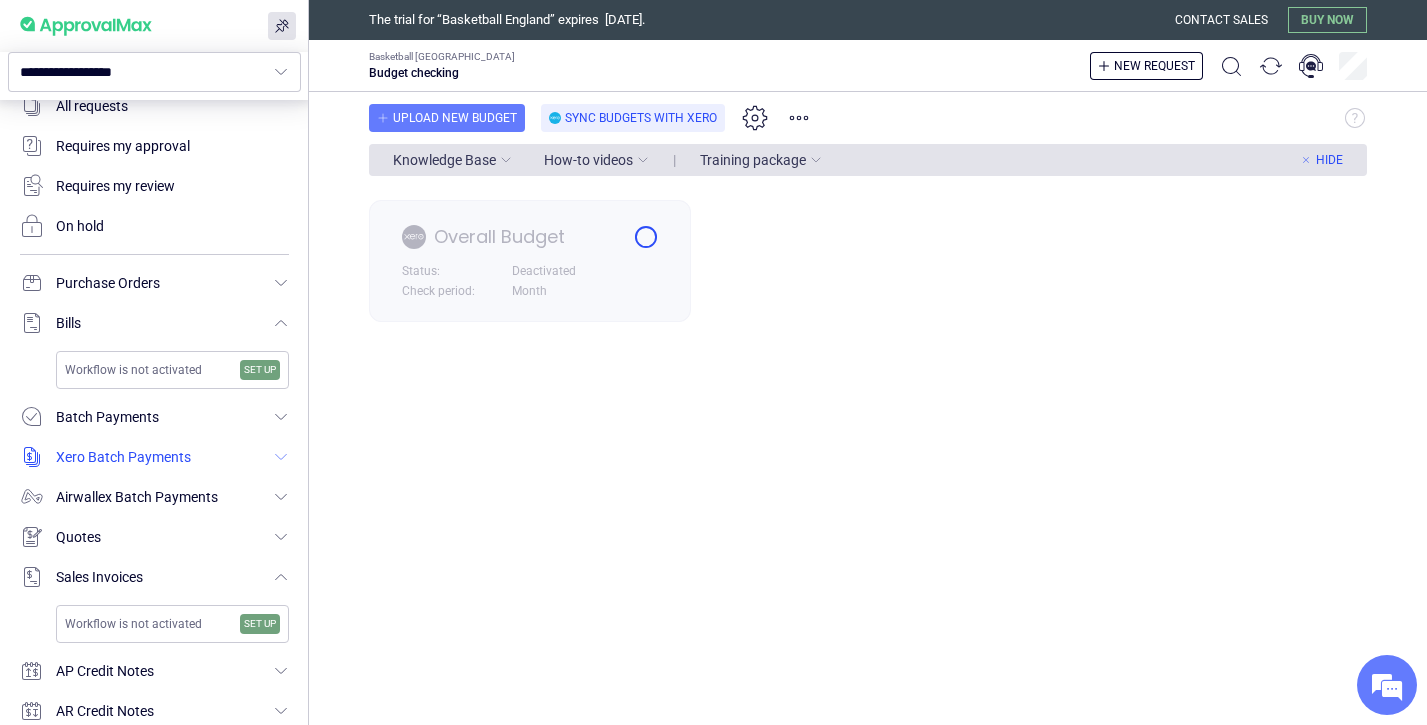 click at bounding box center [154, 457] 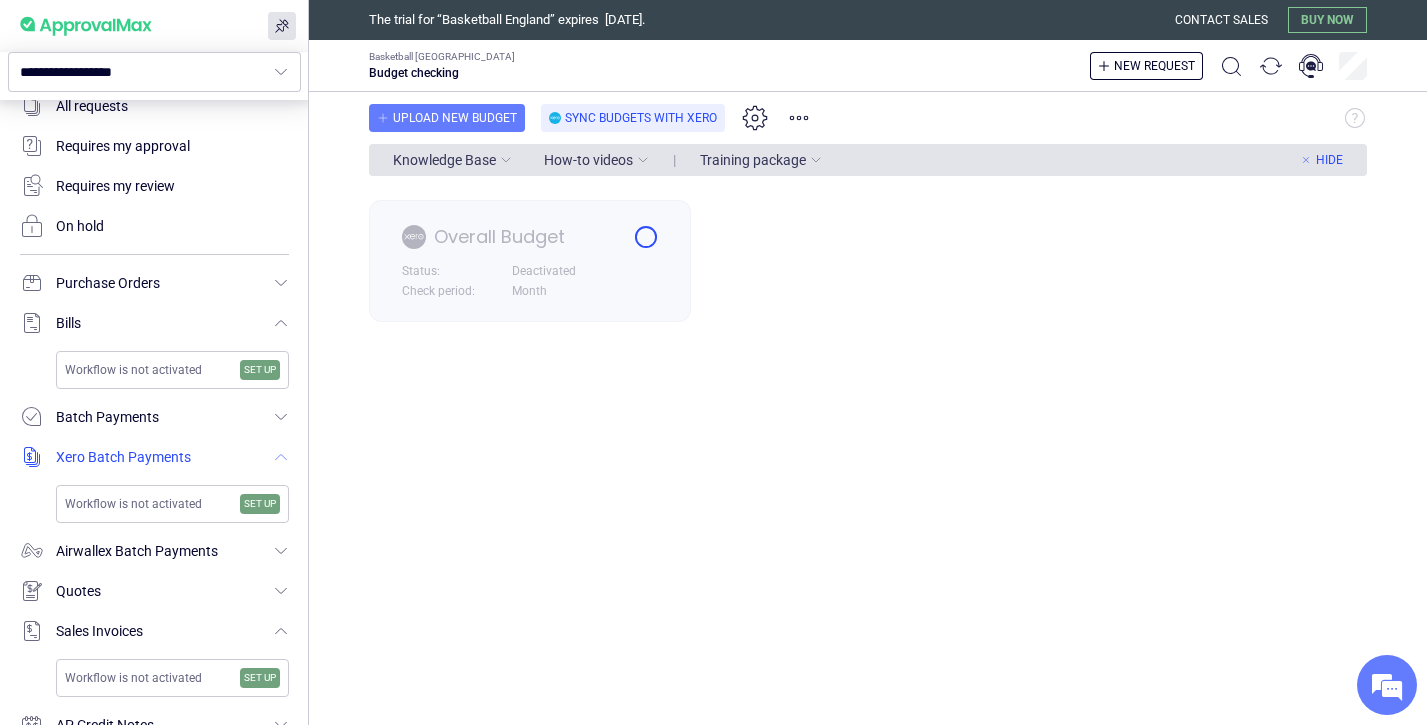 click at bounding box center (154, 457) 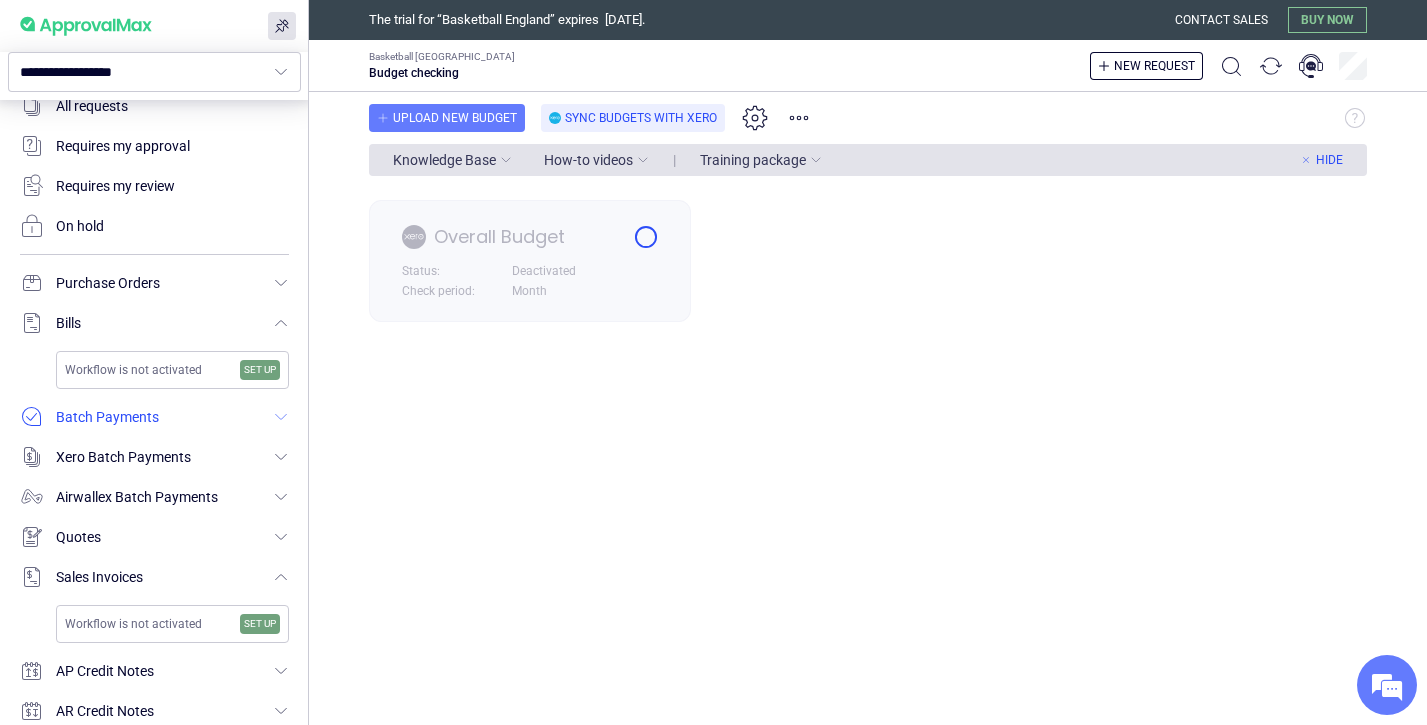 click at bounding box center [154, 417] 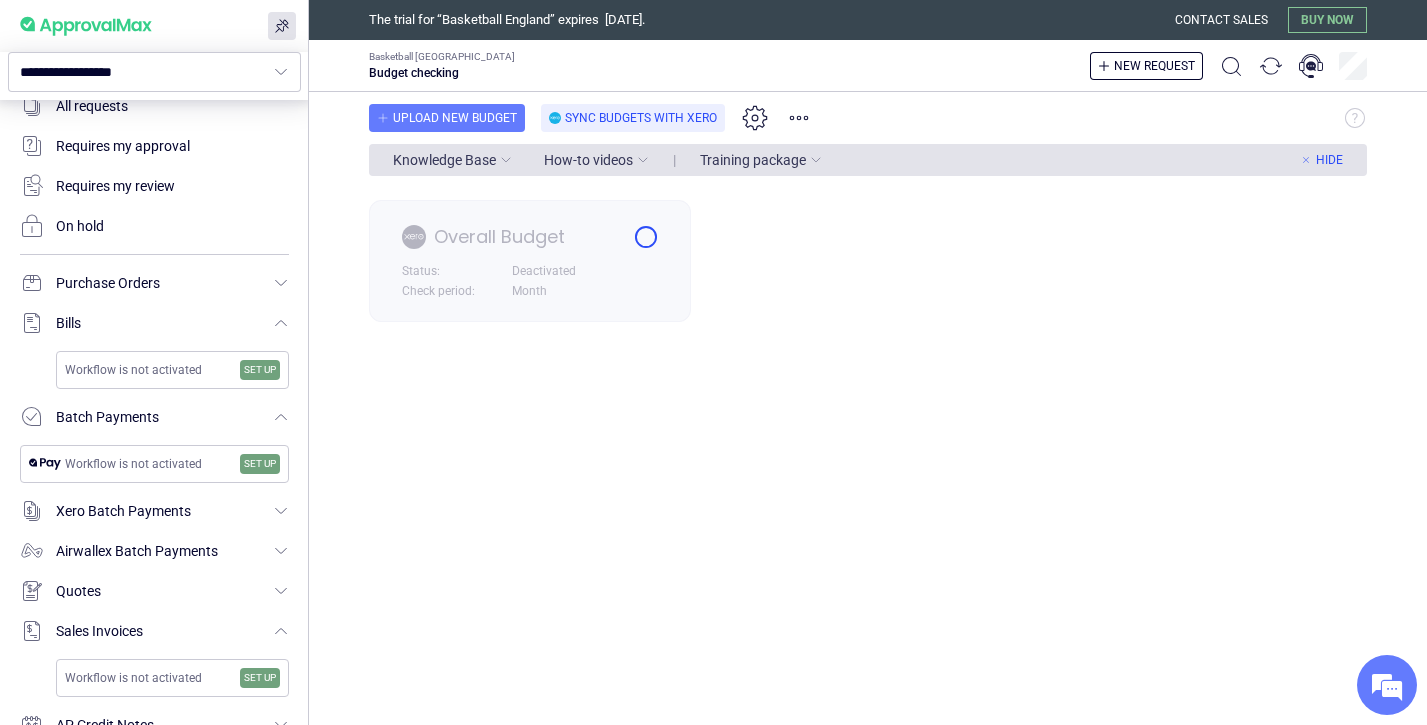 click 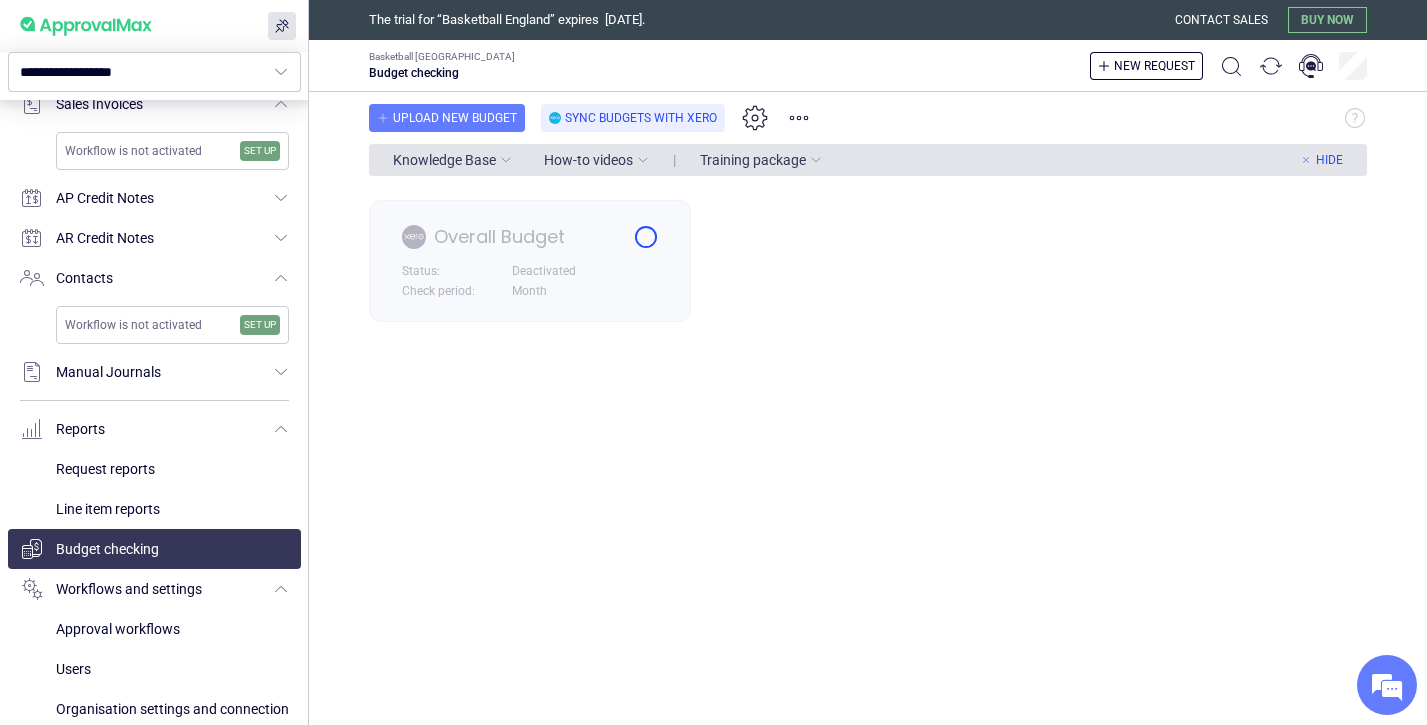 scroll, scrollTop: 905, scrollLeft: 0, axis: vertical 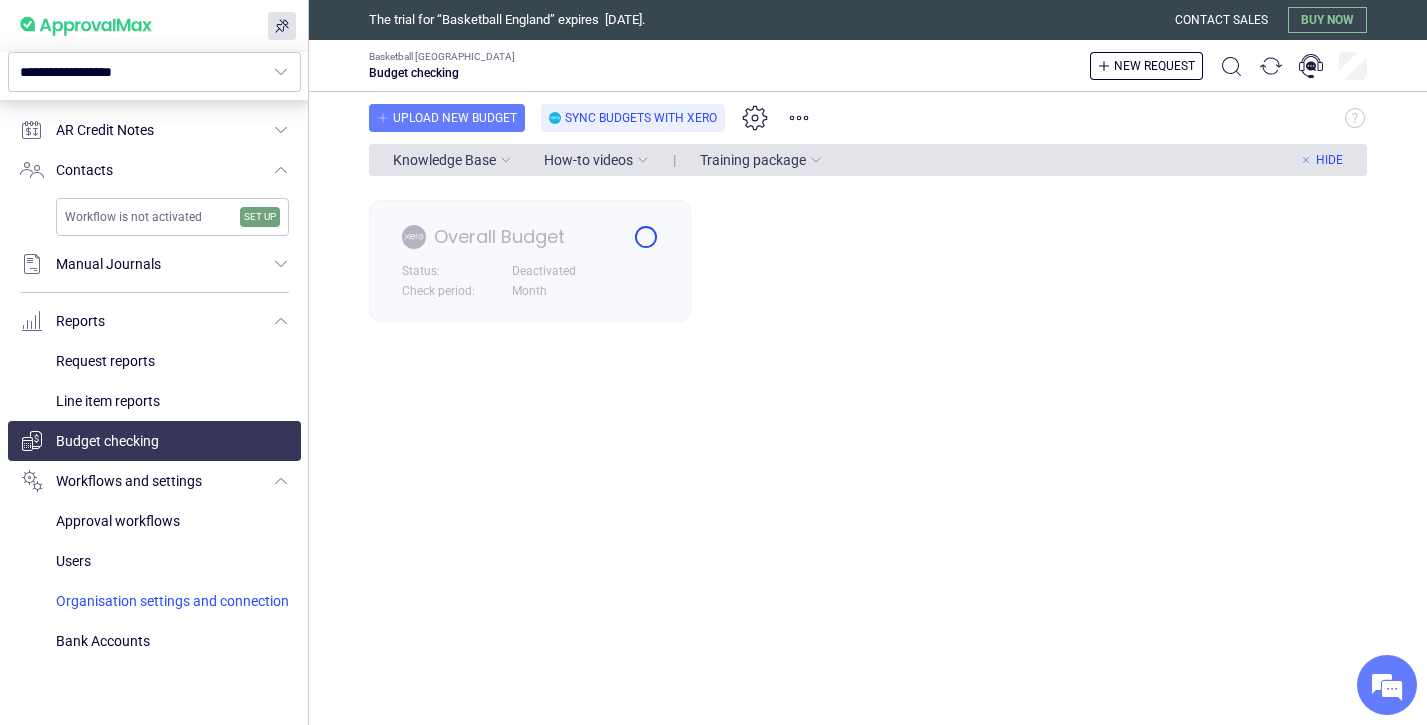 click at bounding box center (172, 601) 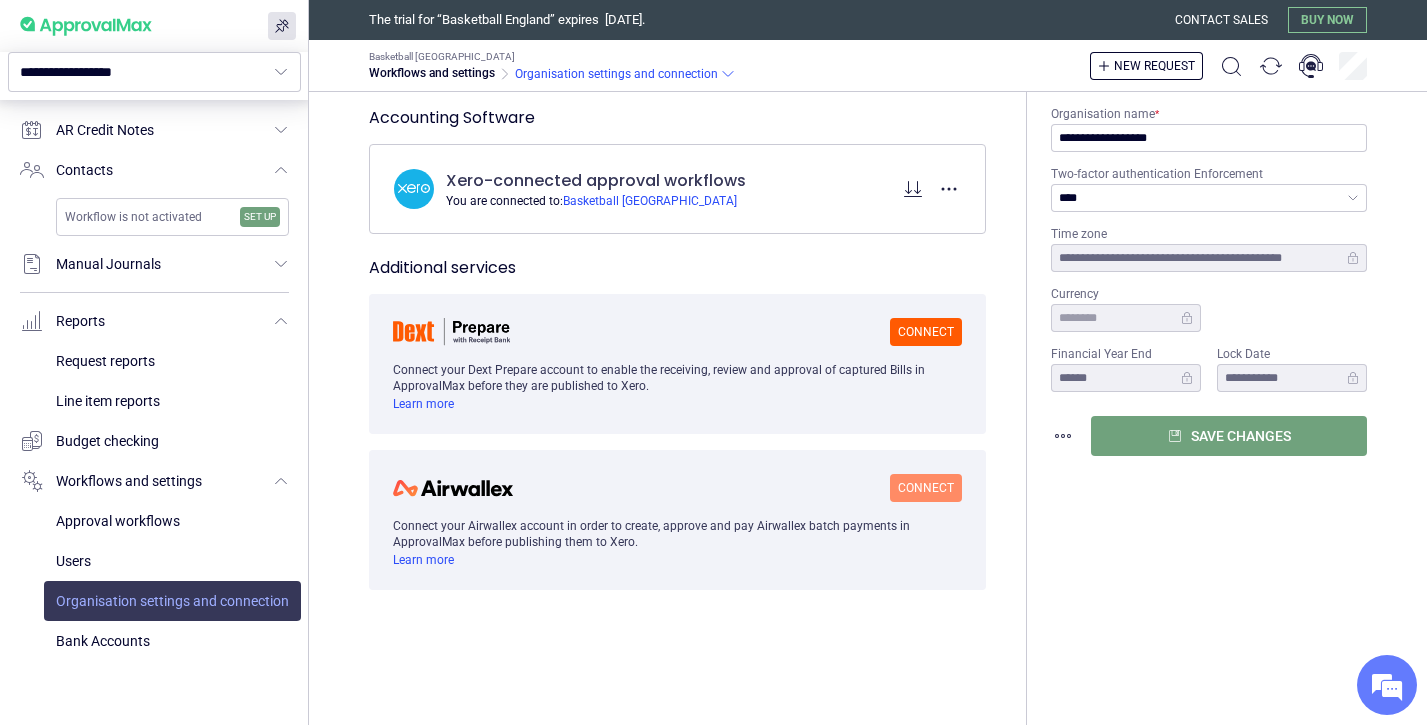 type on "**********" 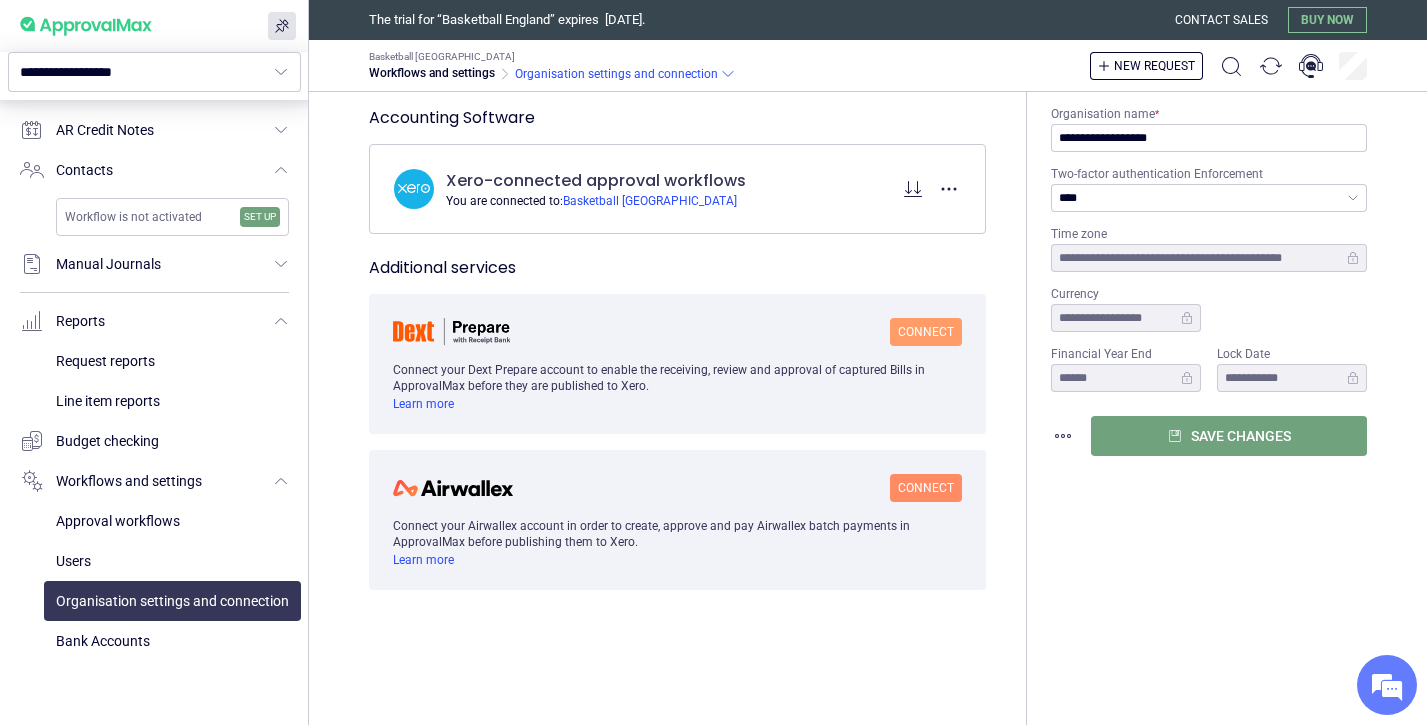 click on "Connect" at bounding box center [926, 332] 